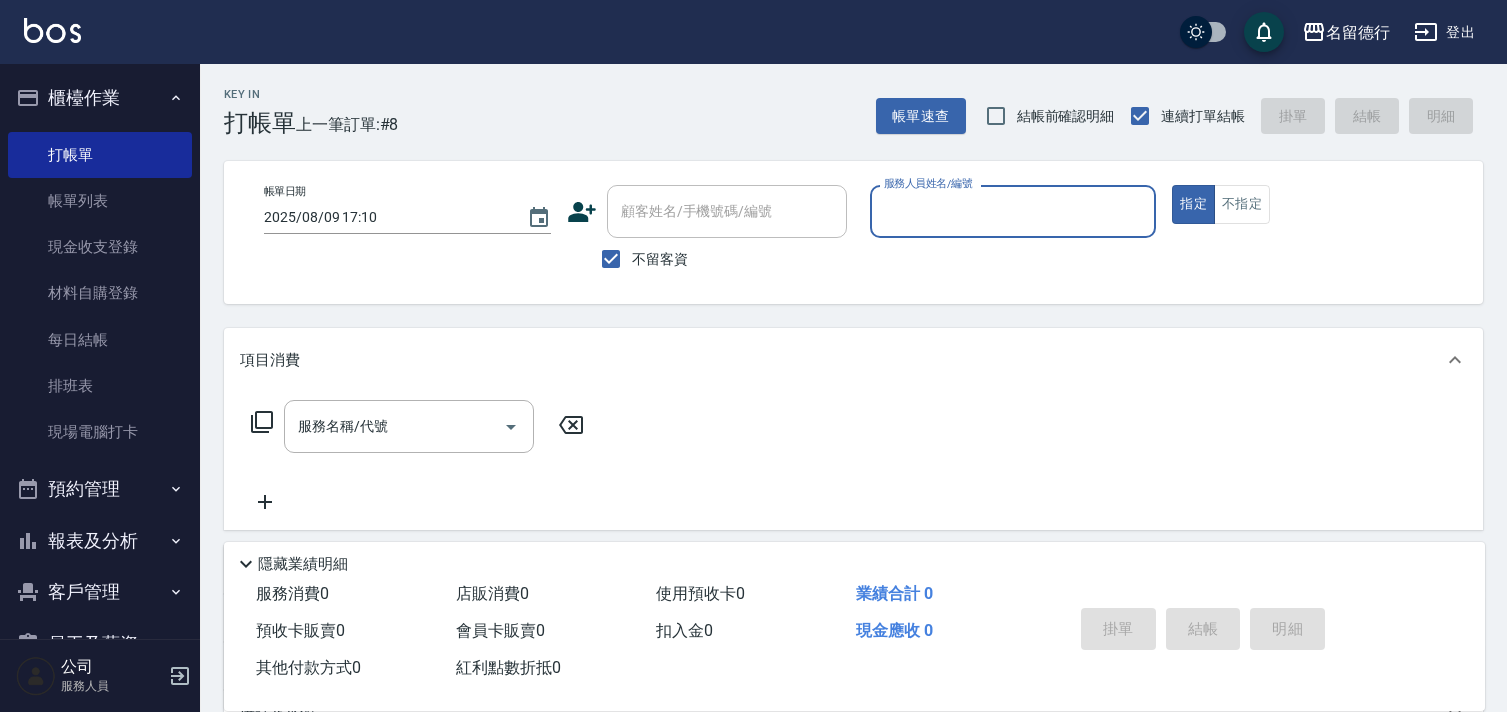 scroll, scrollTop: 0, scrollLeft: 0, axis: both 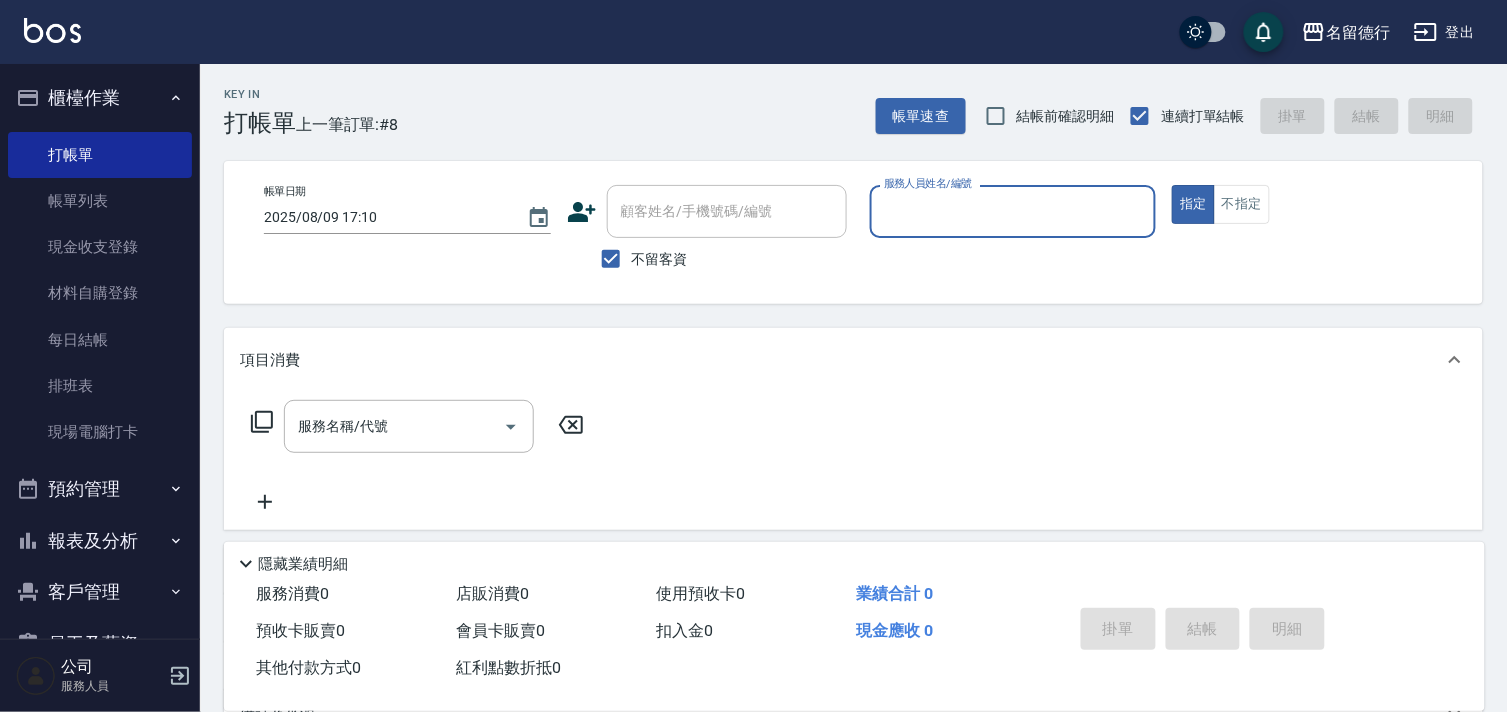 click on "服務人員姓名/編號" at bounding box center [1013, 211] 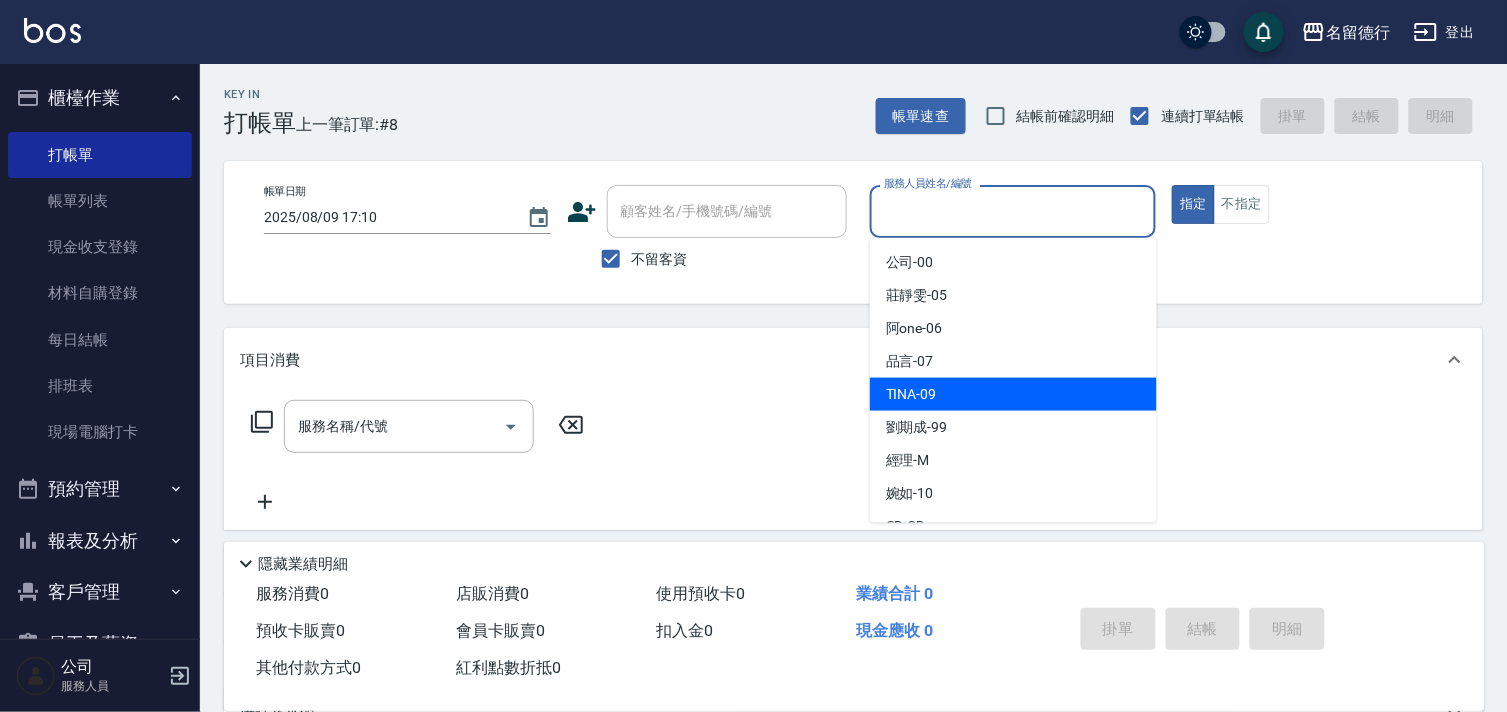 click on "TINA -09" at bounding box center [911, 394] 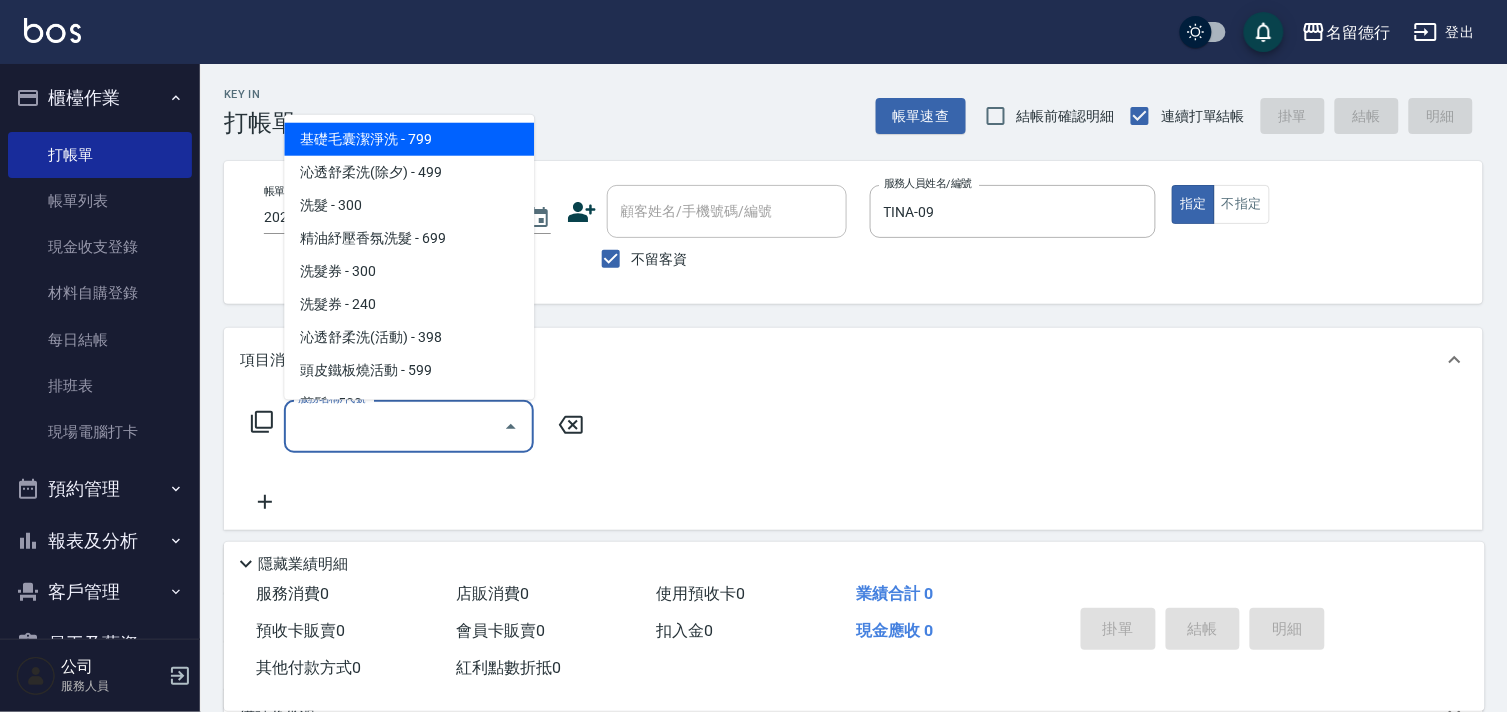 click on "服務名稱/代號" at bounding box center [394, 426] 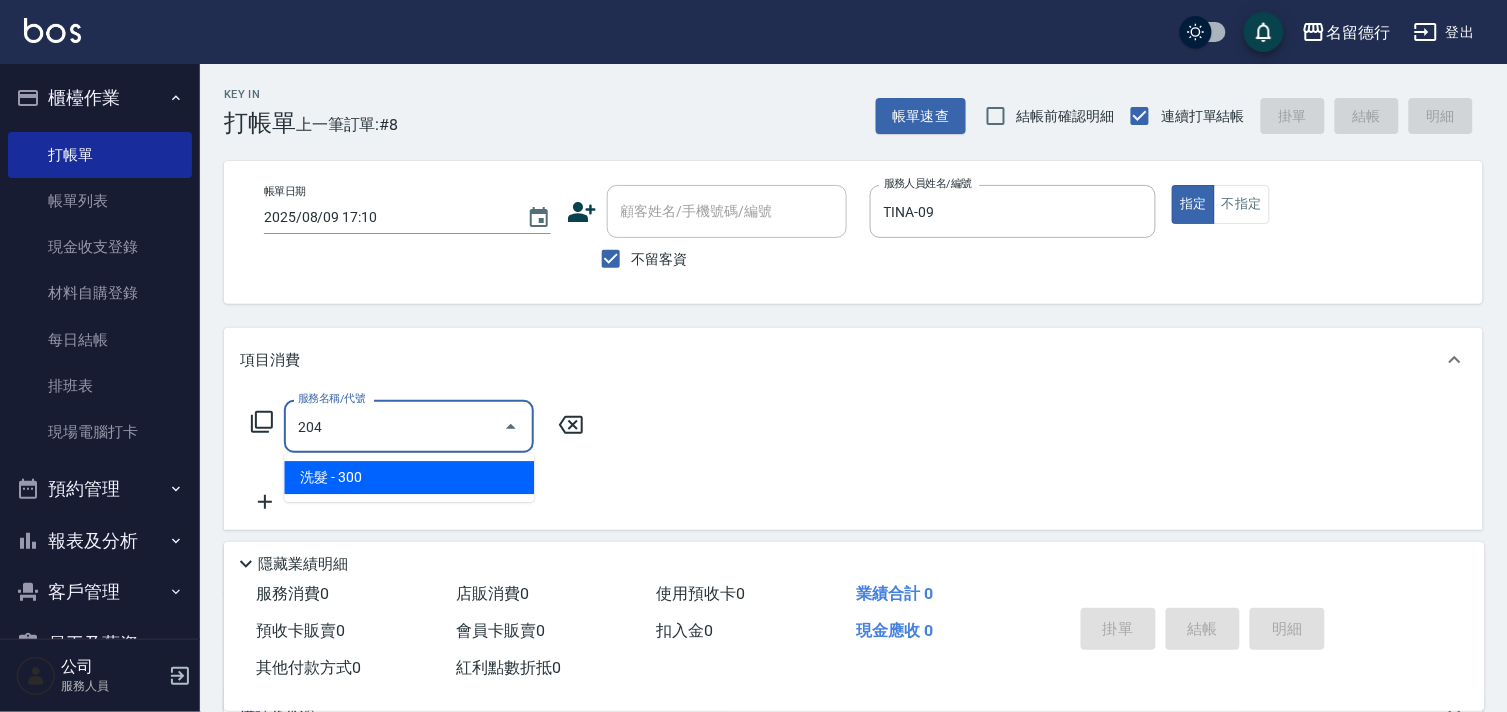 click on "洗髮 - 300" at bounding box center [409, 477] 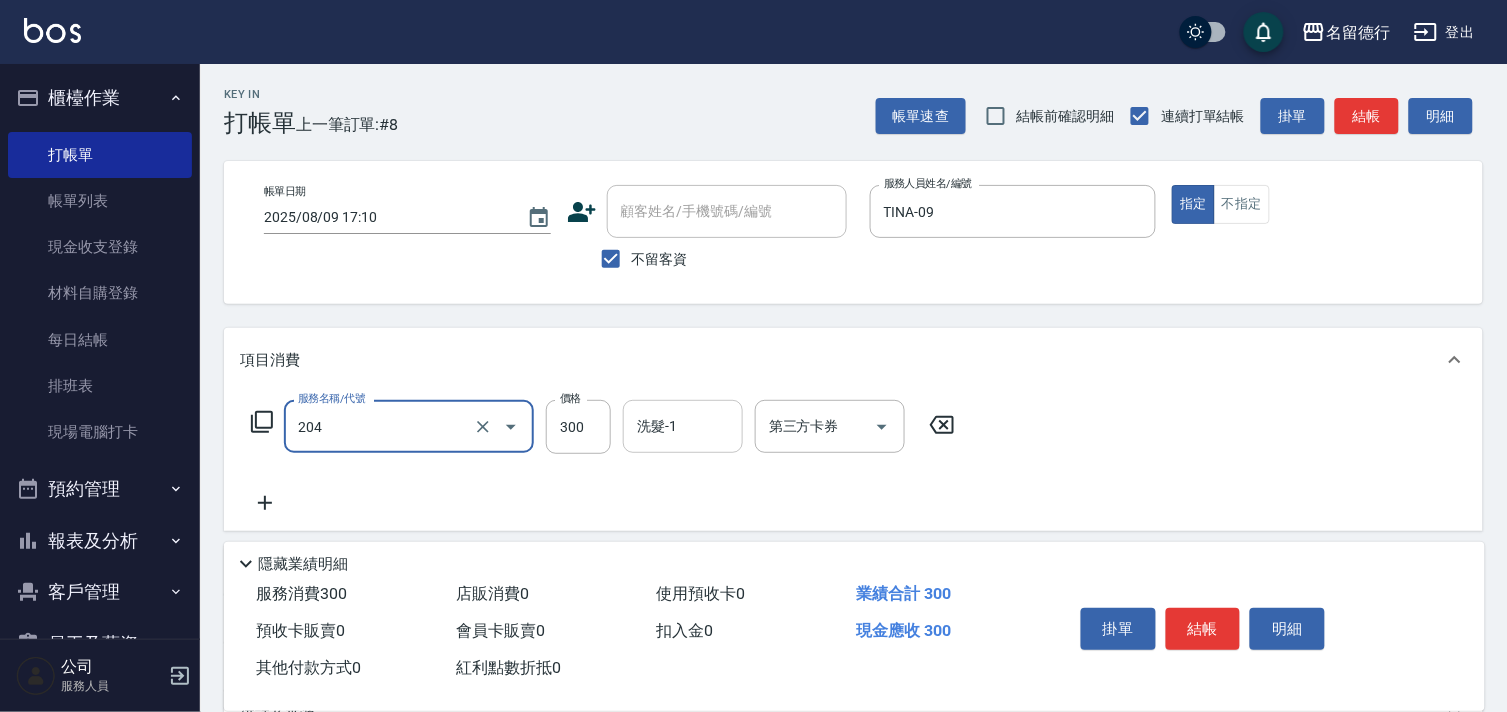 type on "洗髮(204)" 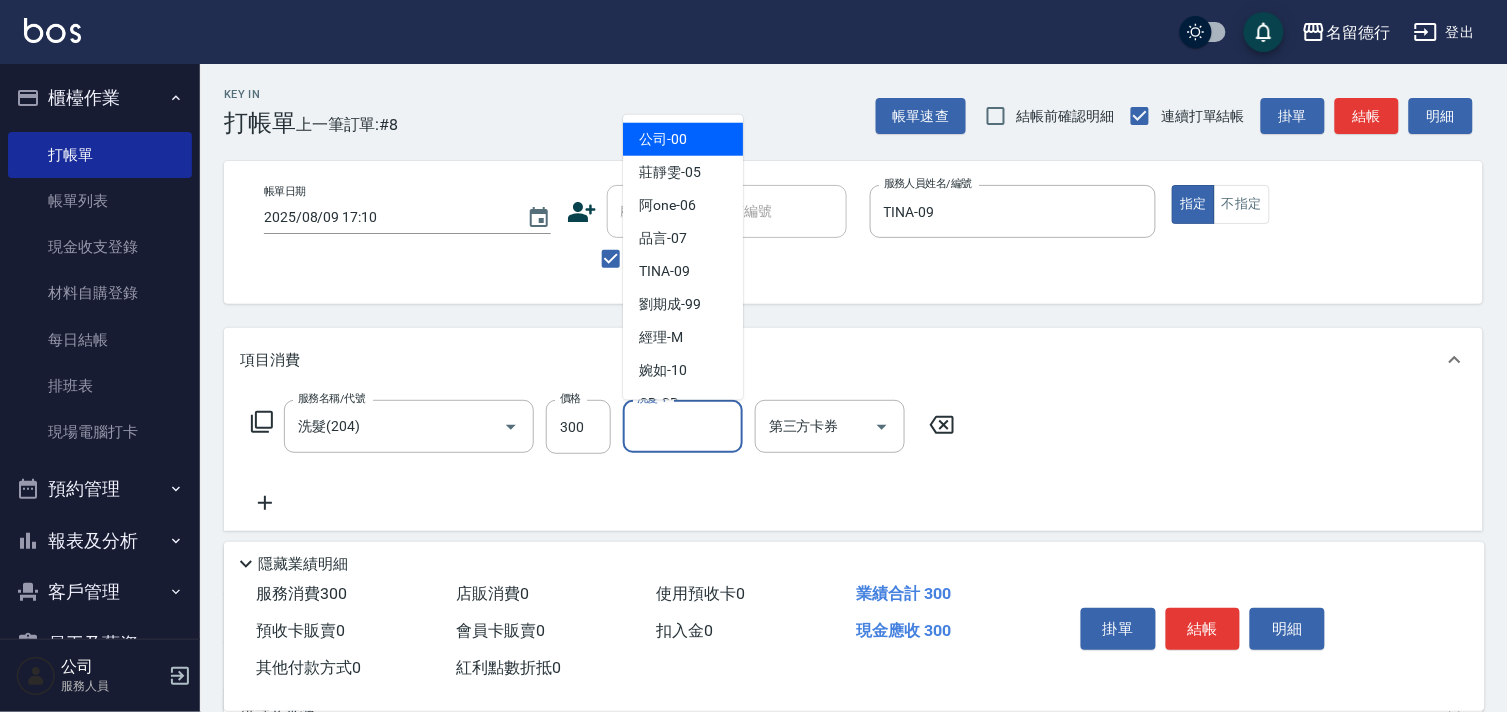 click on "洗髮-1 洗髮-1" at bounding box center (683, 426) 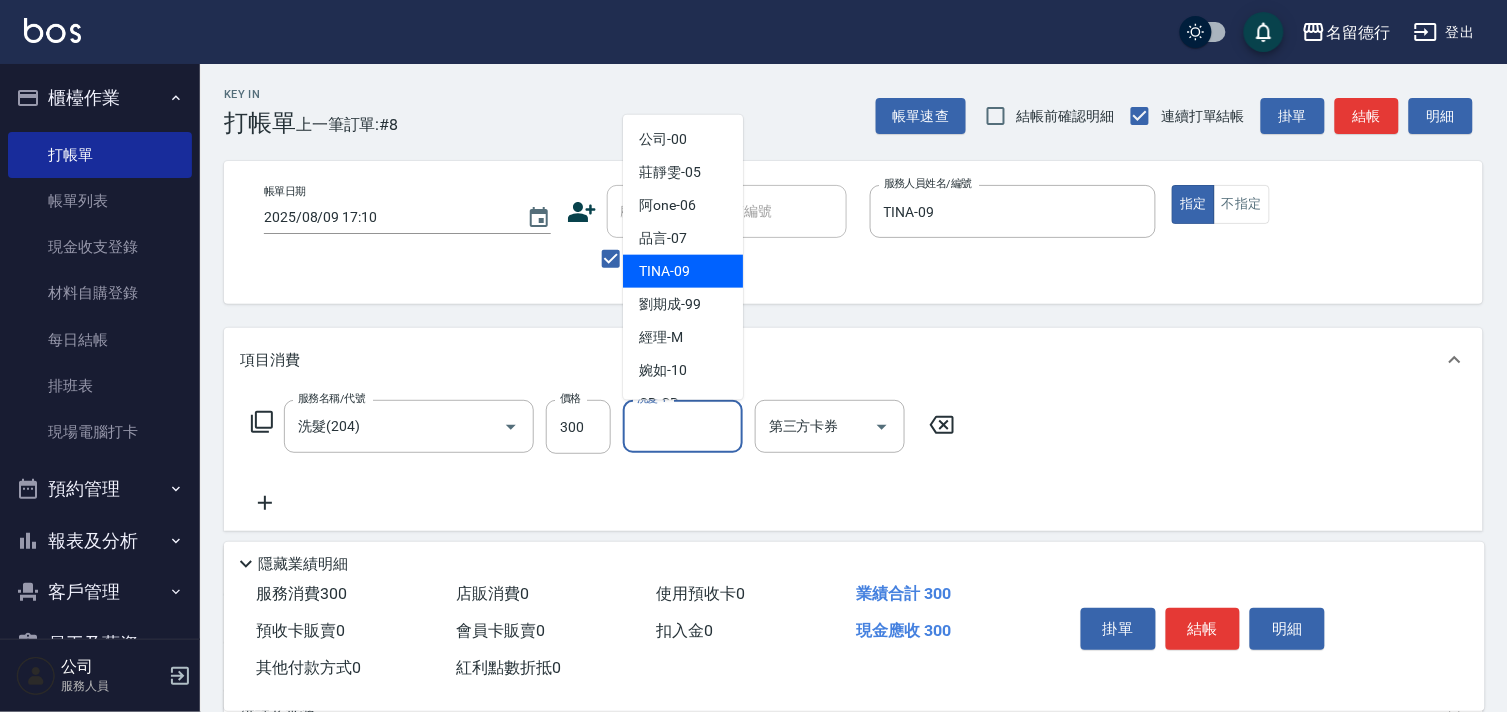 click on "TINA -09" at bounding box center [664, 271] 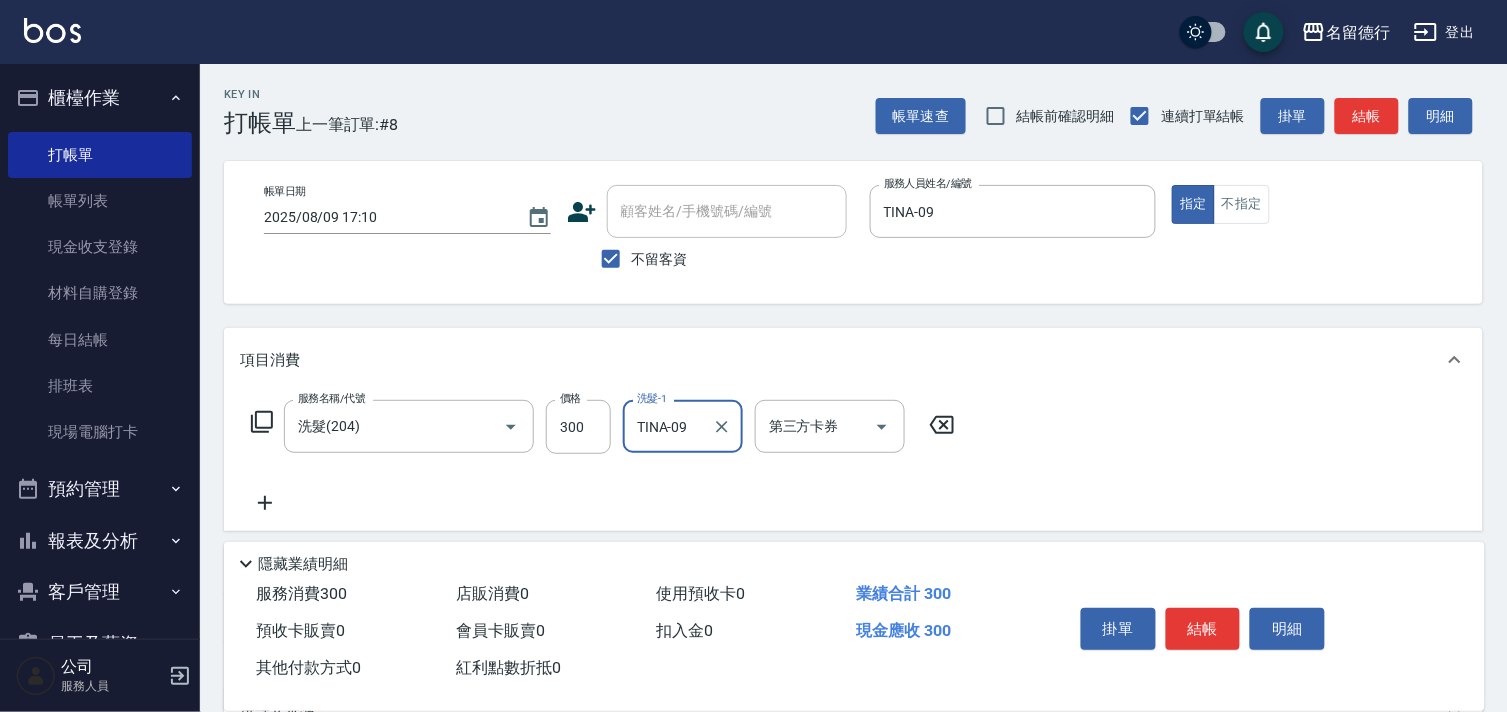 click 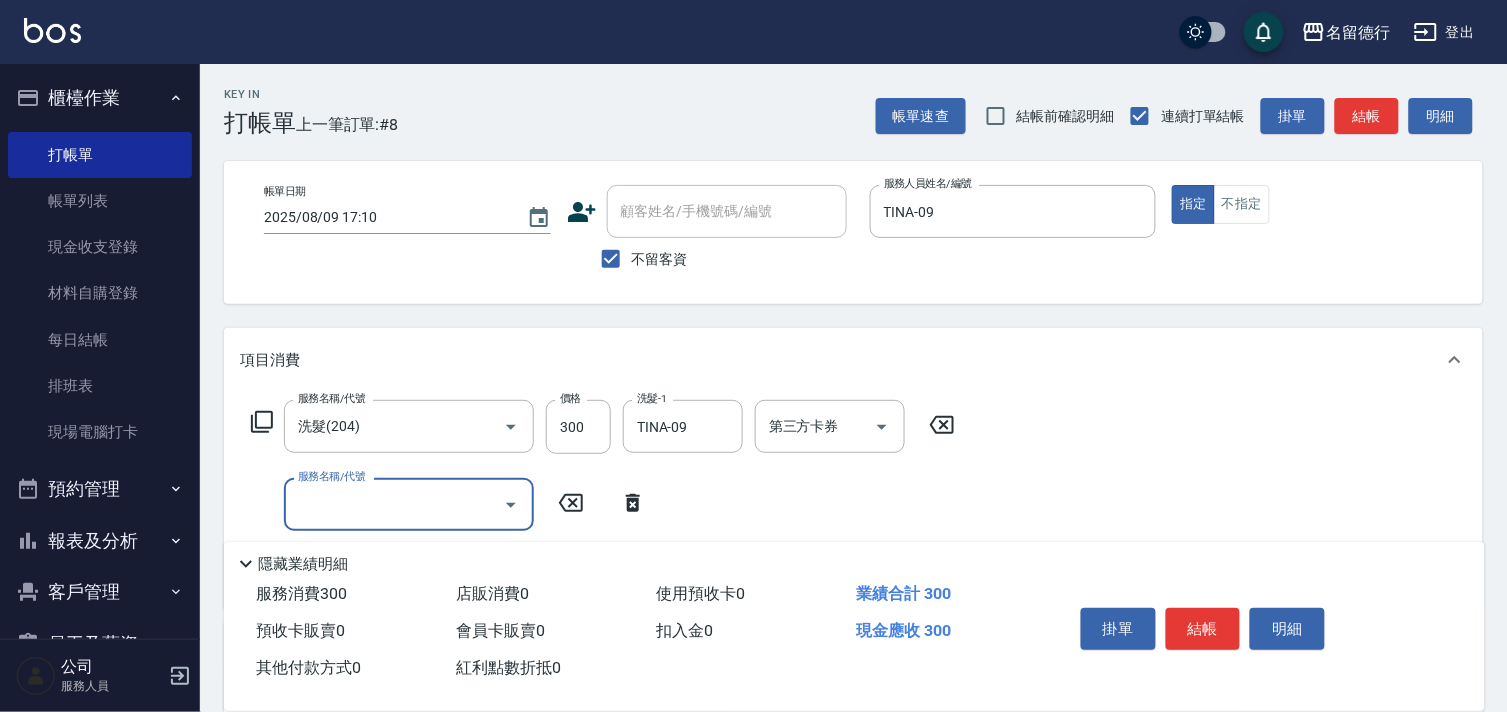 click on "服務名稱/代號" at bounding box center [394, 504] 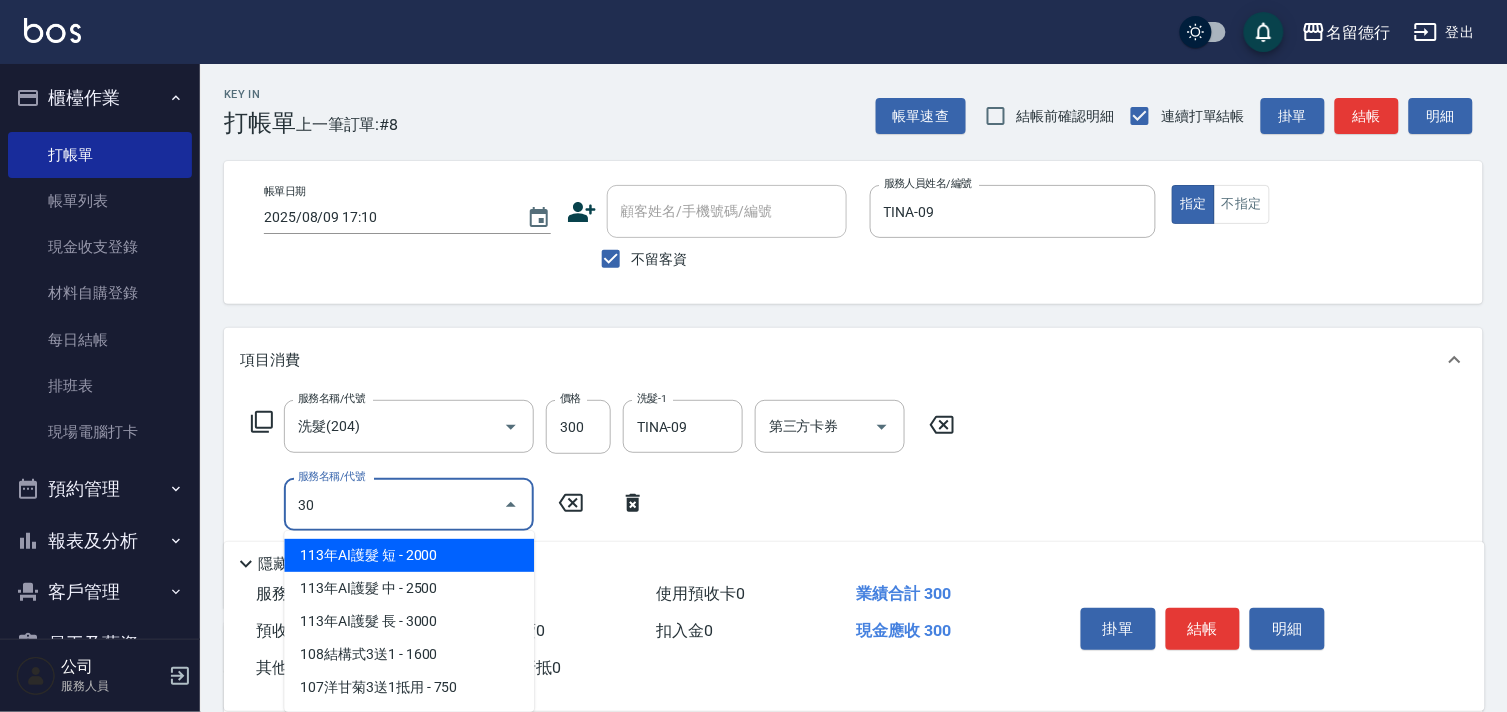 type on "302" 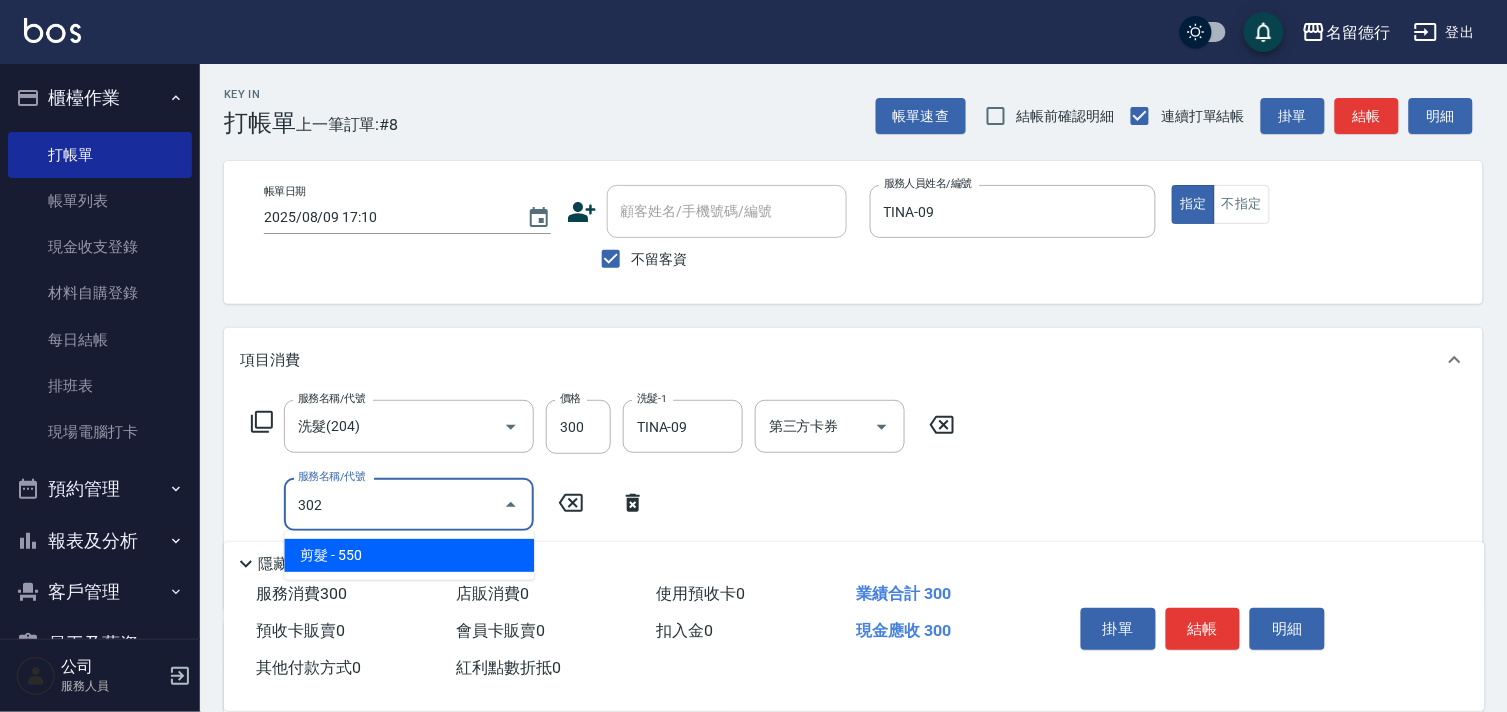 click on "剪髮 - 550" at bounding box center (409, 555) 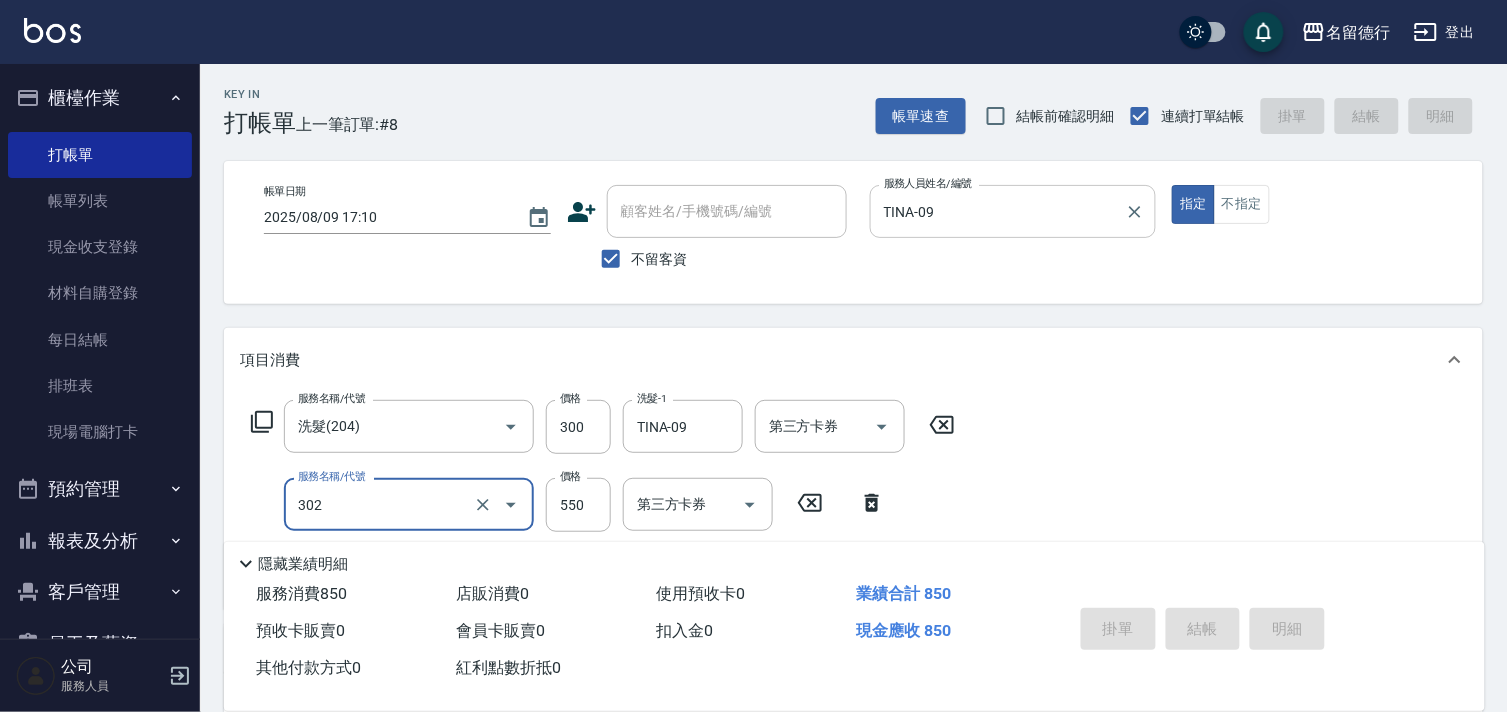 type on "[DATE] [TIME]" 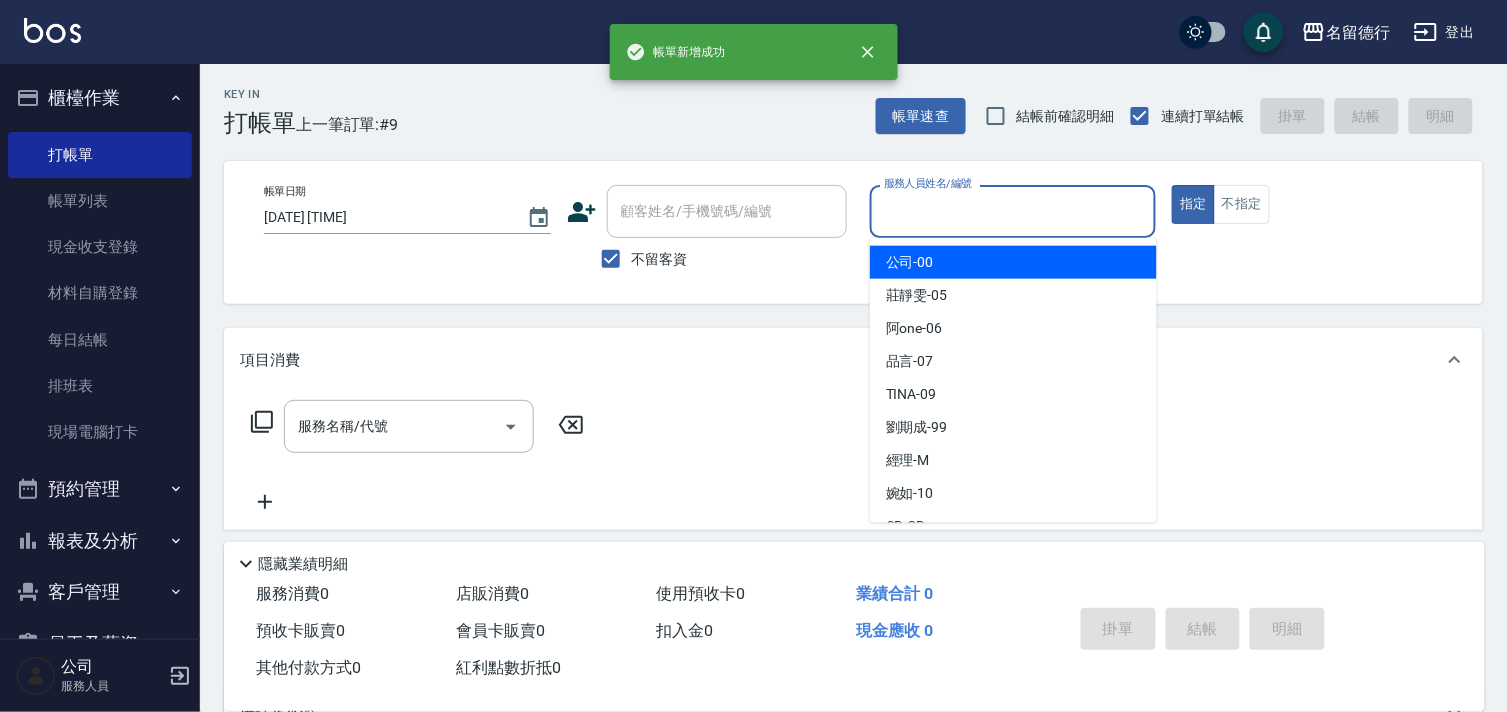 click on "服務人員姓名/編號" at bounding box center (1013, 211) 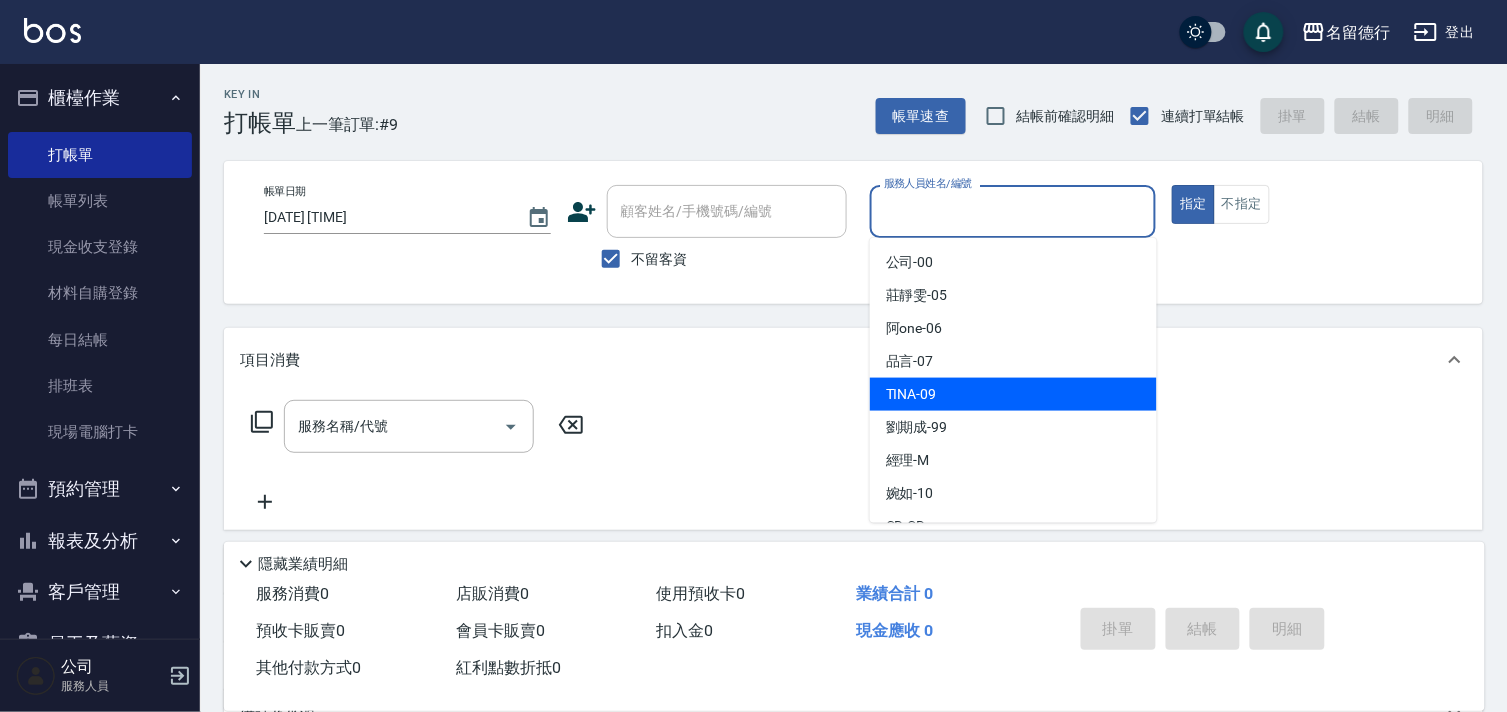click on "TINA -09" at bounding box center [911, 394] 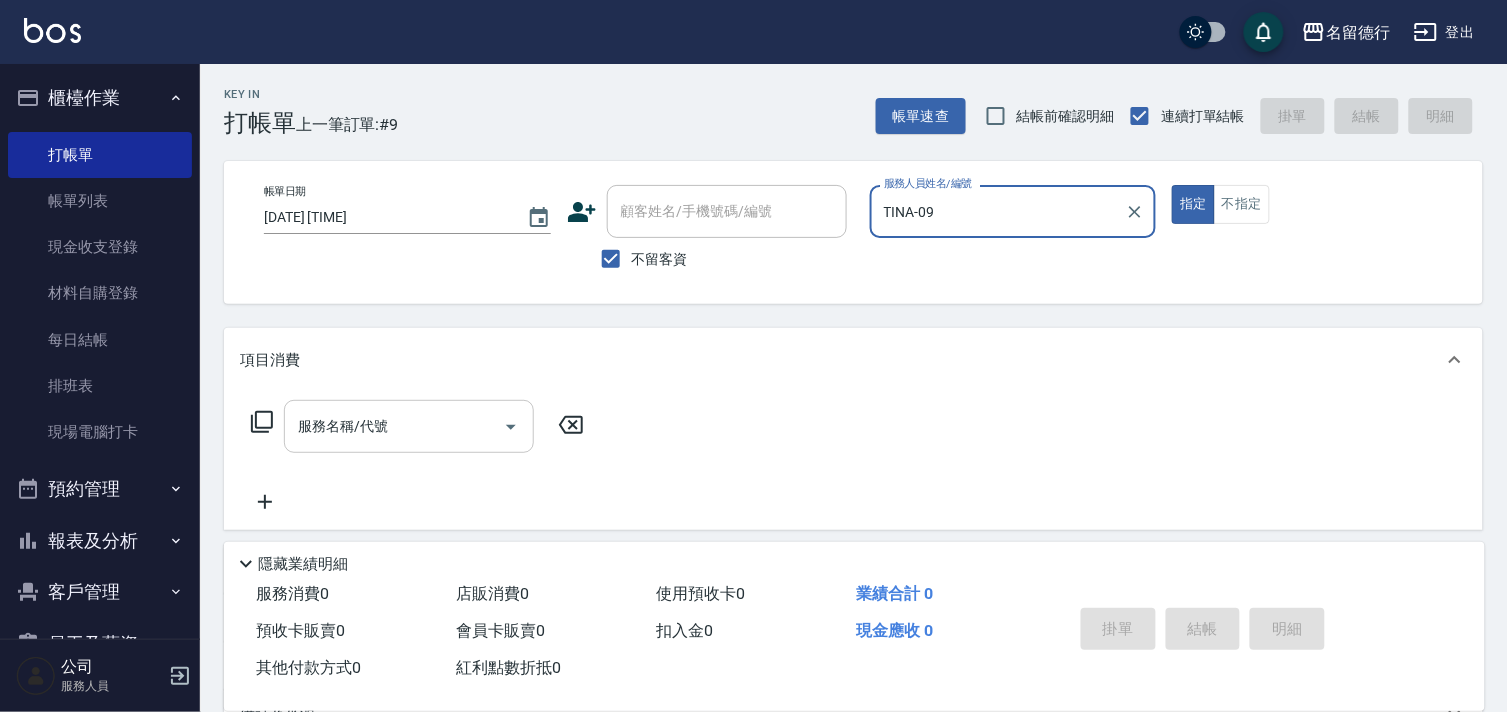 click on "服務名稱/代號" at bounding box center [394, 426] 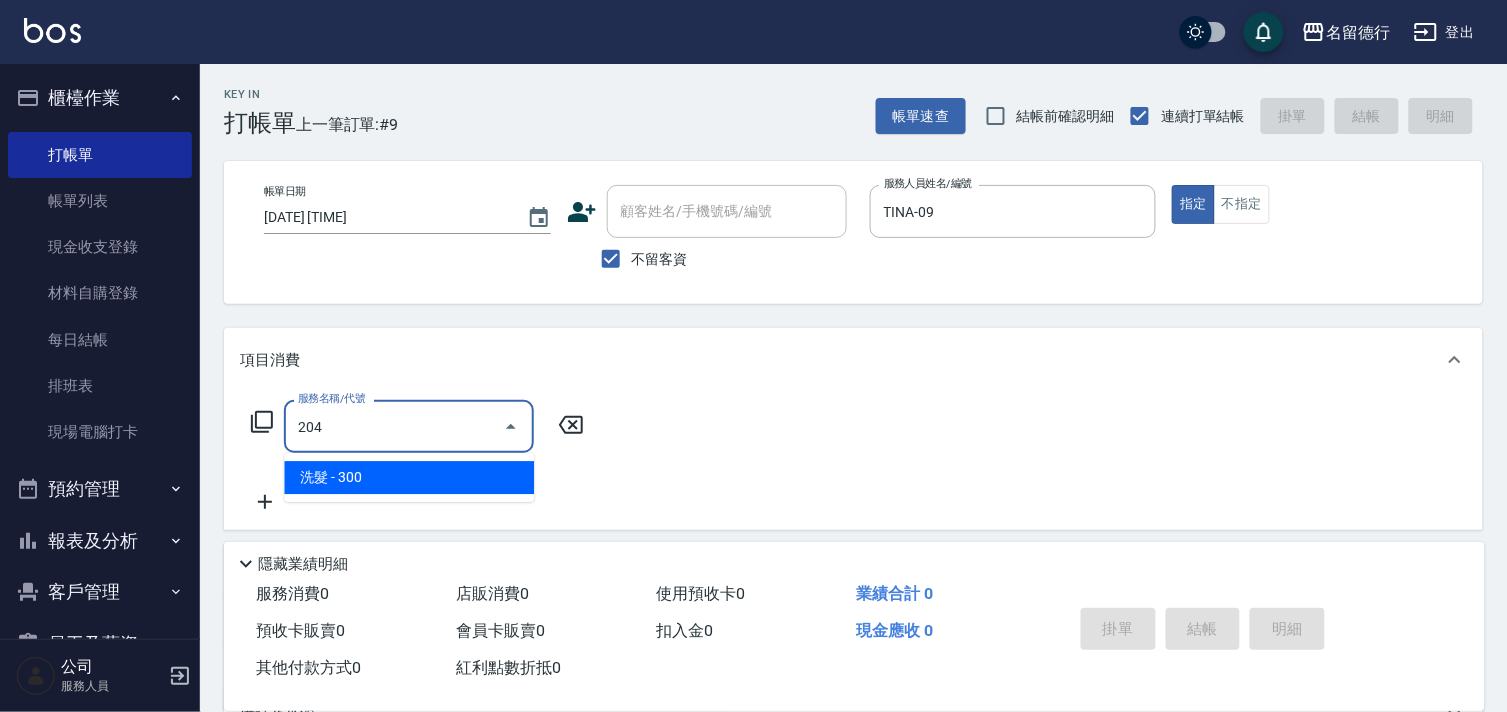 click on "洗髮 - 300" at bounding box center [409, 477] 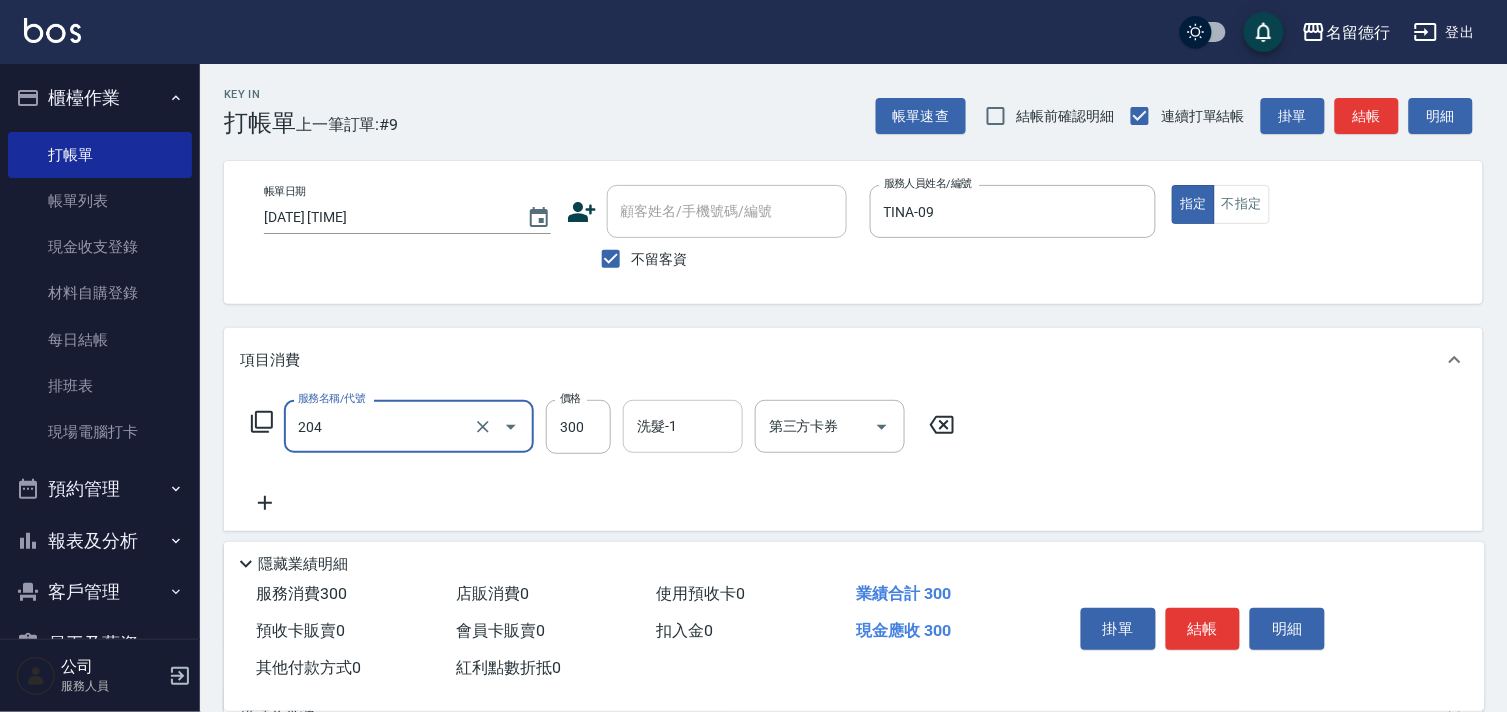 type on "洗髮(204)" 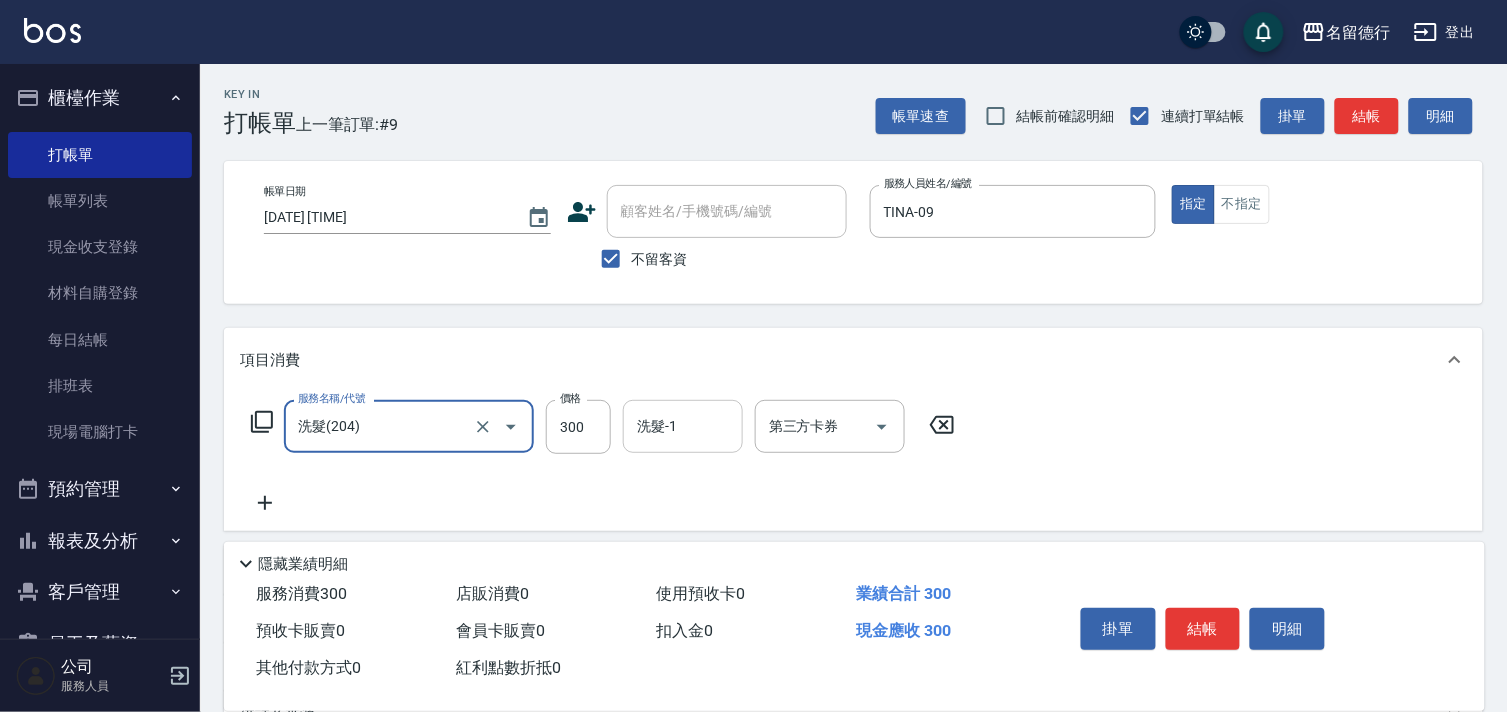 click on "洗髮-1" at bounding box center (683, 426) 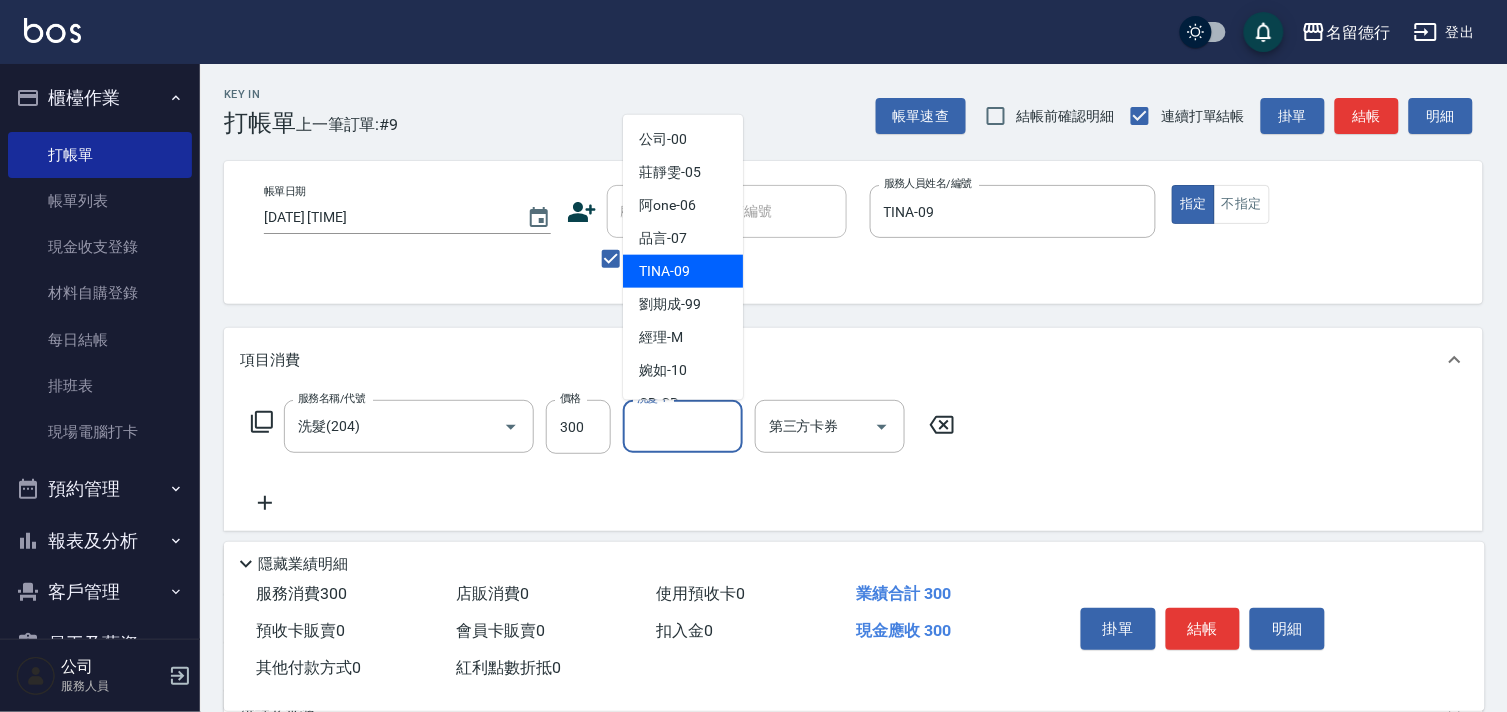 click on "TINA -09" at bounding box center (664, 271) 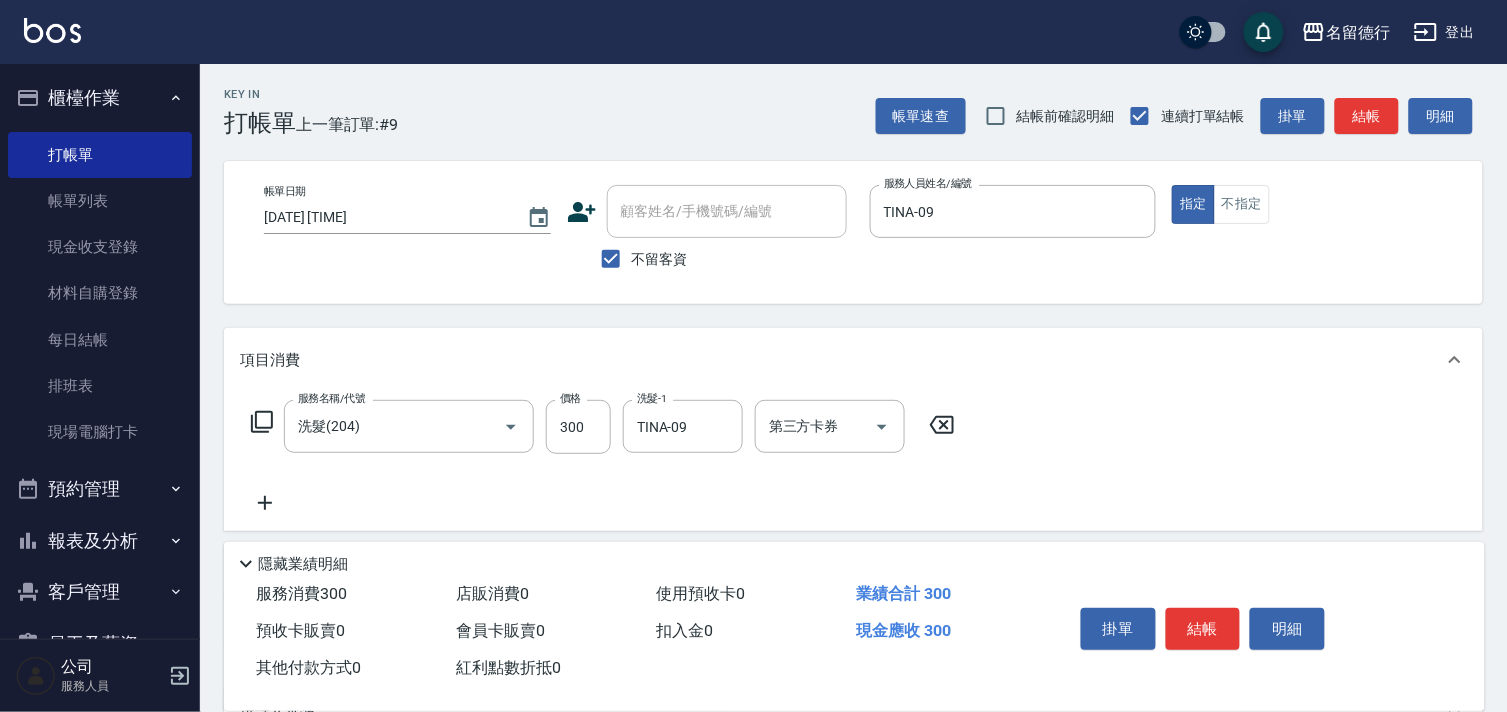 click 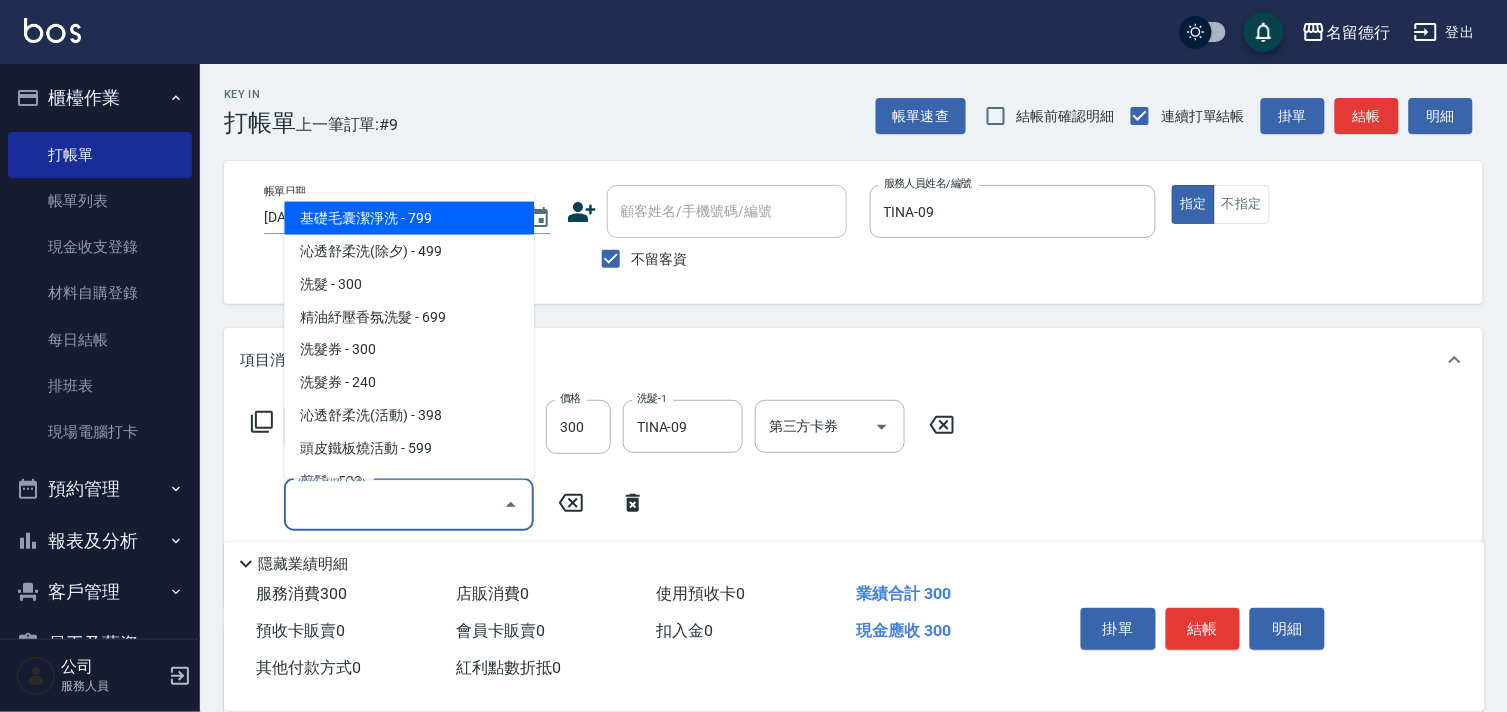 click on "服務名稱/代號" at bounding box center [394, 504] 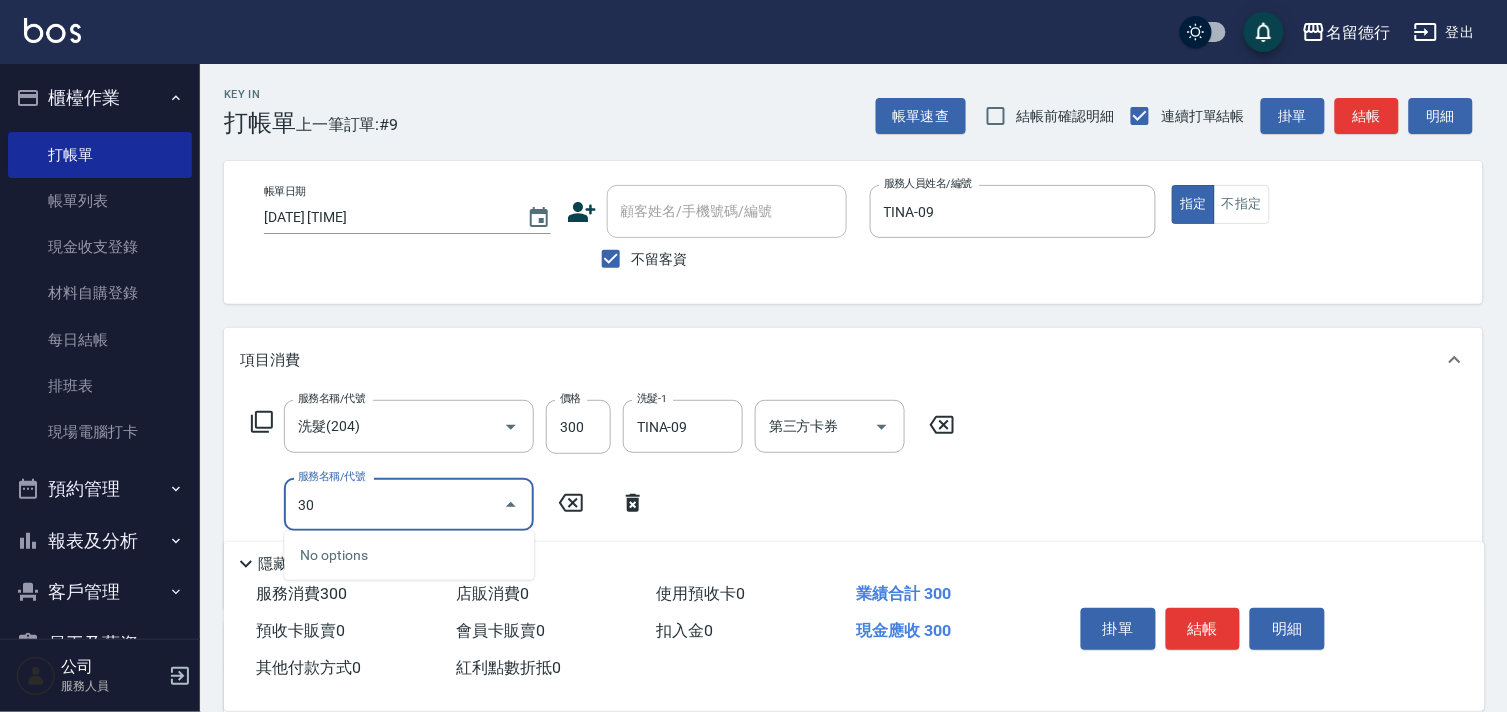 type on "302" 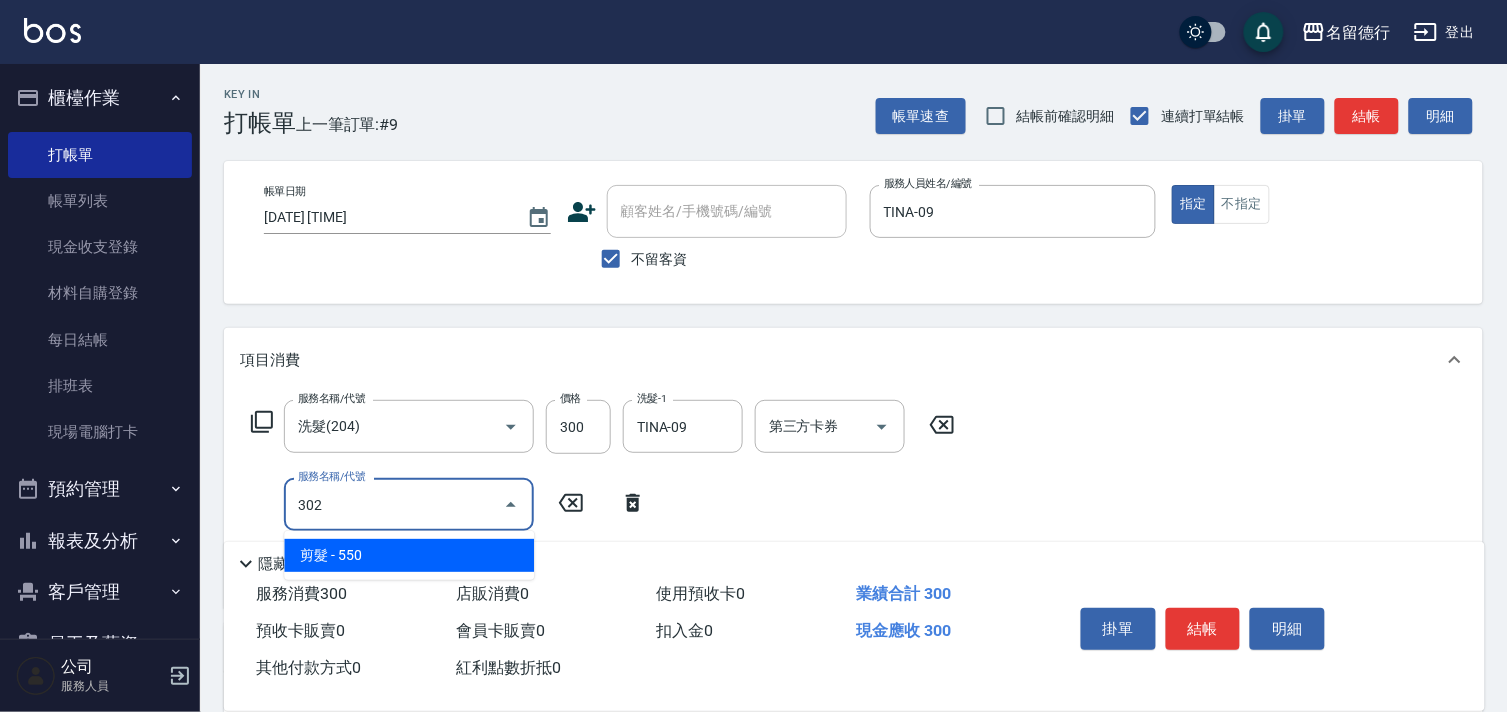 click on "剪髮 - 550" at bounding box center (409, 555) 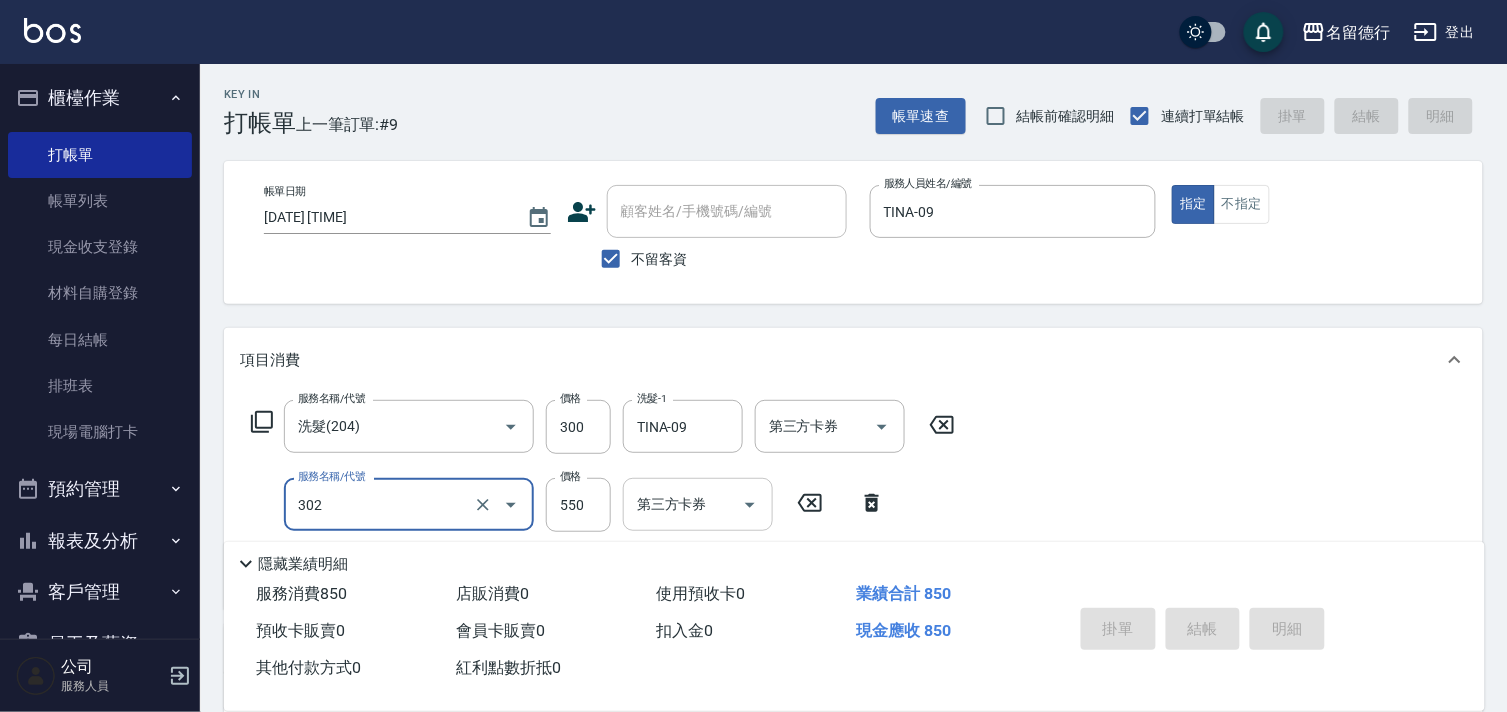 type 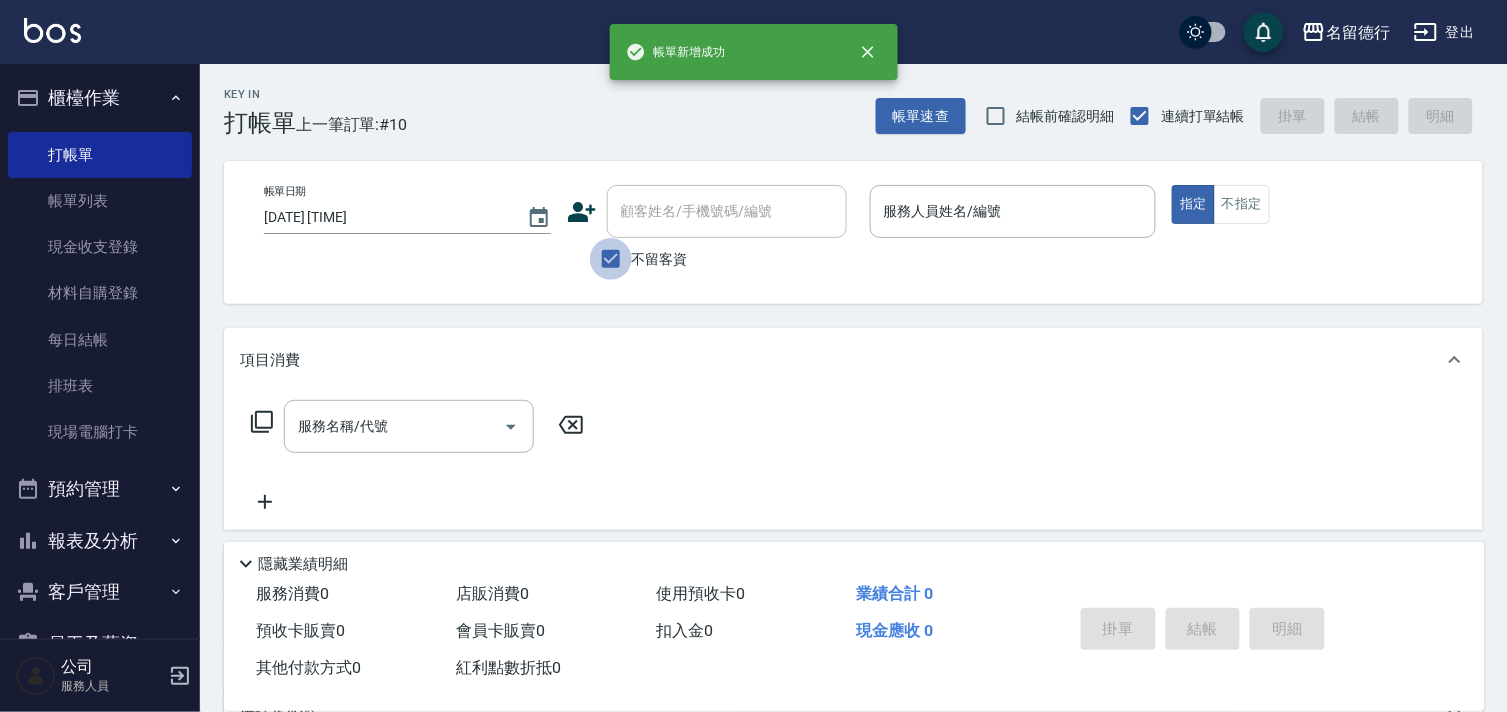 click on "不留客資" at bounding box center (611, 259) 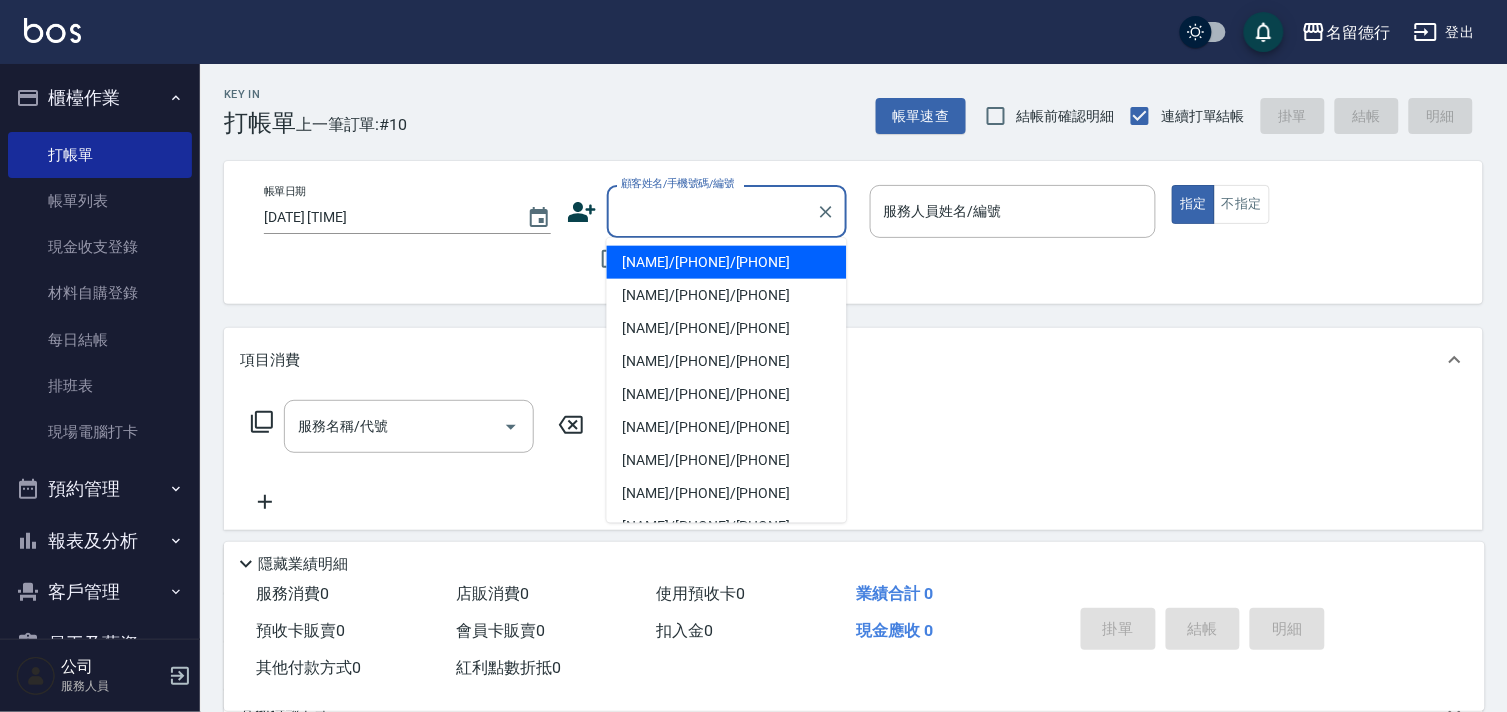 click on "顧客姓名/手機號碼/編號" at bounding box center (712, 211) 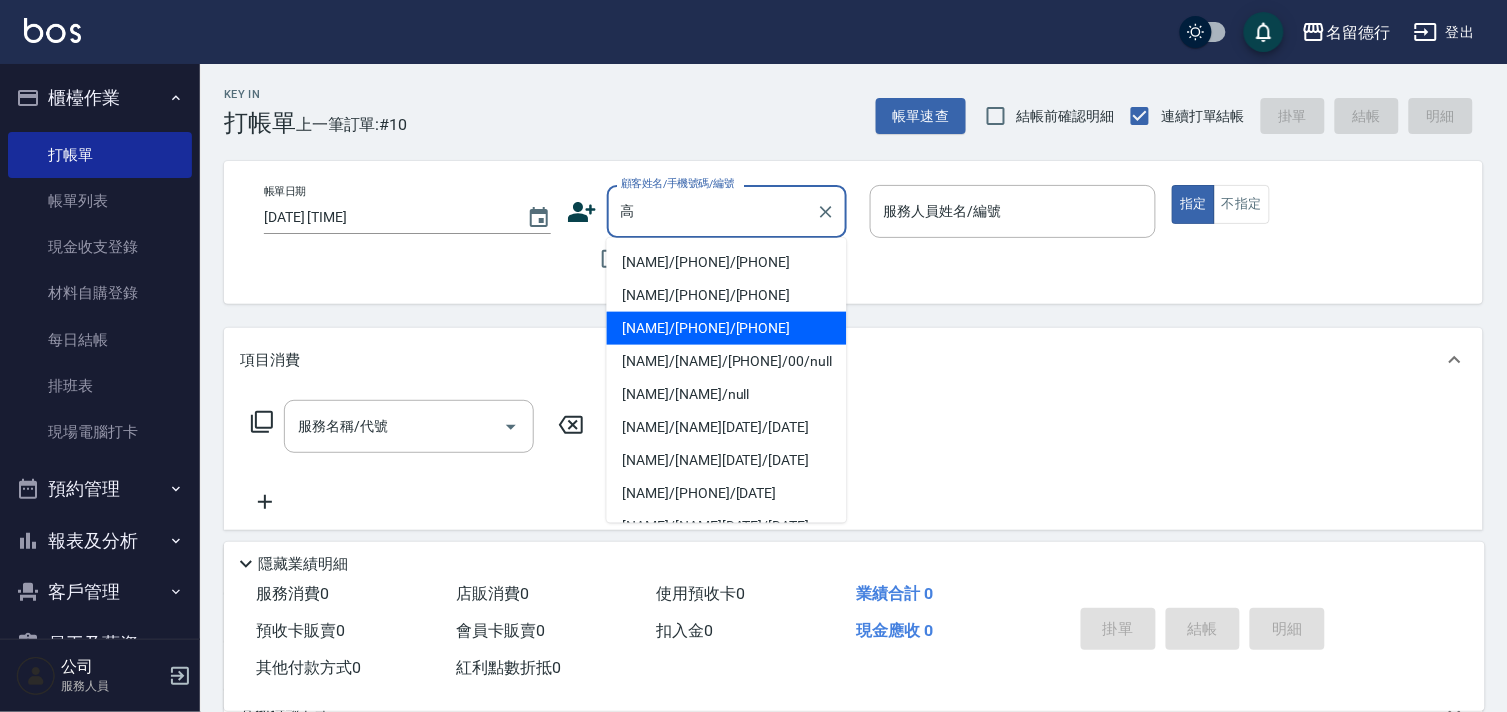 click on "[NAME]/[PHONE]/[PHONE]" at bounding box center [727, 328] 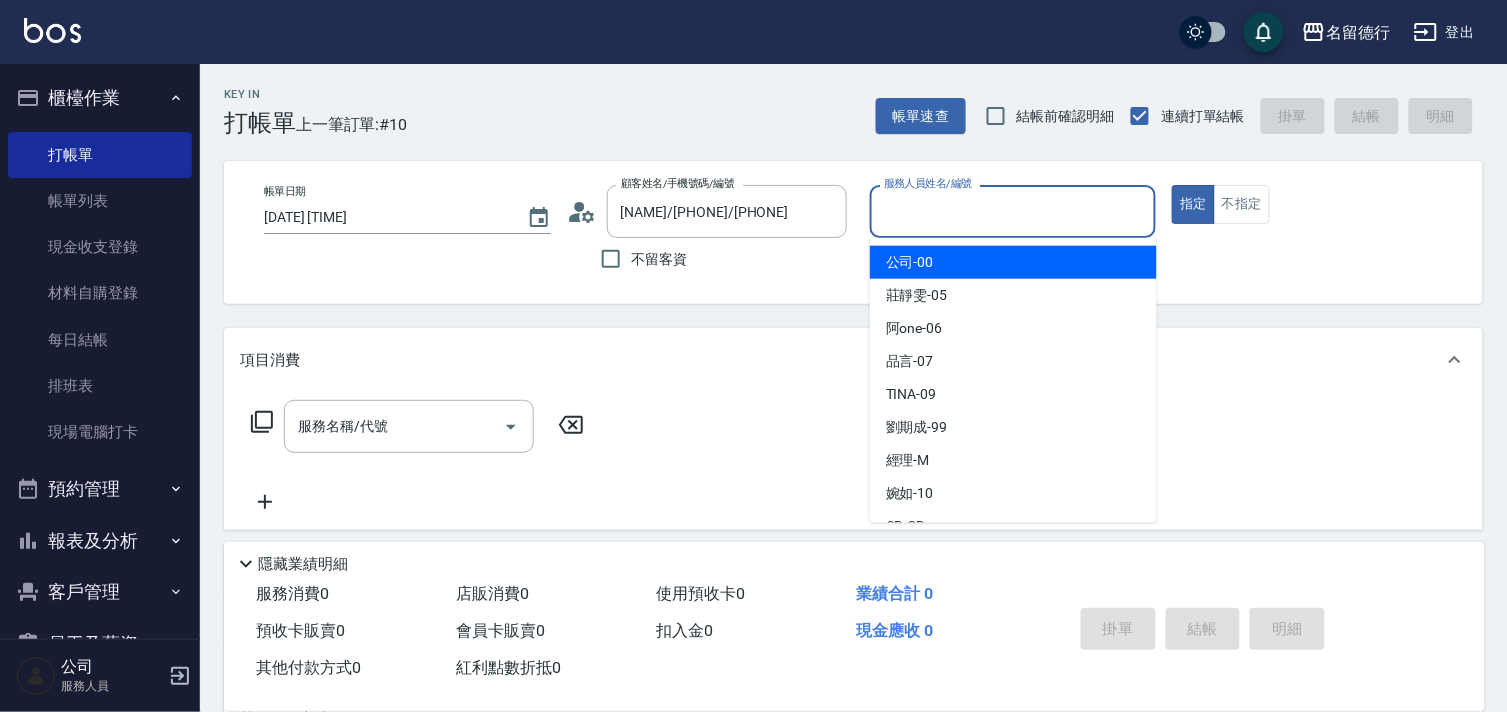 click on "服務人員姓名/編號" at bounding box center [1013, 211] 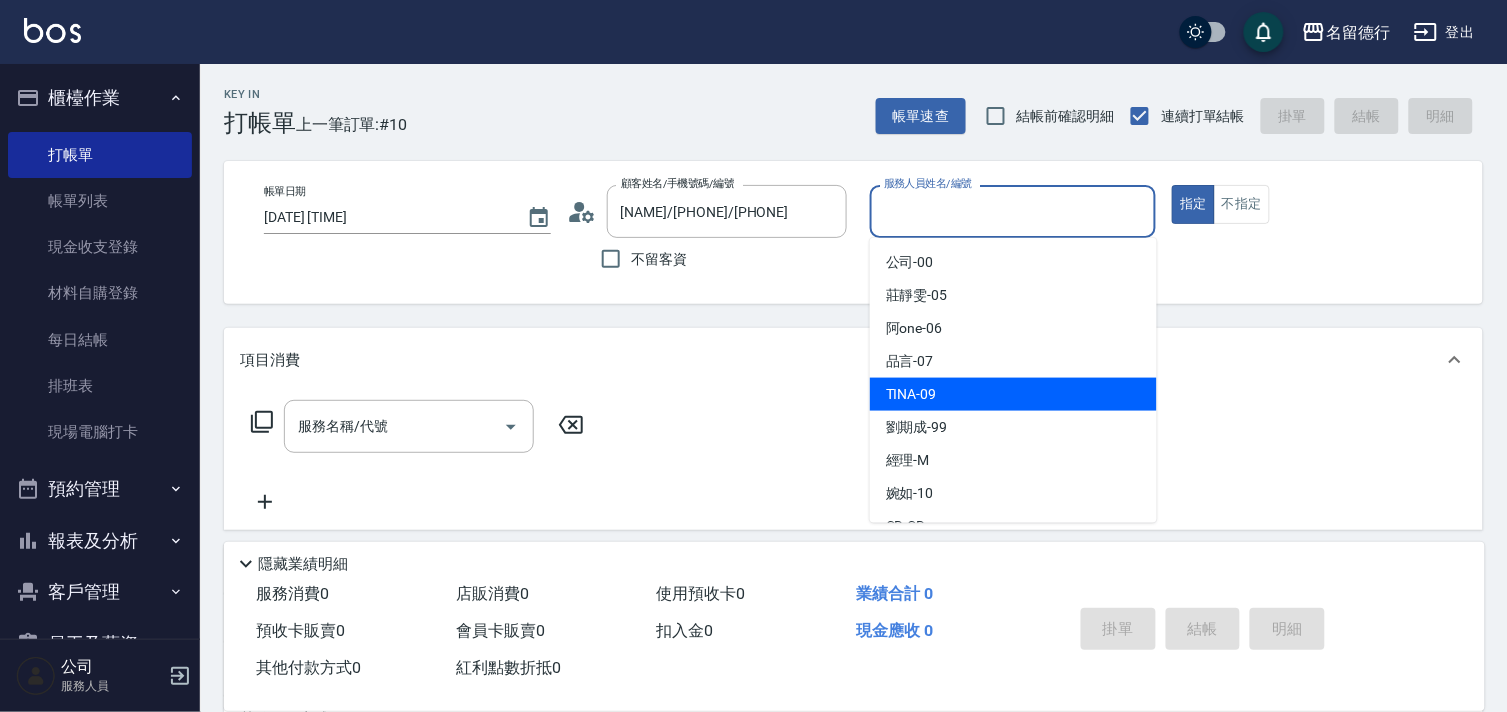 click on "TINA -09" at bounding box center [911, 394] 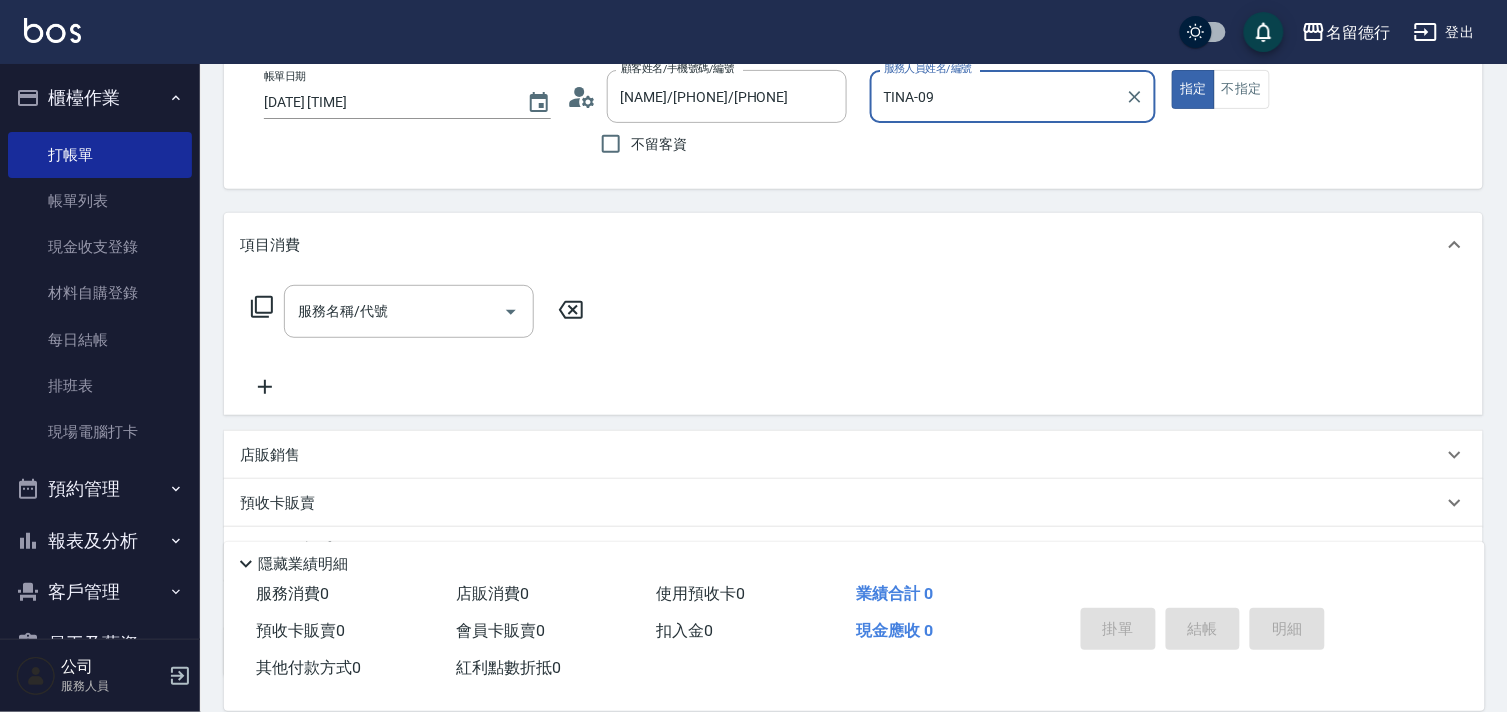 scroll, scrollTop: 268, scrollLeft: 0, axis: vertical 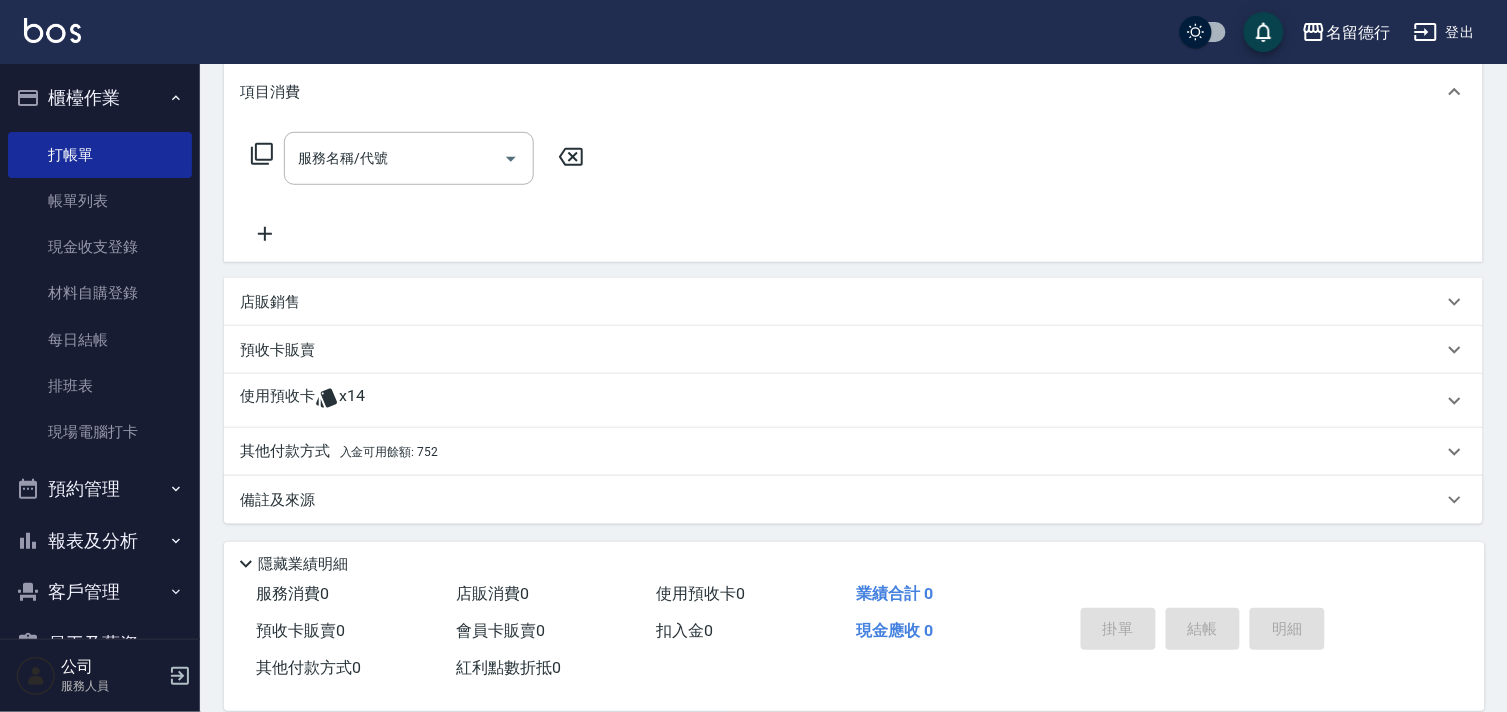click on "使用預收卡 x14" at bounding box center (853, 401) 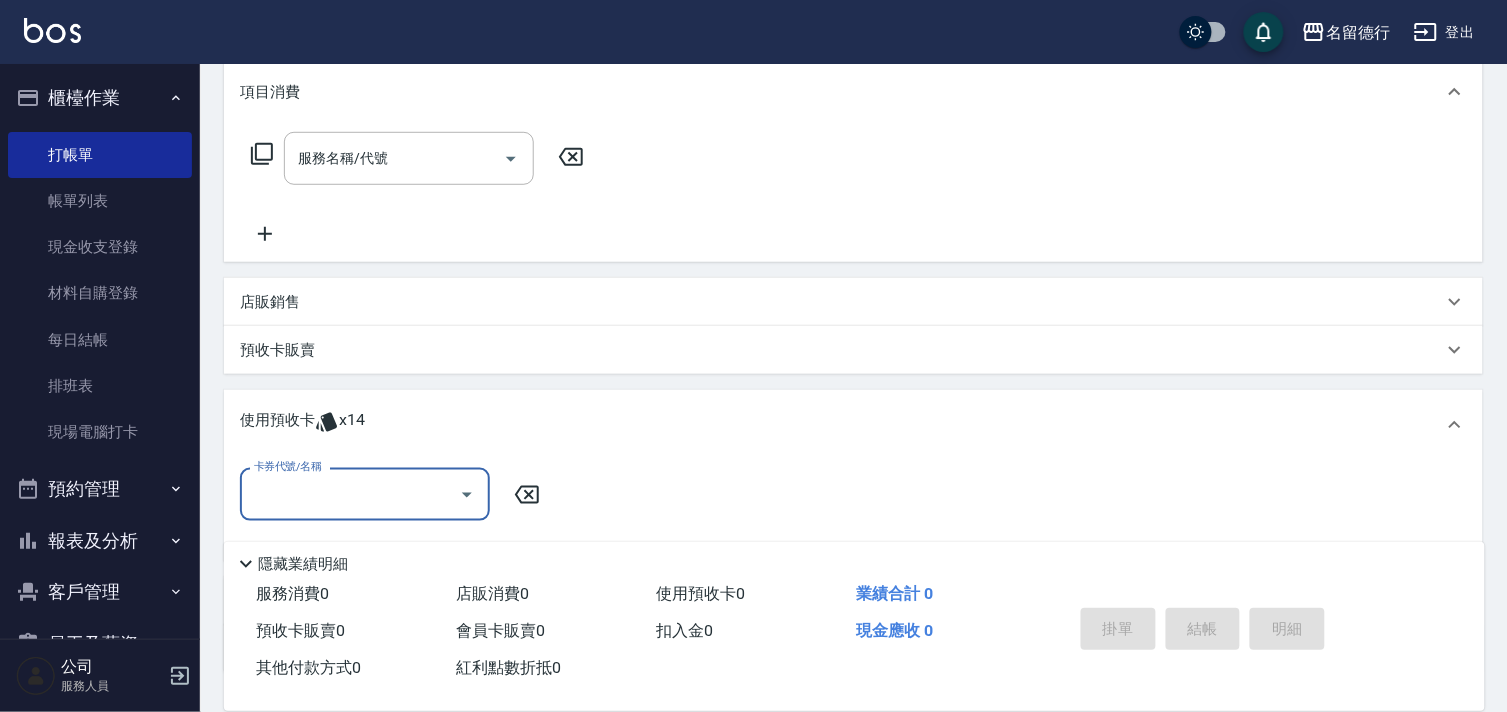 scroll, scrollTop: 292, scrollLeft: 0, axis: vertical 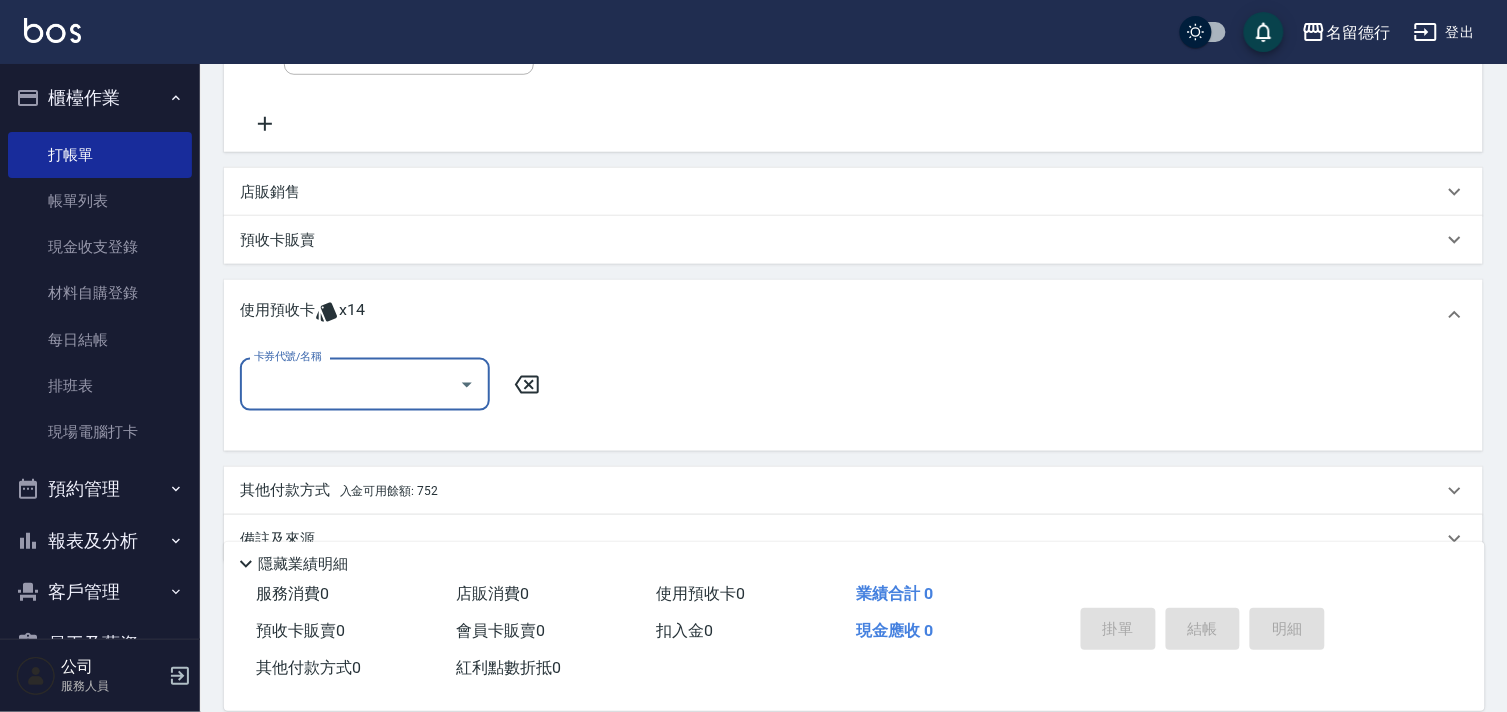 click on "卡券代號/名稱" at bounding box center (350, 384) 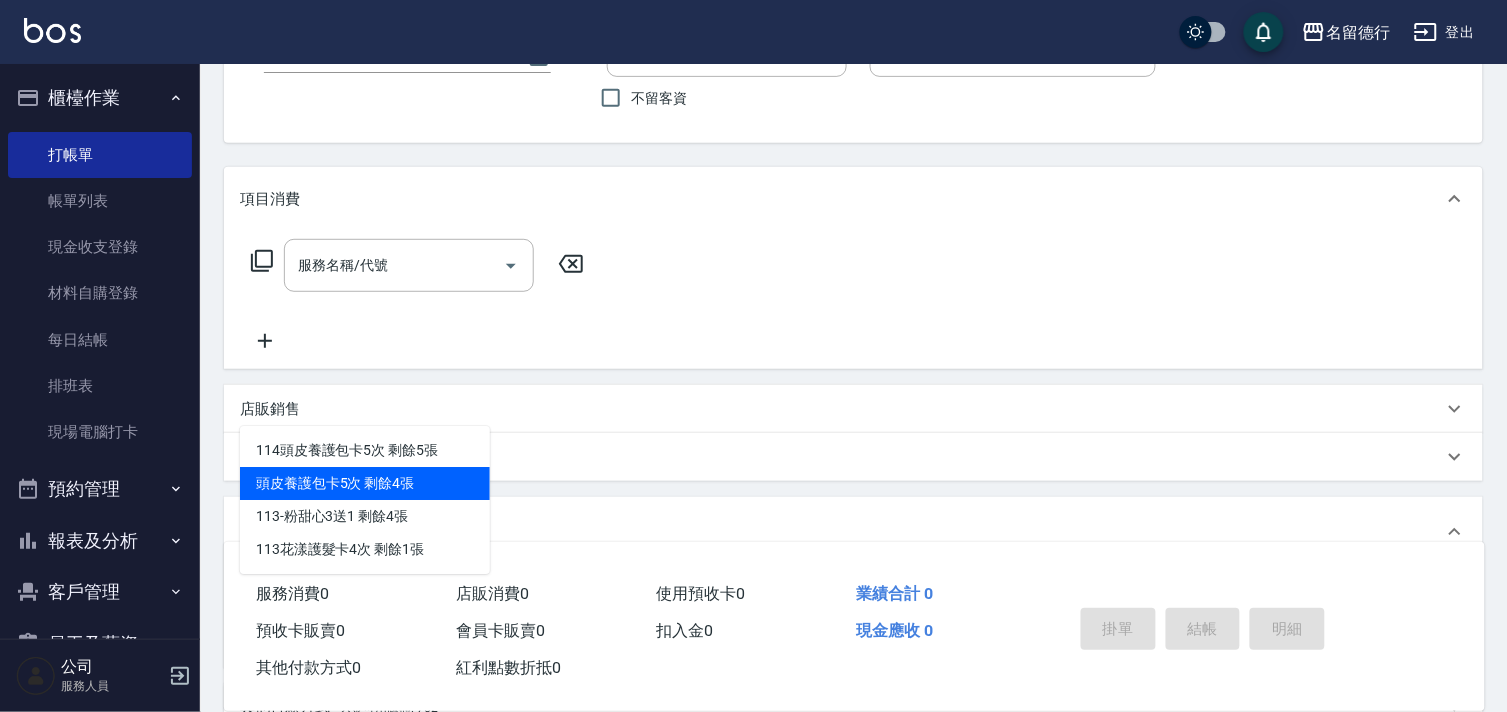 scroll, scrollTop: 417, scrollLeft: 0, axis: vertical 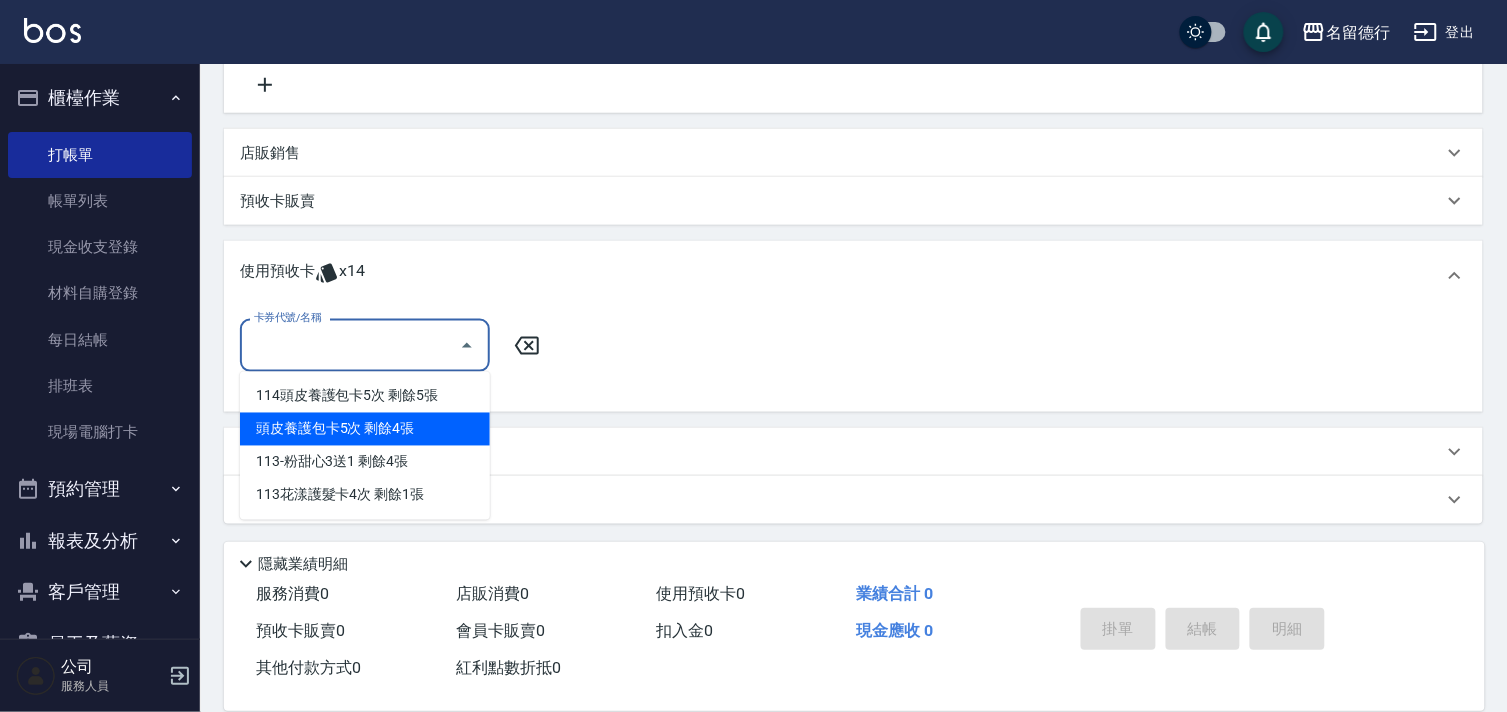 click on "頭皮養護包卡5次 剩餘4張" at bounding box center (365, 429) 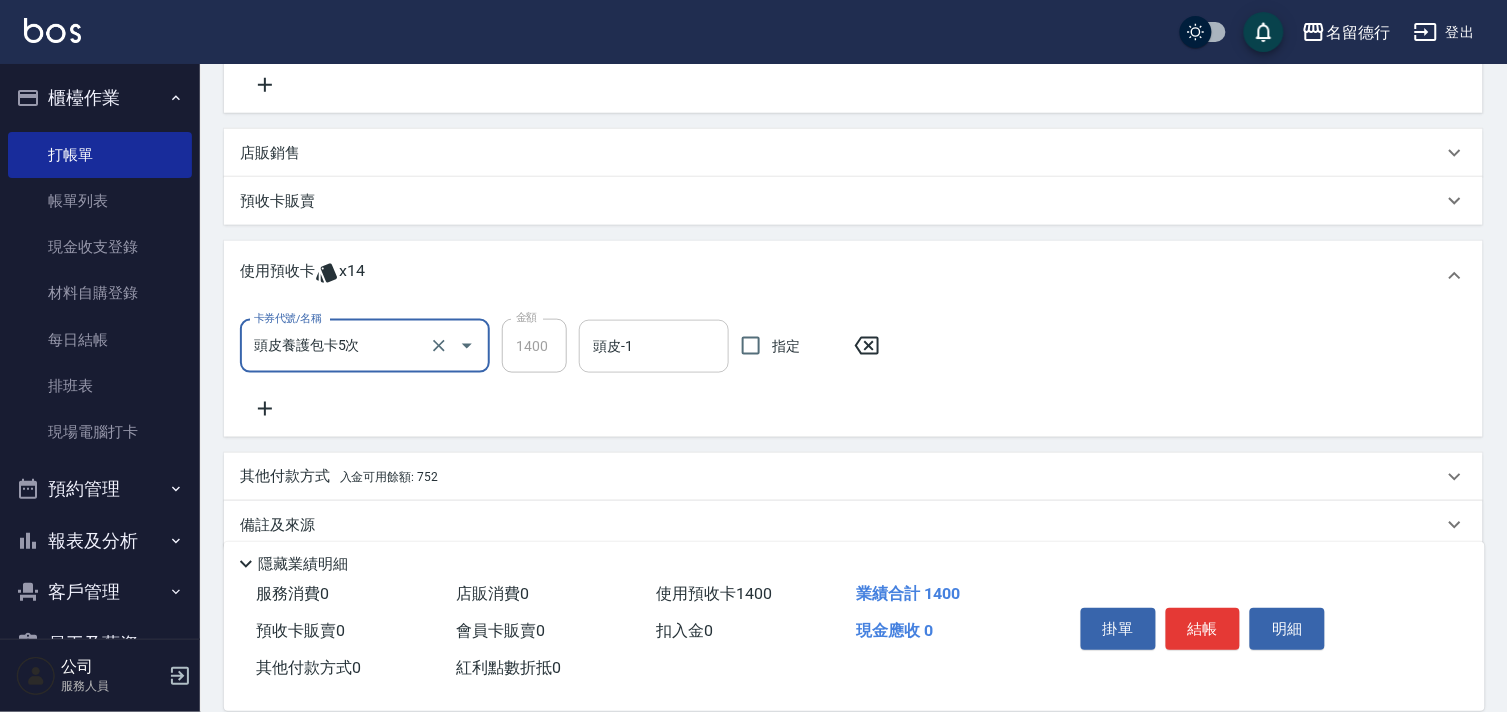 click on "頭皮-1" at bounding box center (654, 346) 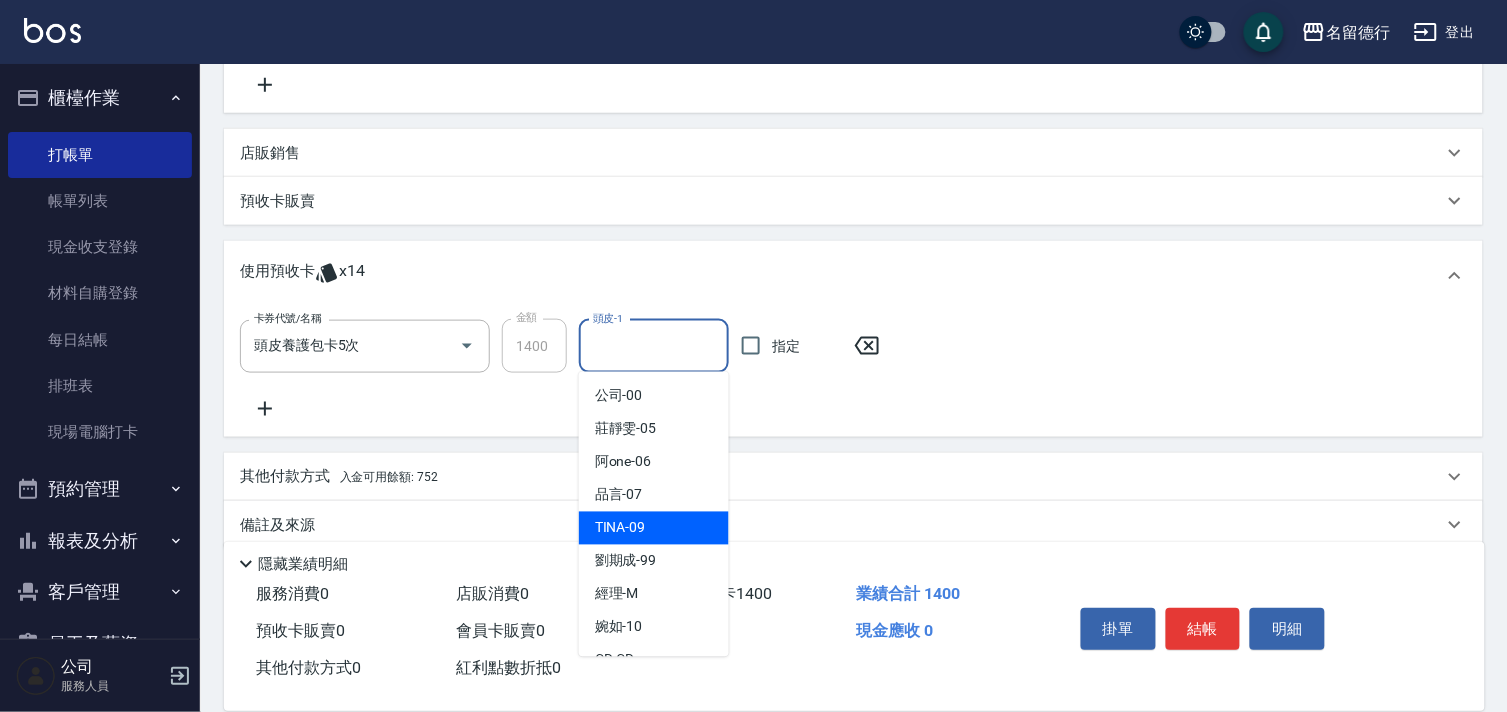 click on "TINA -09" at bounding box center (654, 528) 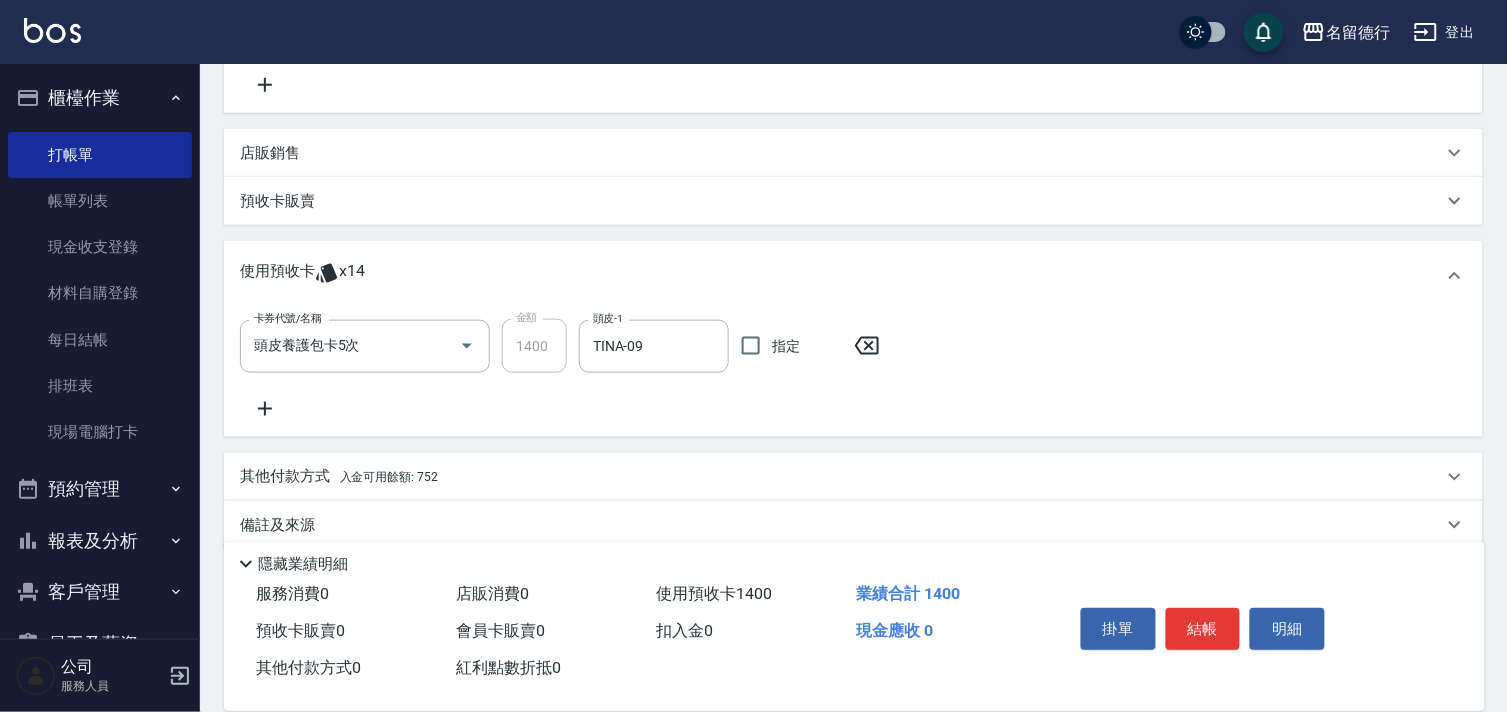 click 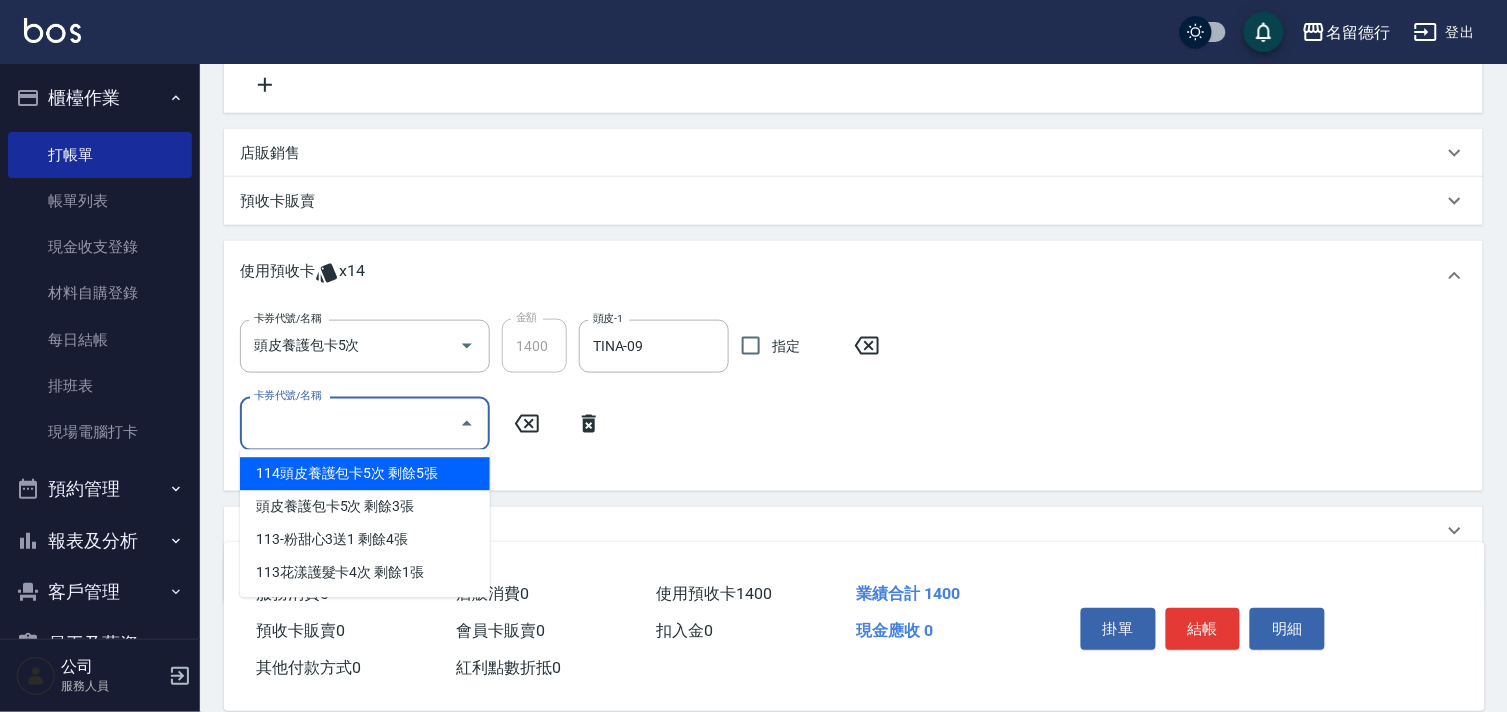 click on "卡券代號/名稱" at bounding box center (350, 423) 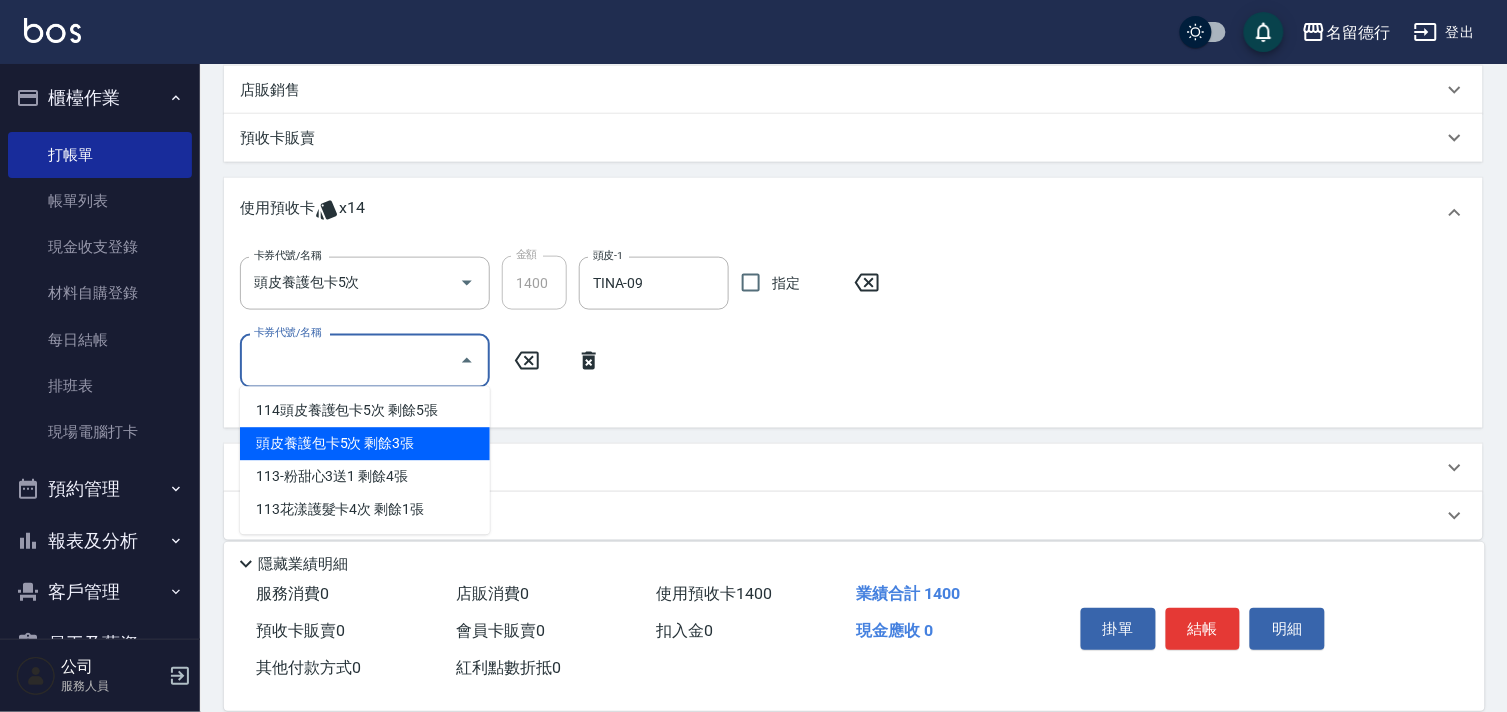 scroll, scrollTop: 496, scrollLeft: 0, axis: vertical 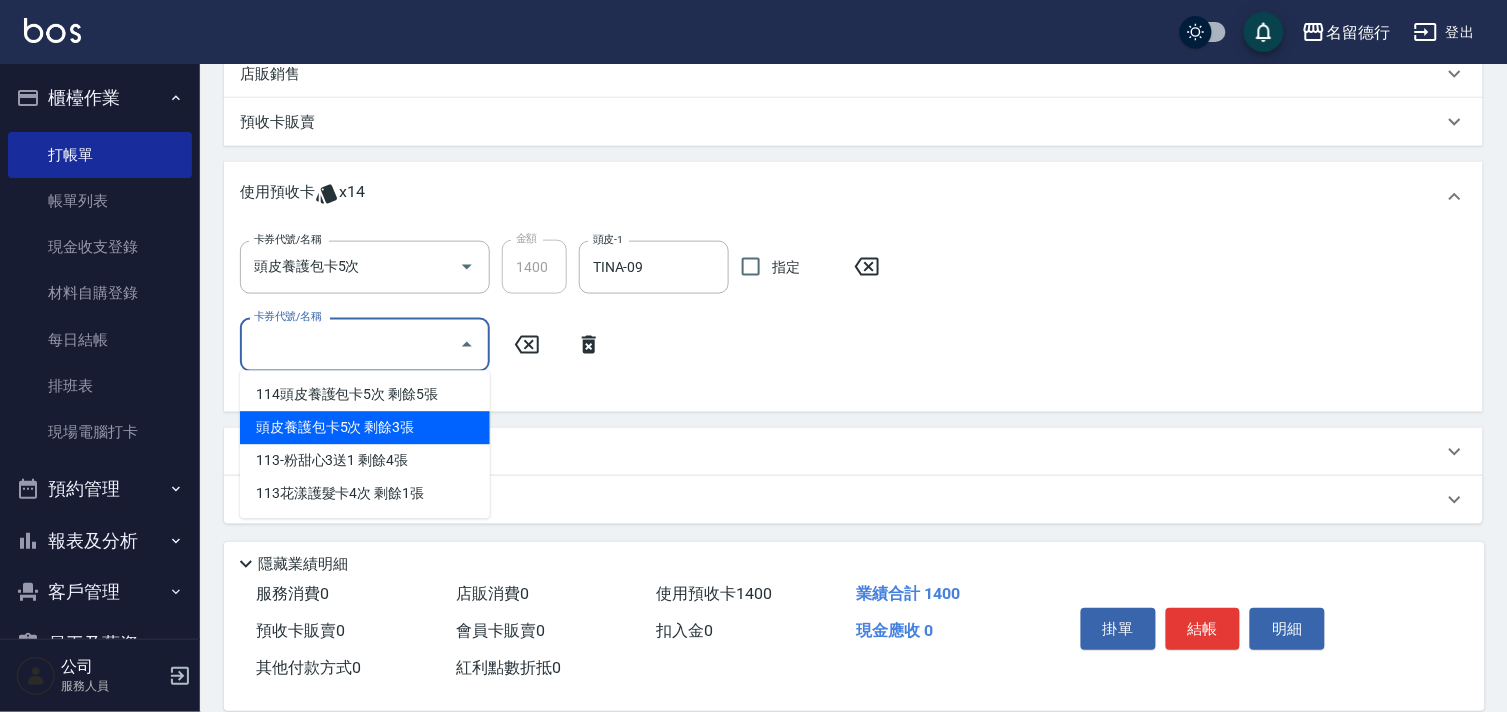 click on "頭皮養護包卡5次 剩餘3張" at bounding box center [365, 428] 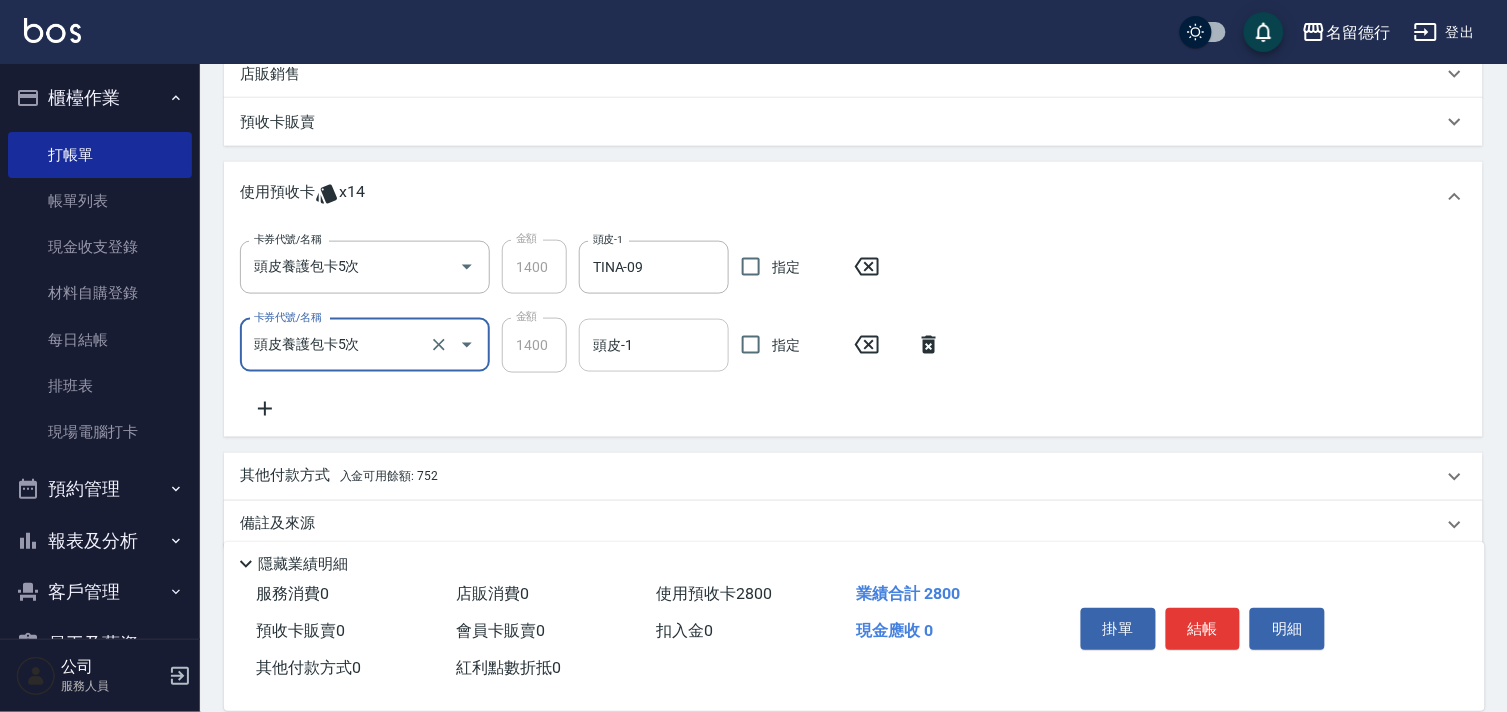 click on "頭皮-1" at bounding box center [654, 345] 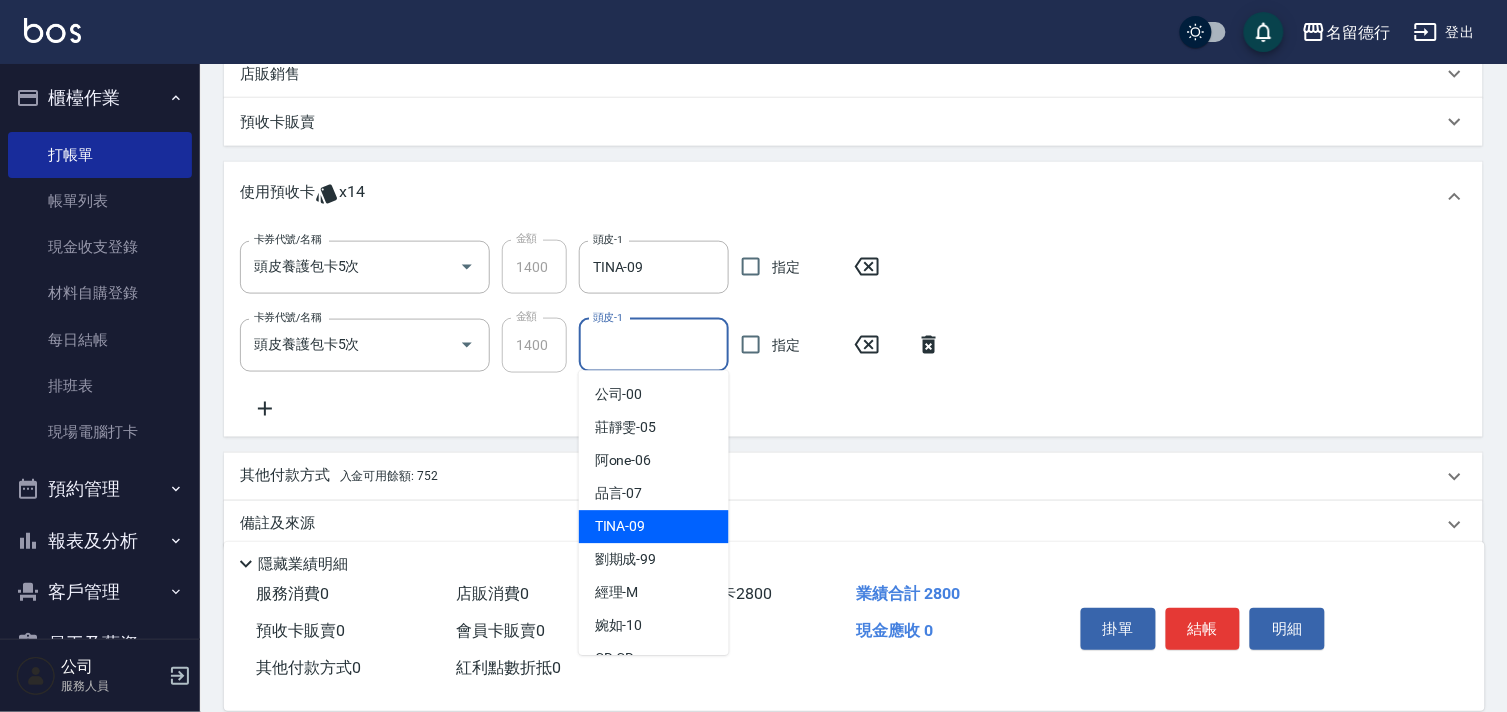 click on "TINA -09" at bounding box center [620, 527] 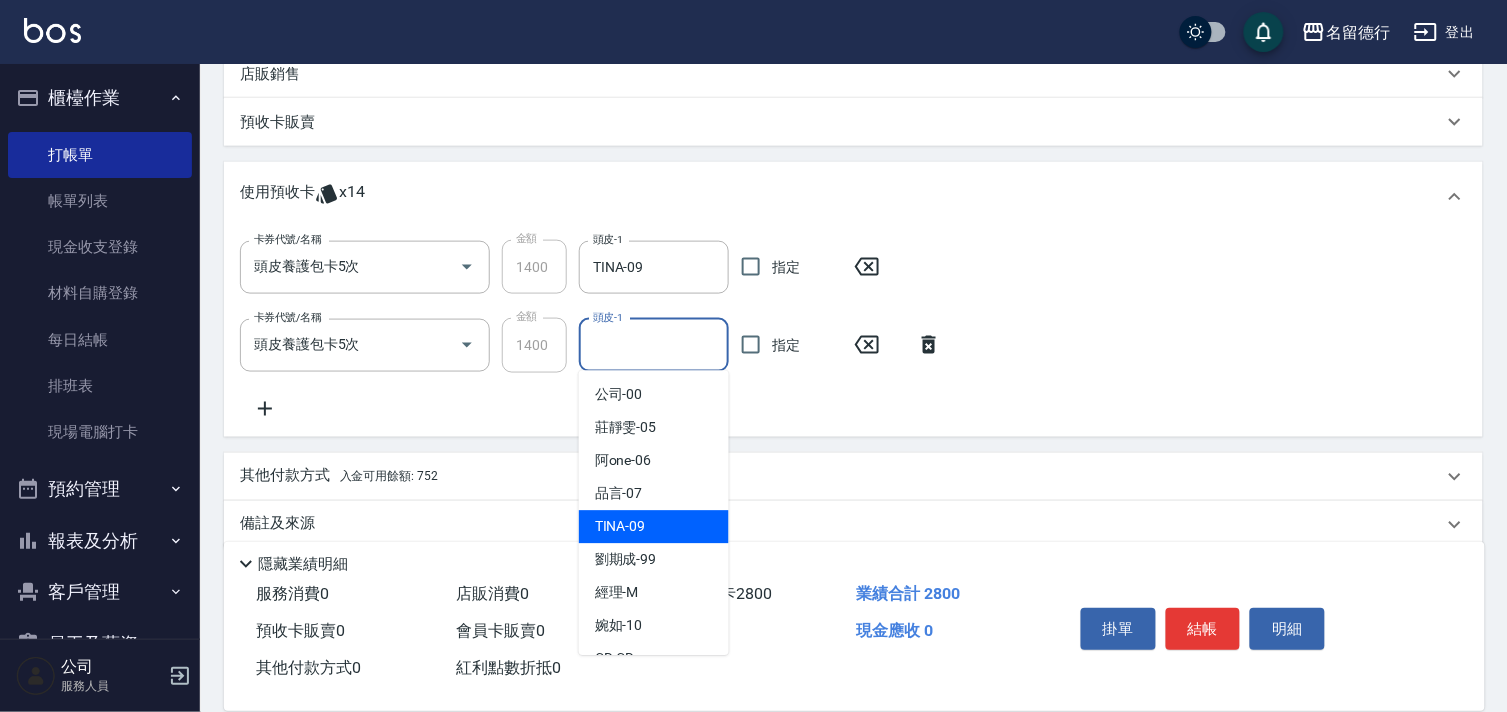 type on "TINA-09" 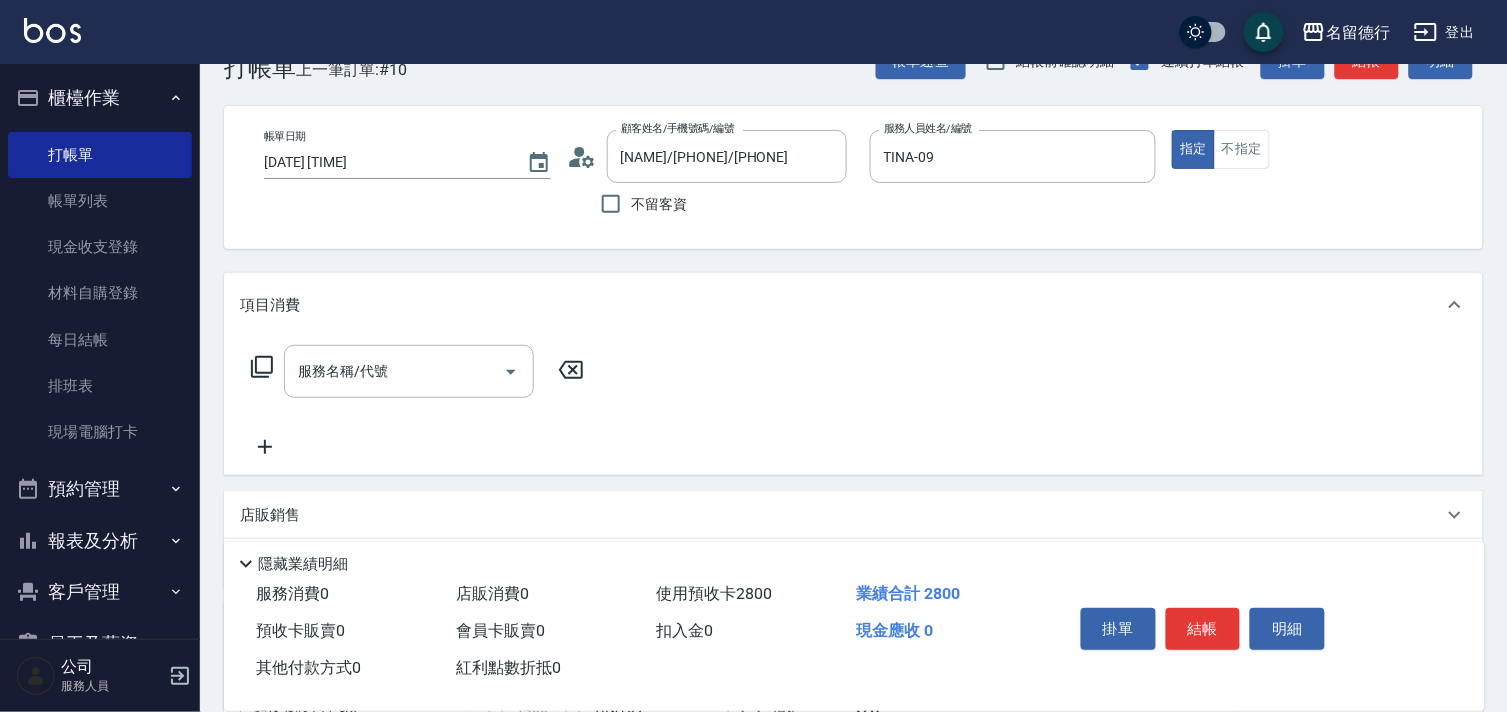 scroll, scrollTop: 52, scrollLeft: 0, axis: vertical 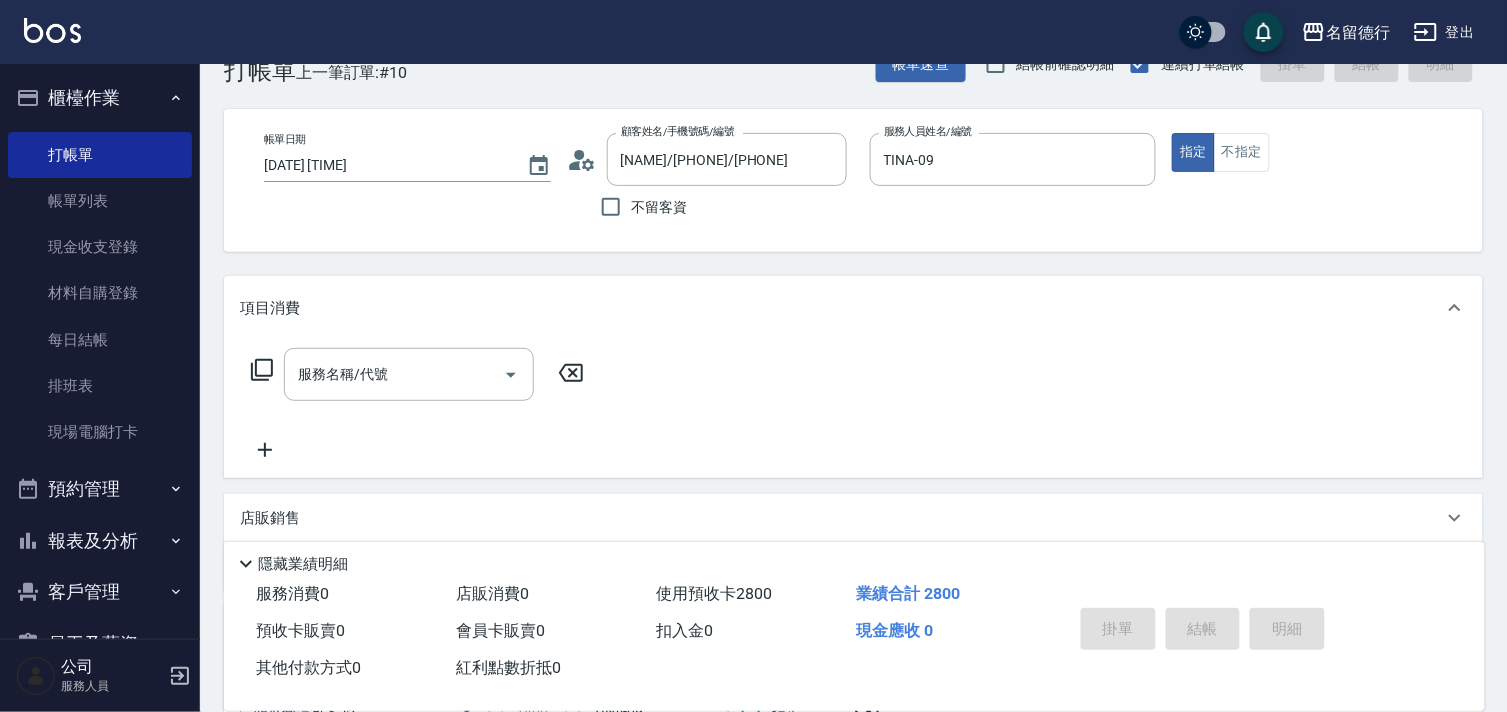type on "[DATE] [TIME]" 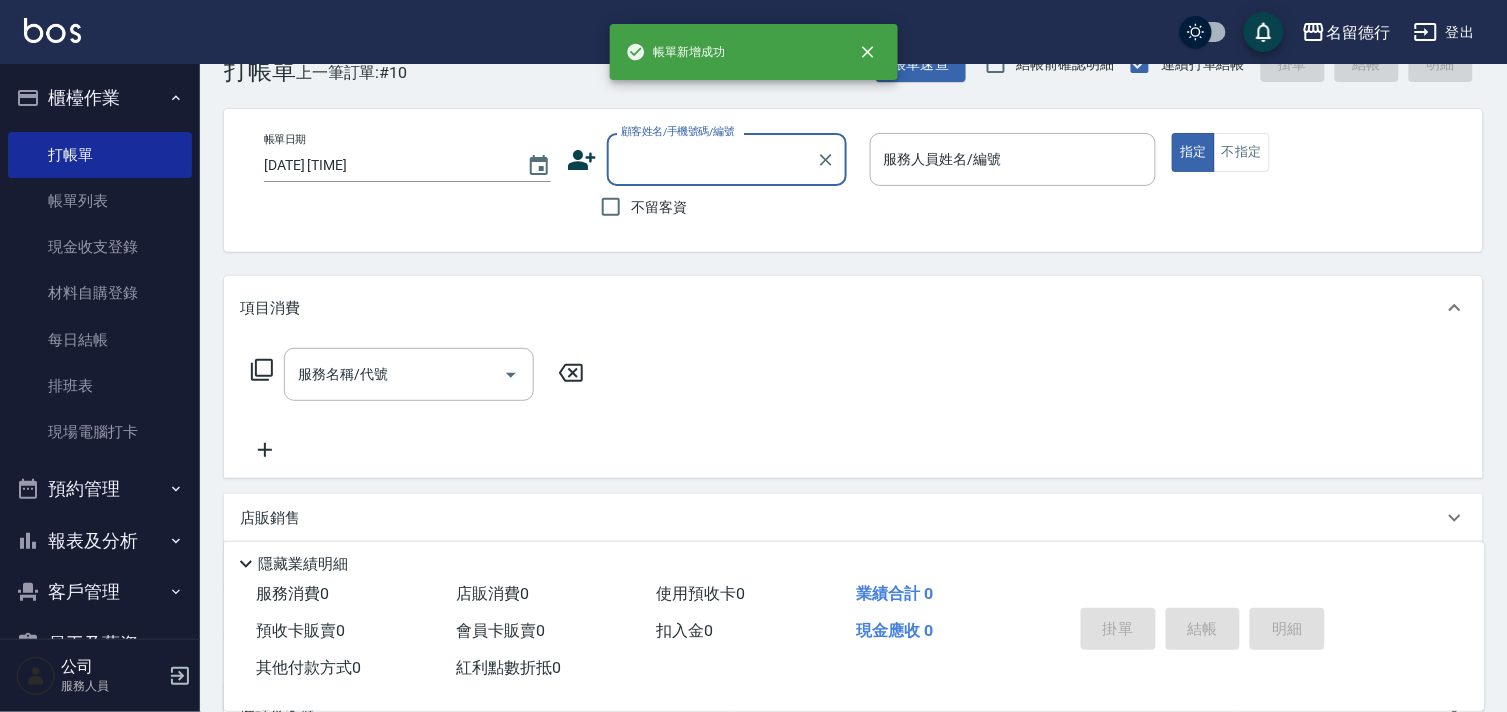 scroll, scrollTop: 0, scrollLeft: 0, axis: both 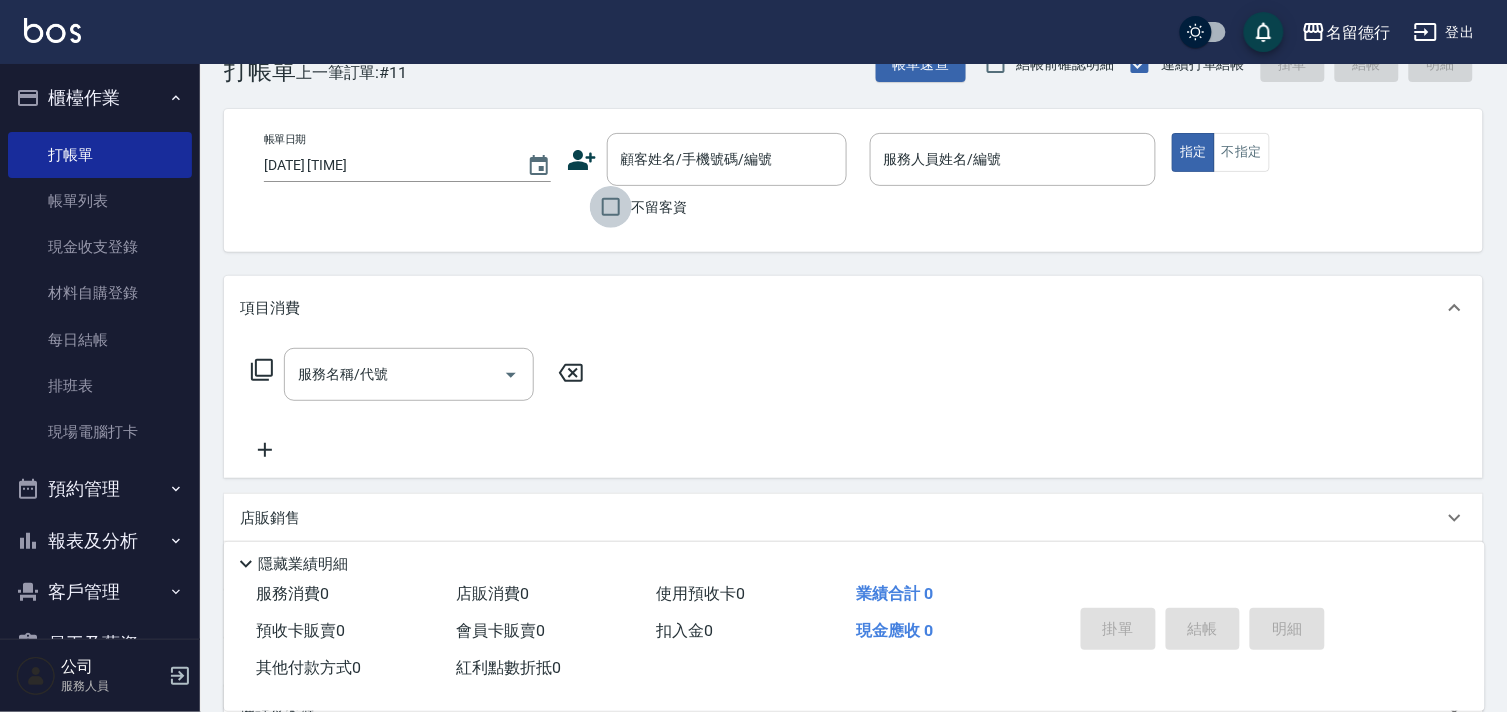 click on "不留客資" at bounding box center (611, 207) 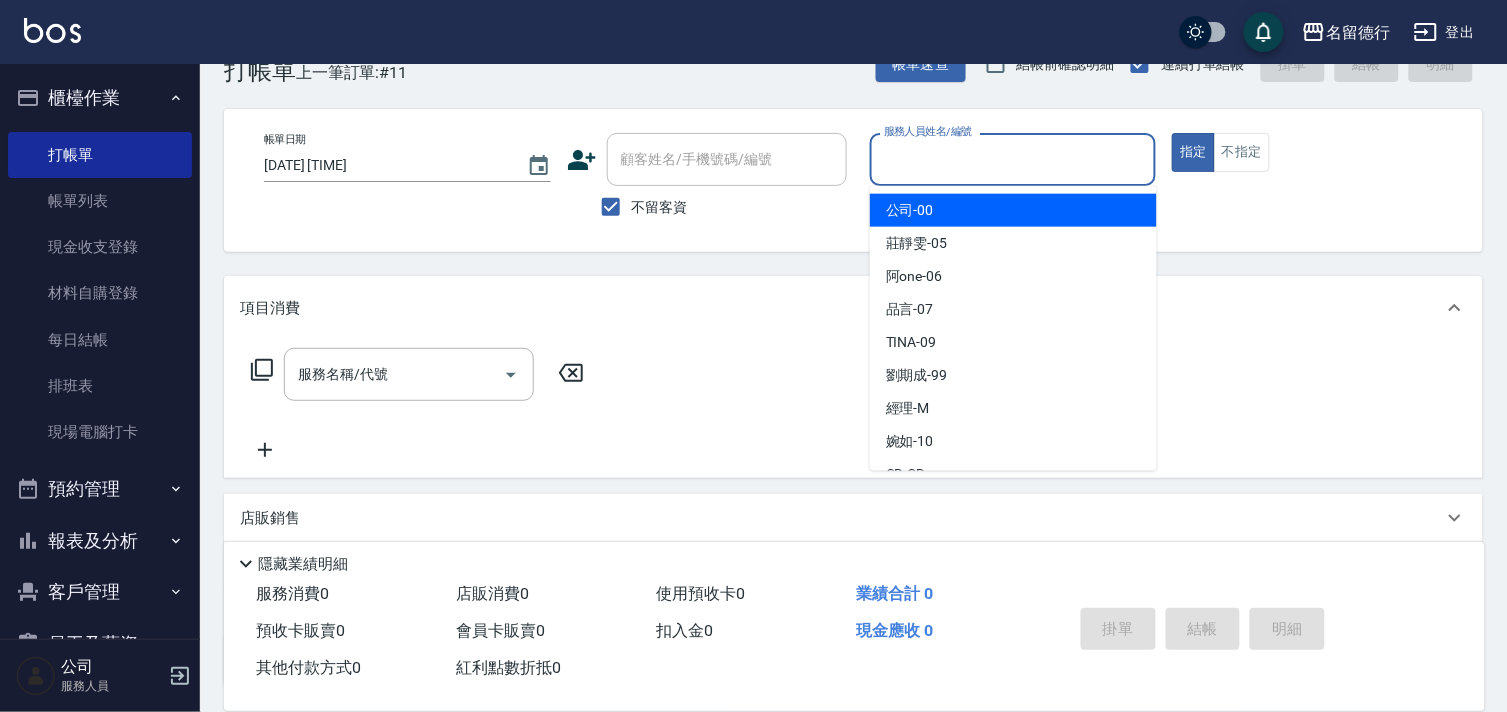 click on "服務人員姓名/編號" at bounding box center [1013, 159] 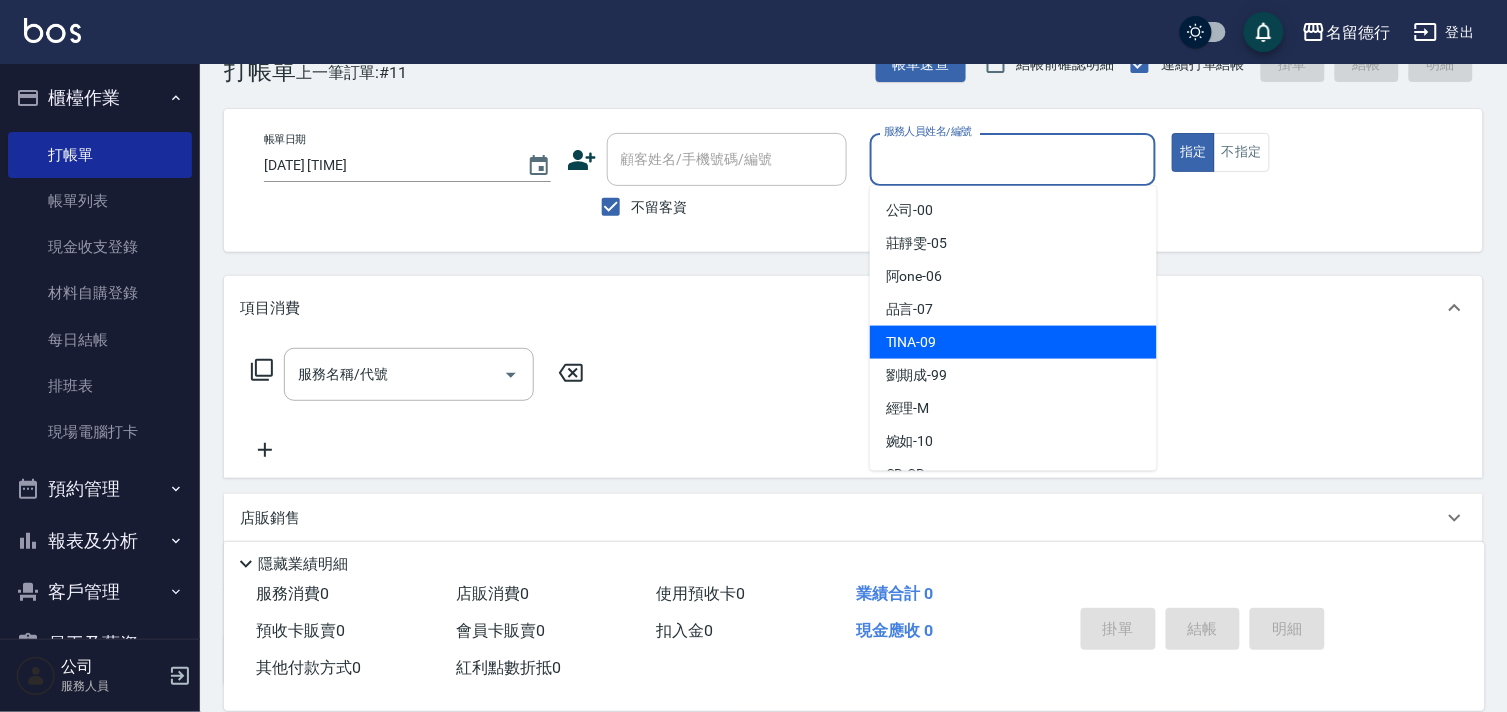 click on "TINA -09" at bounding box center (911, 342) 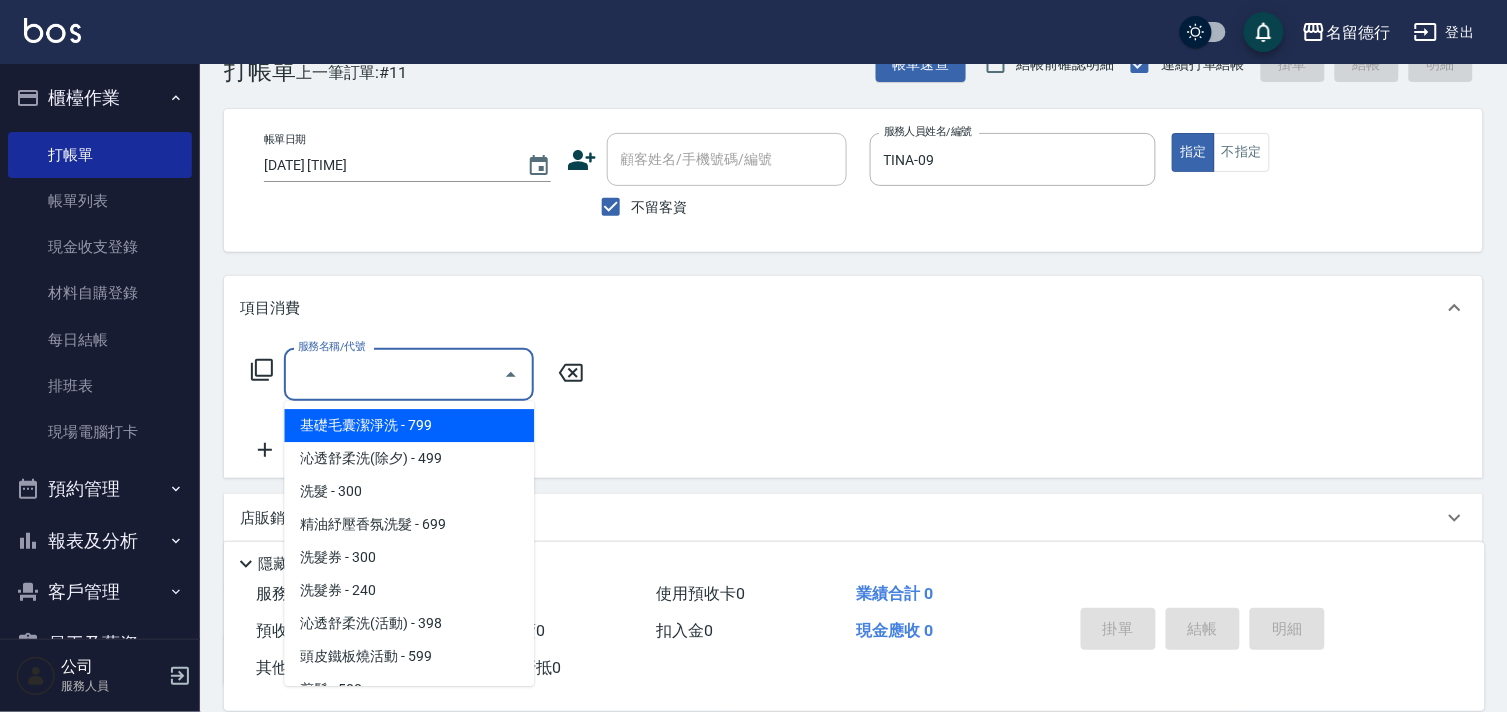click on "服務名稱/代號" at bounding box center (394, 374) 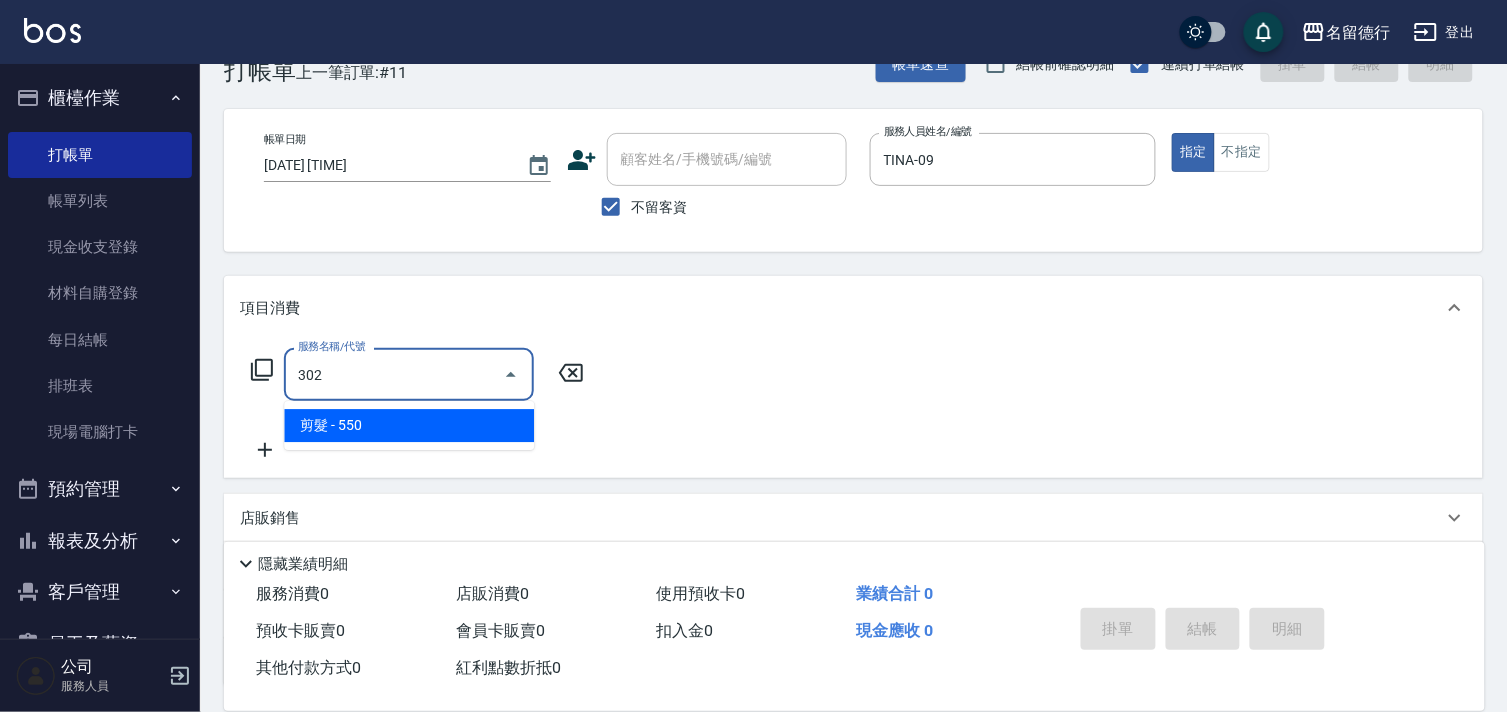 click on "剪髮 - 550" at bounding box center (409, 425) 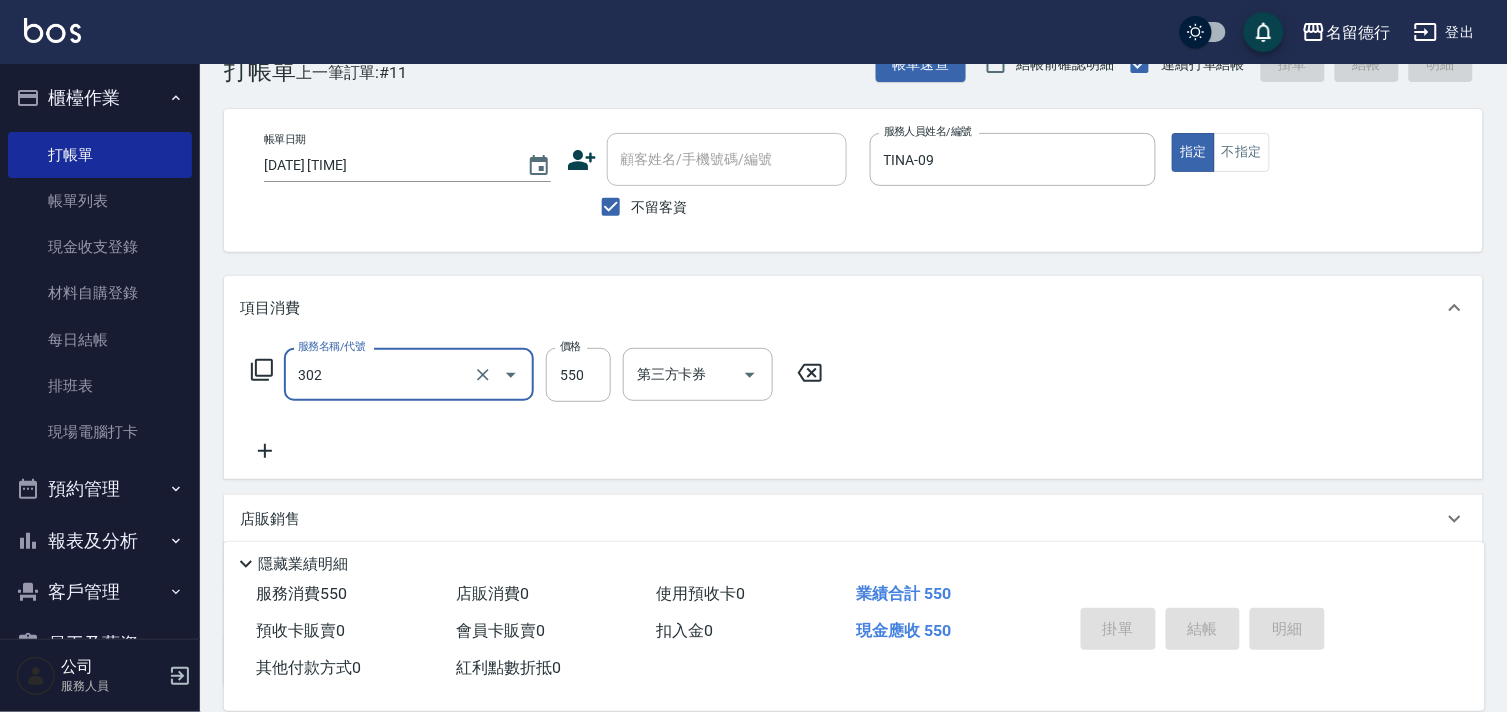 type on "302" 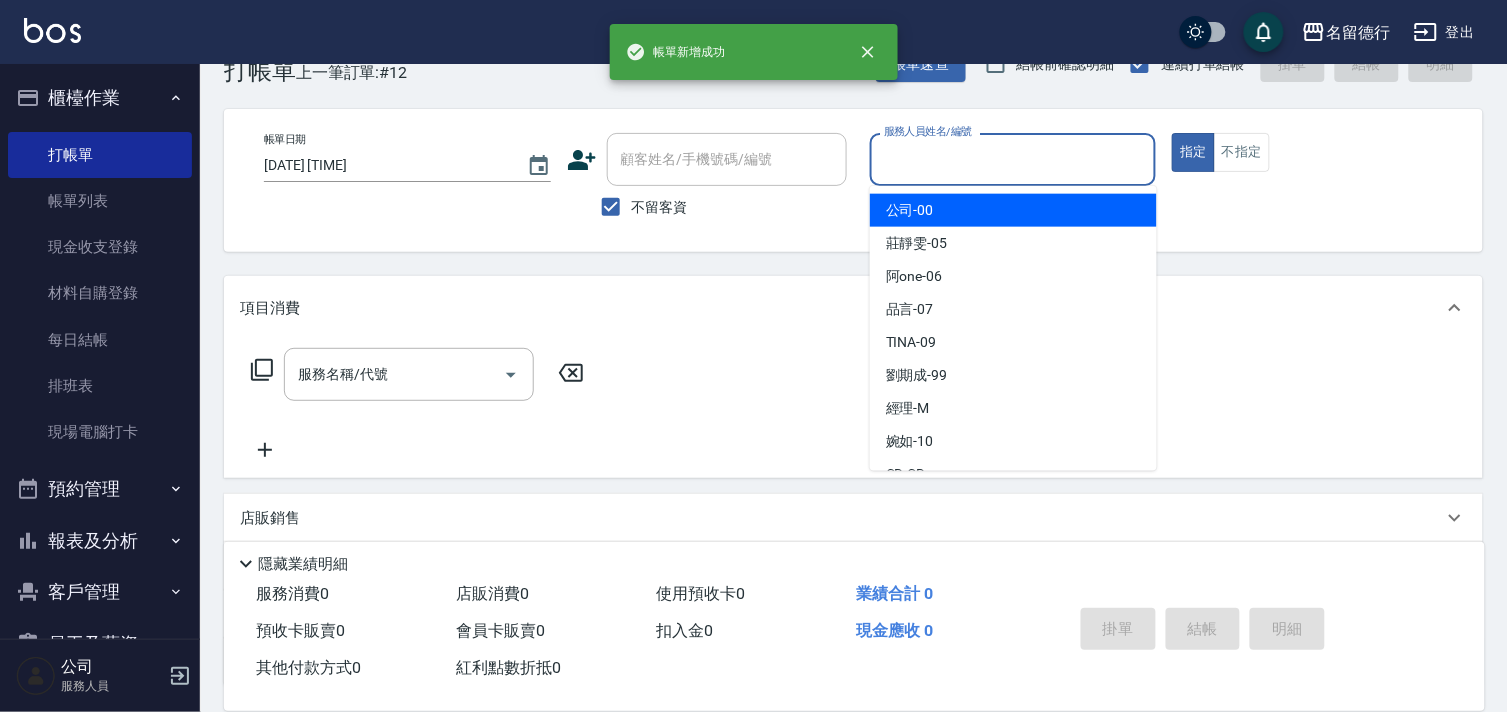 click on "服務人員姓名/編號" at bounding box center (1013, 159) 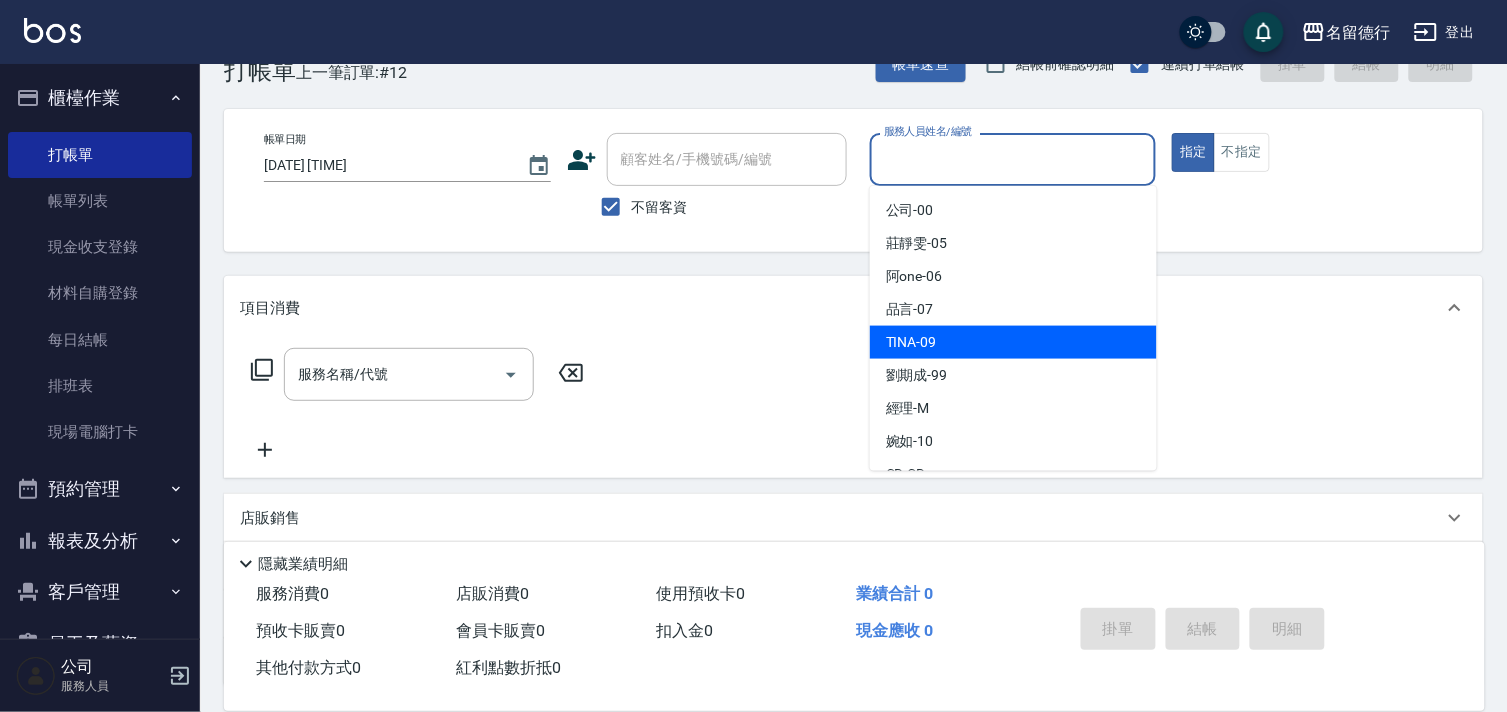 click on "TINA -09" at bounding box center (911, 342) 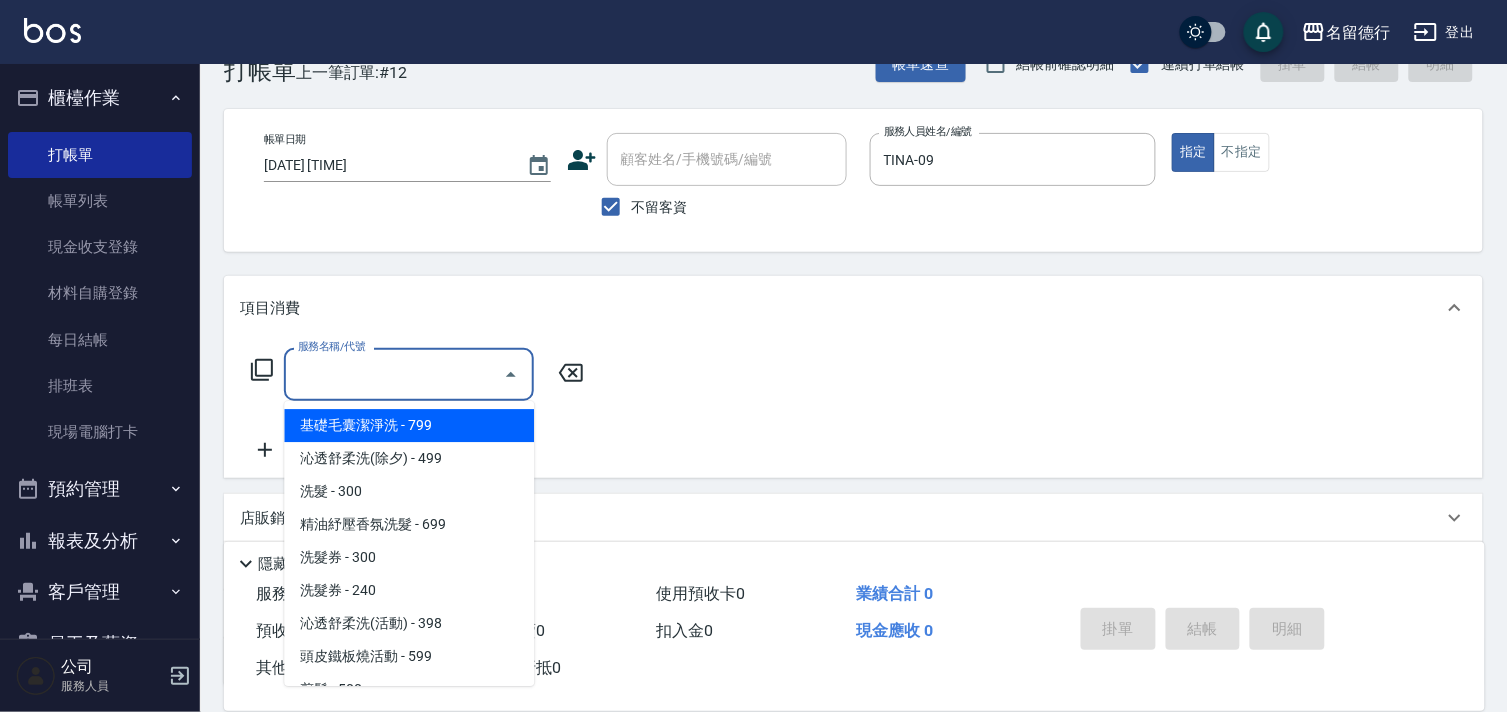 click on "服務名稱/代號" at bounding box center [394, 374] 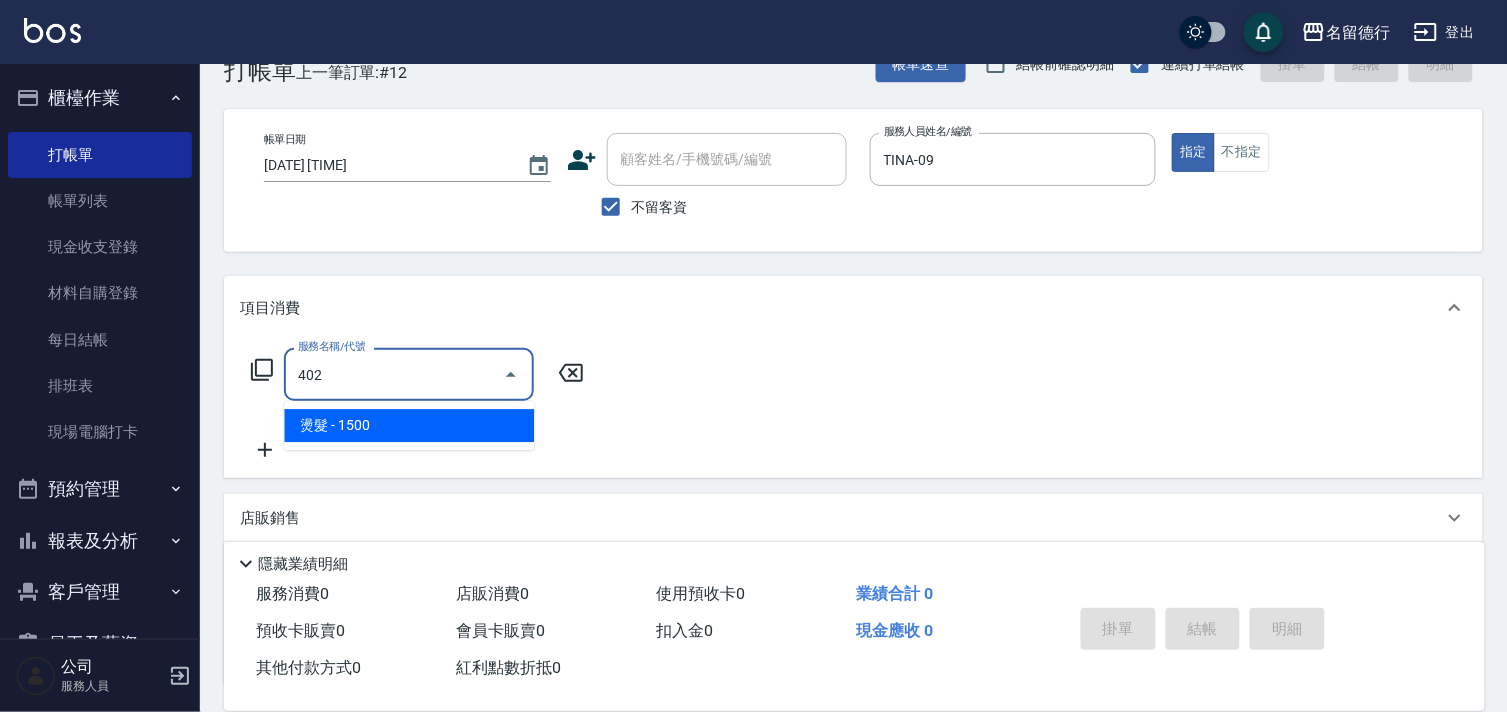 click on "燙髮 - 1500" at bounding box center [409, 425] 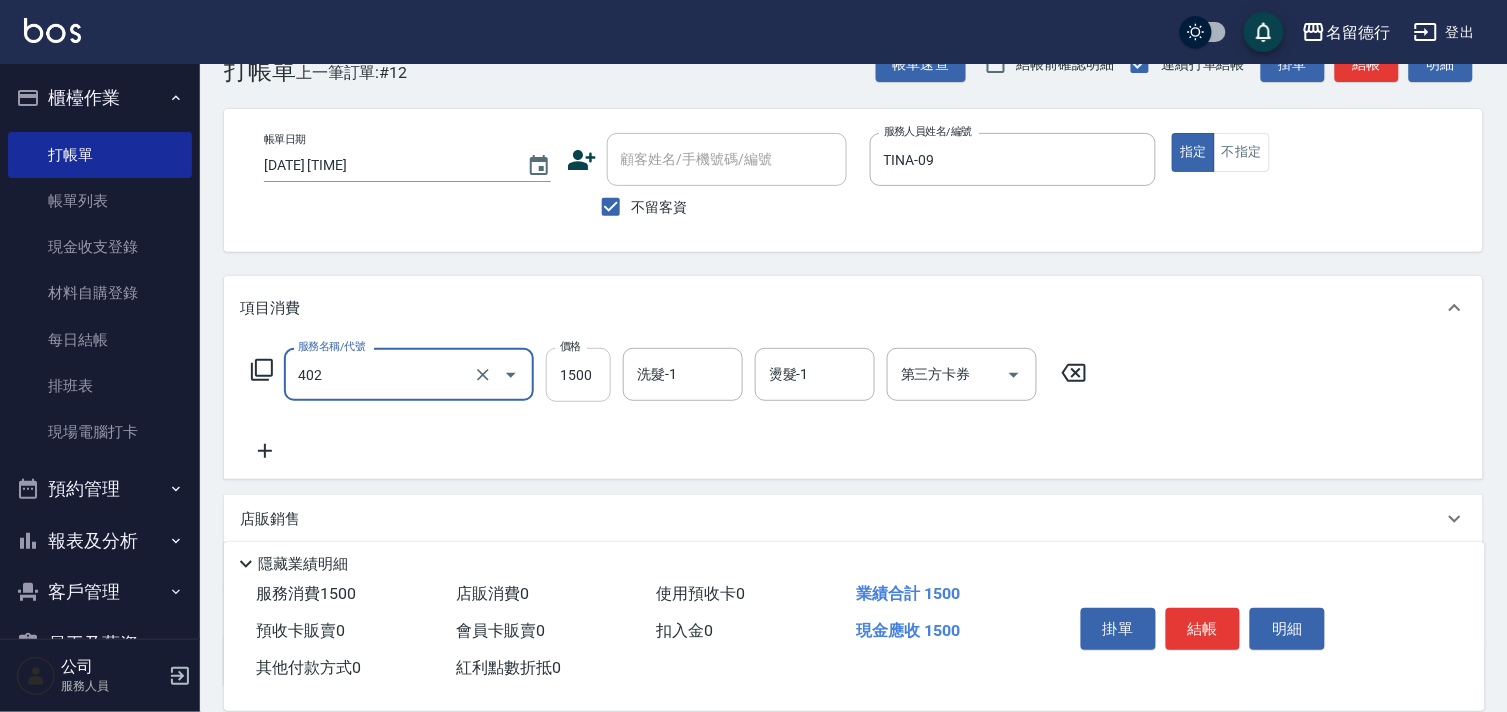 type on "燙髮(402)" 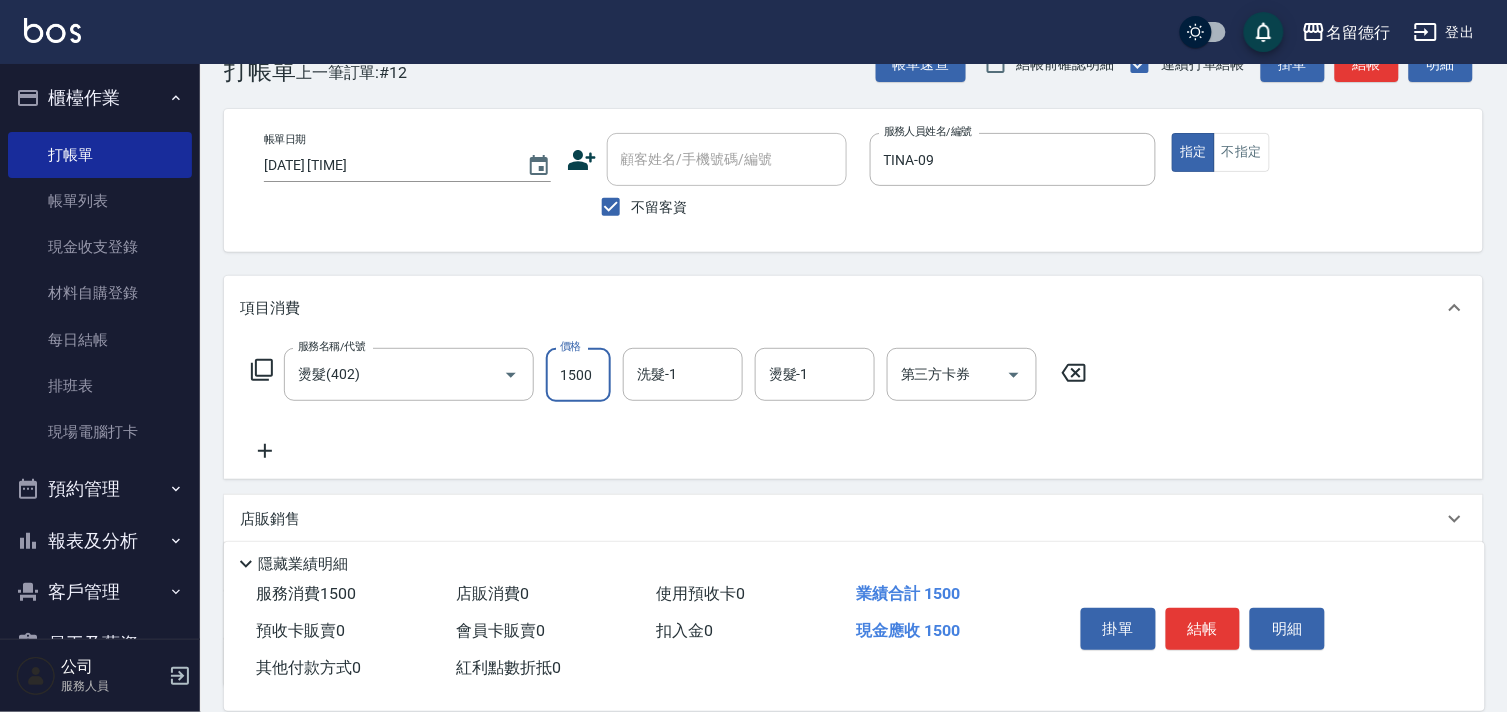click on "1500" at bounding box center [578, 375] 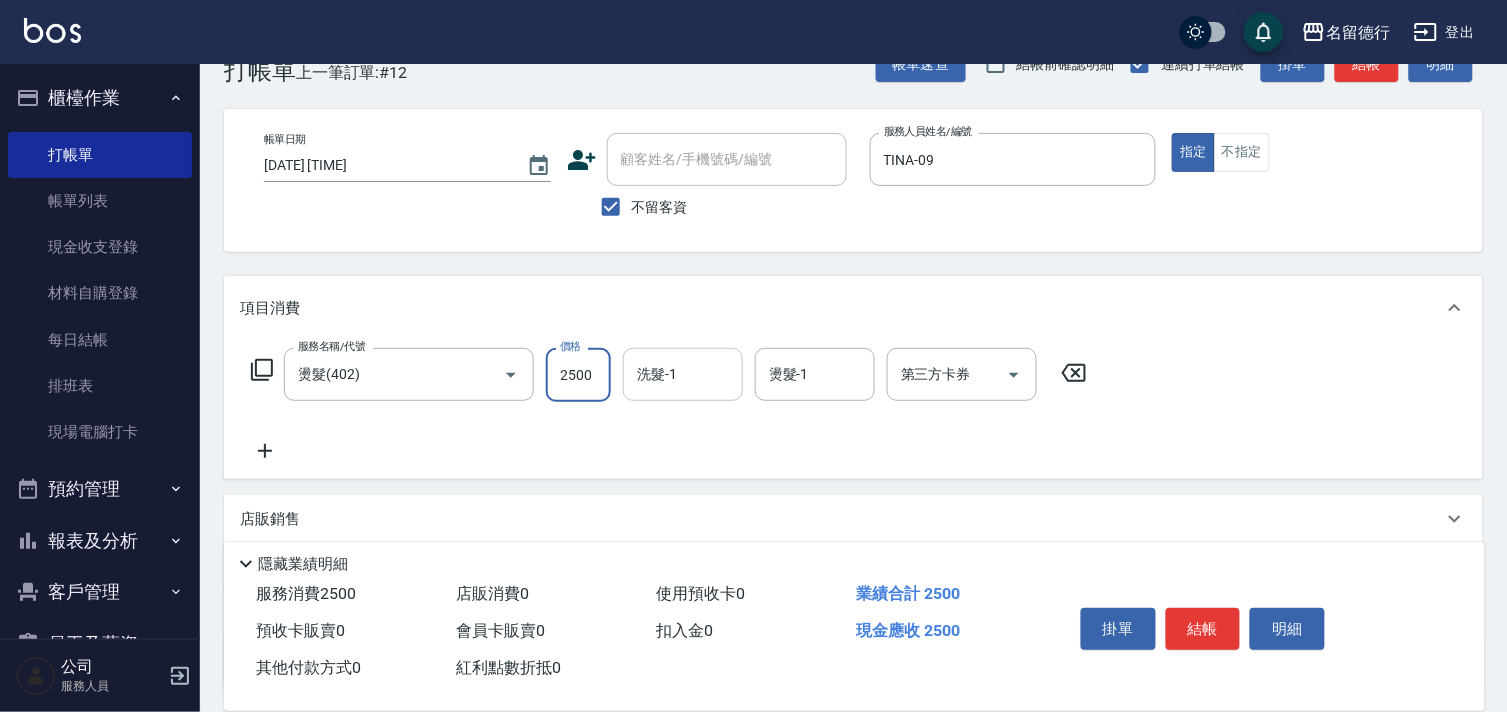 type on "2500" 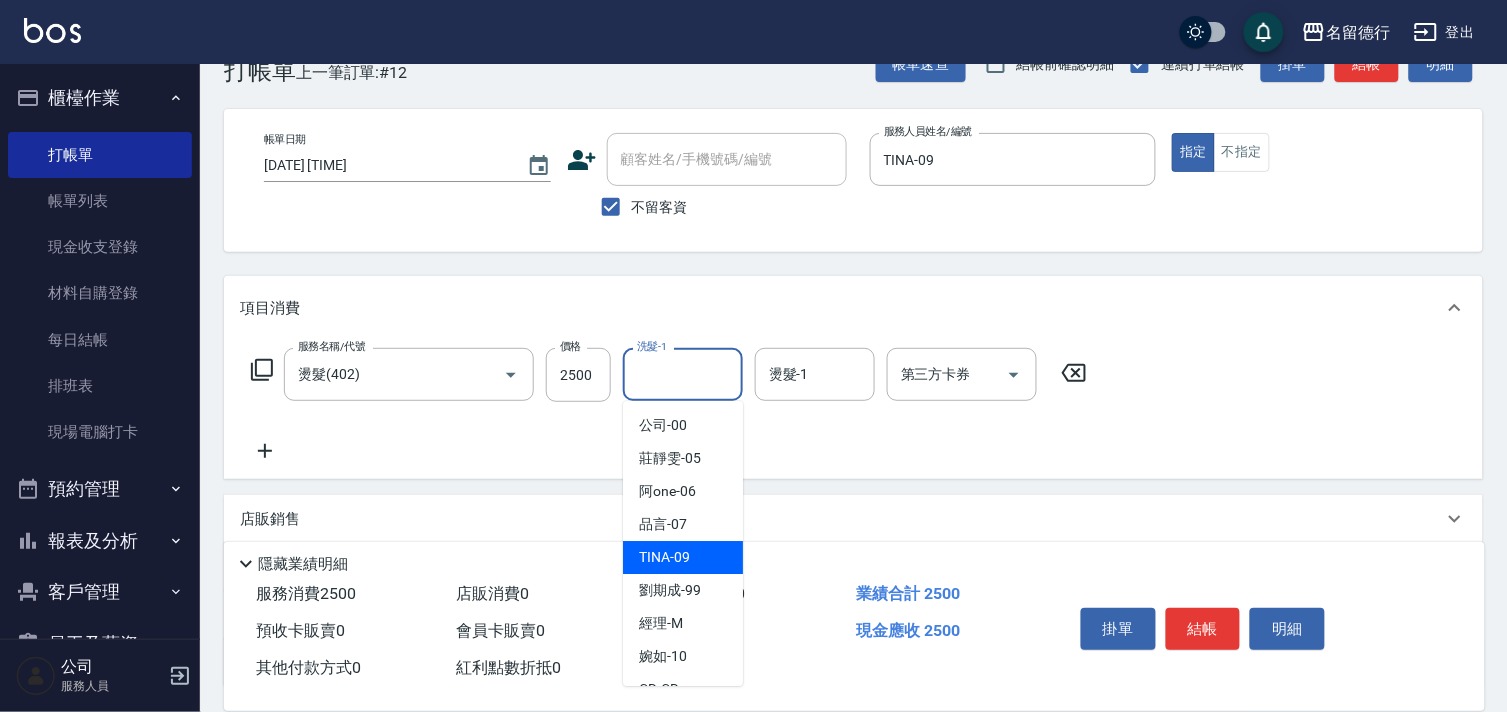 click on "TINA -09" at bounding box center [664, 557] 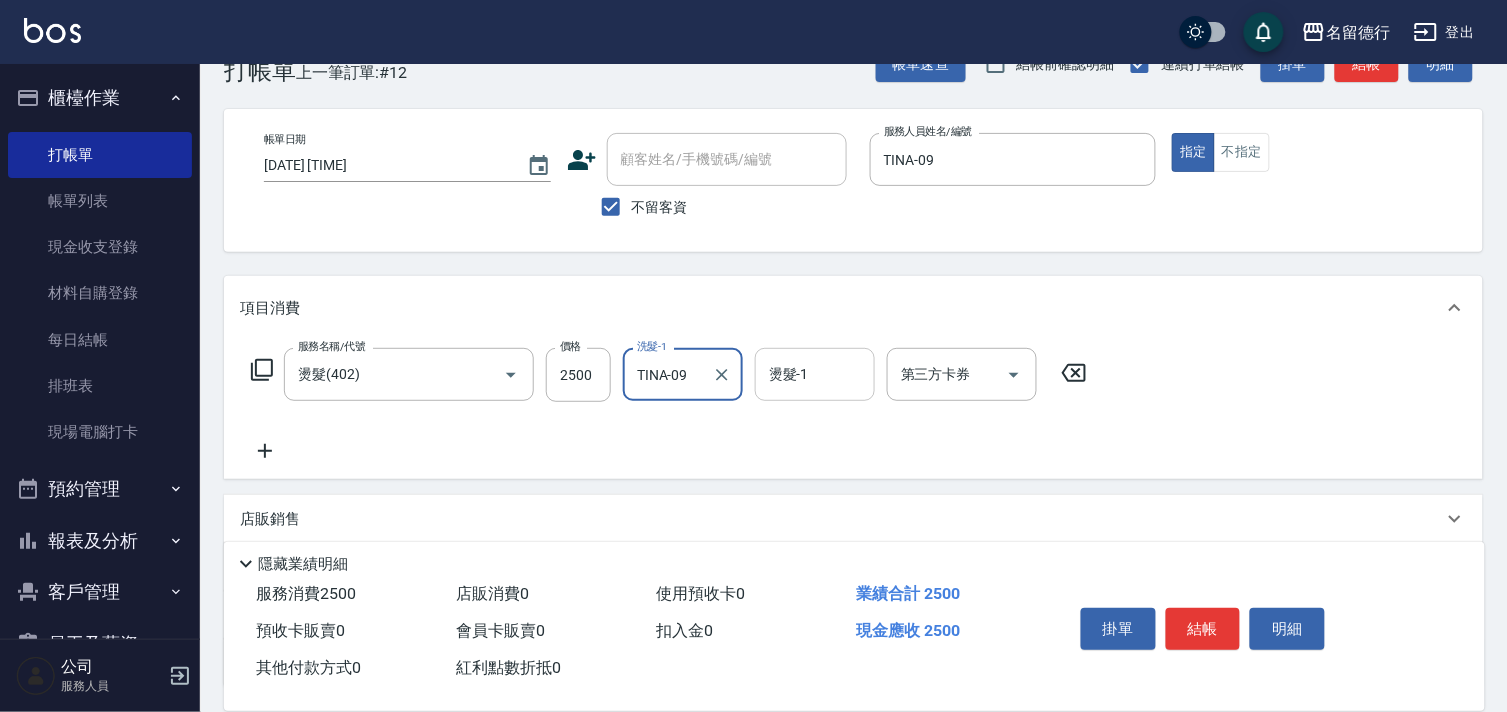 click on "燙髮-1" at bounding box center [815, 374] 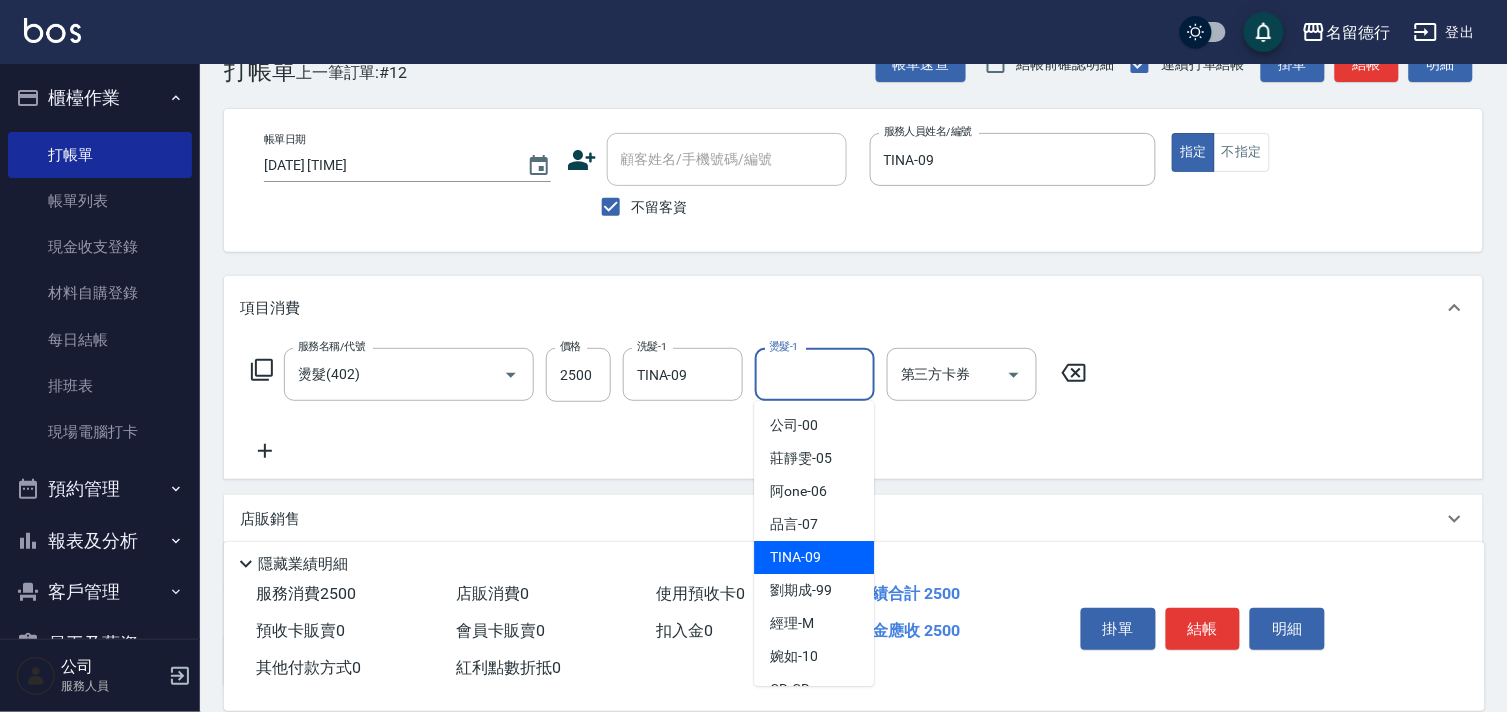 click on "TINA -09" at bounding box center (795, 557) 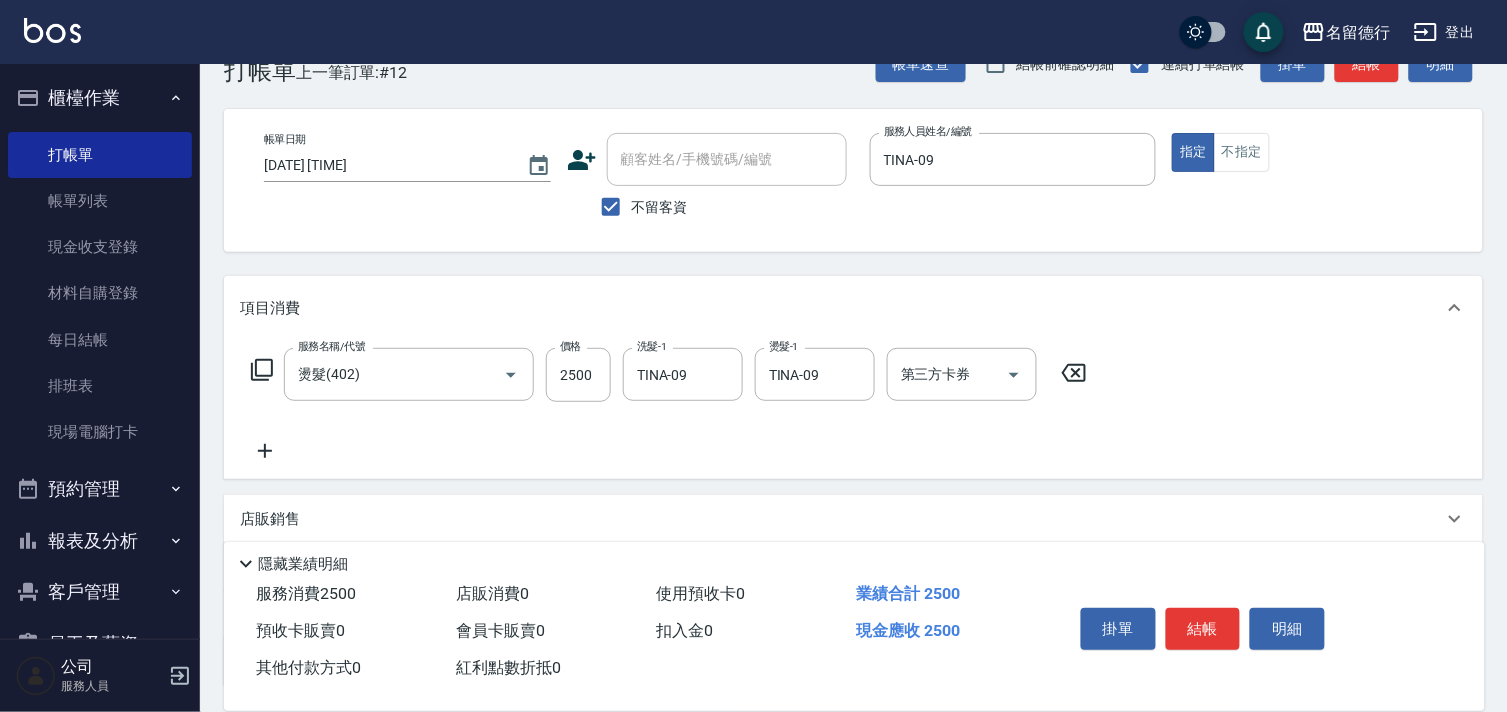 click 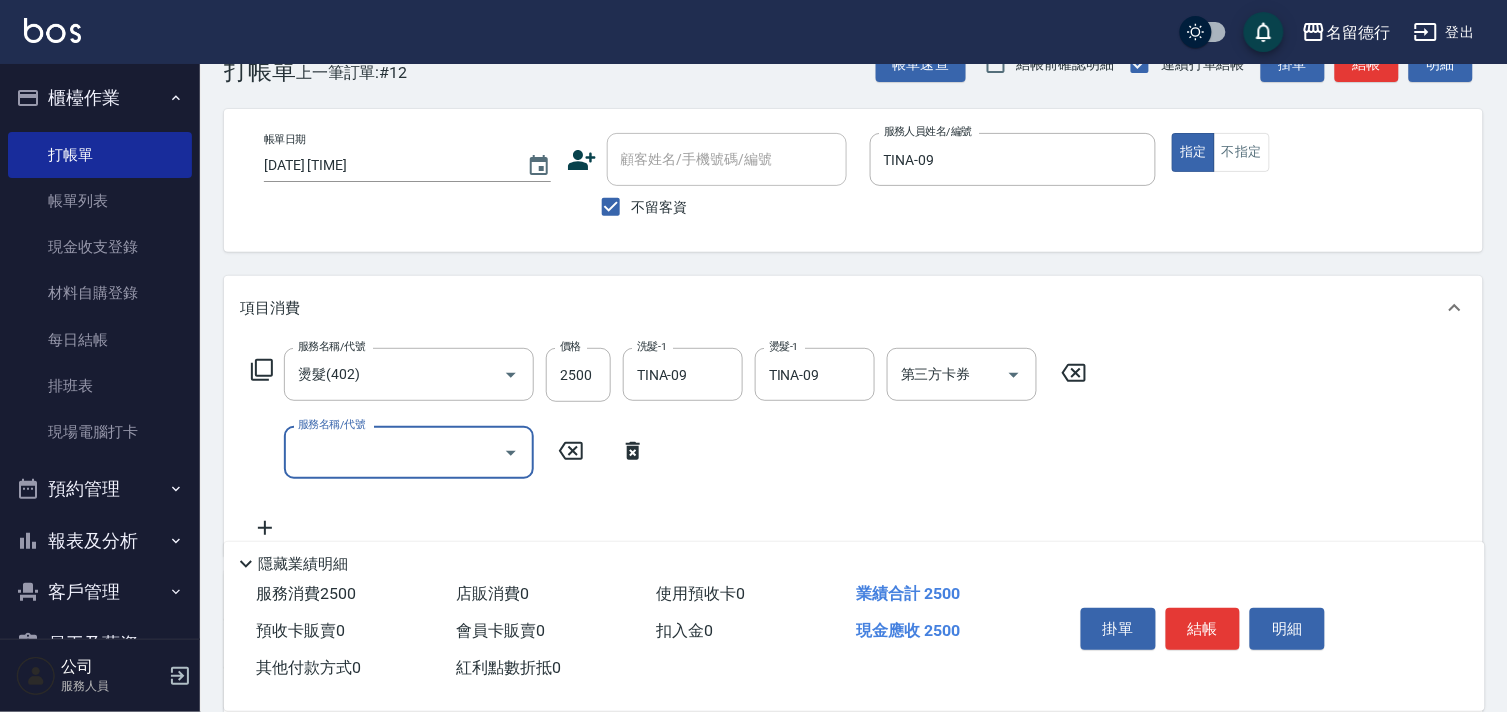 click on "服務名稱/代號" at bounding box center (394, 452) 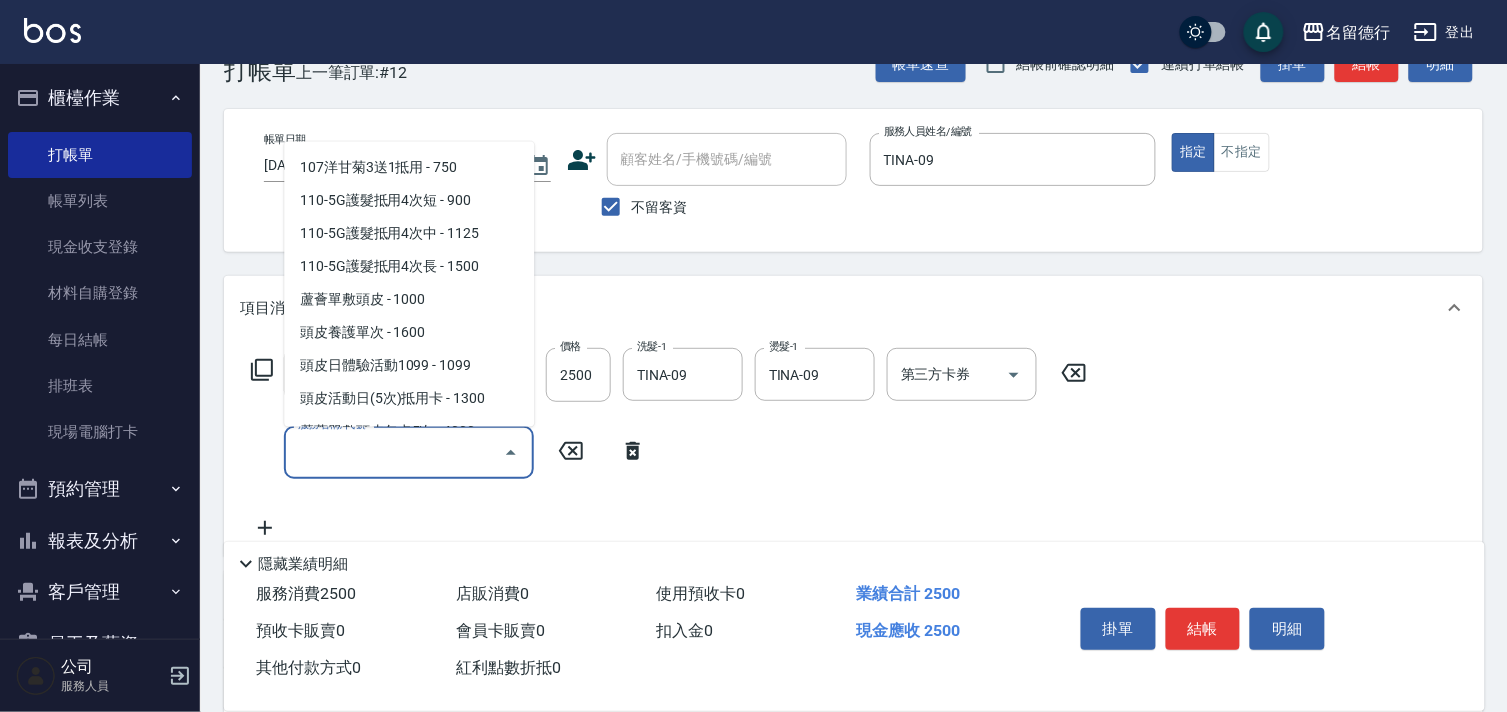 scroll, scrollTop: 2222, scrollLeft: 0, axis: vertical 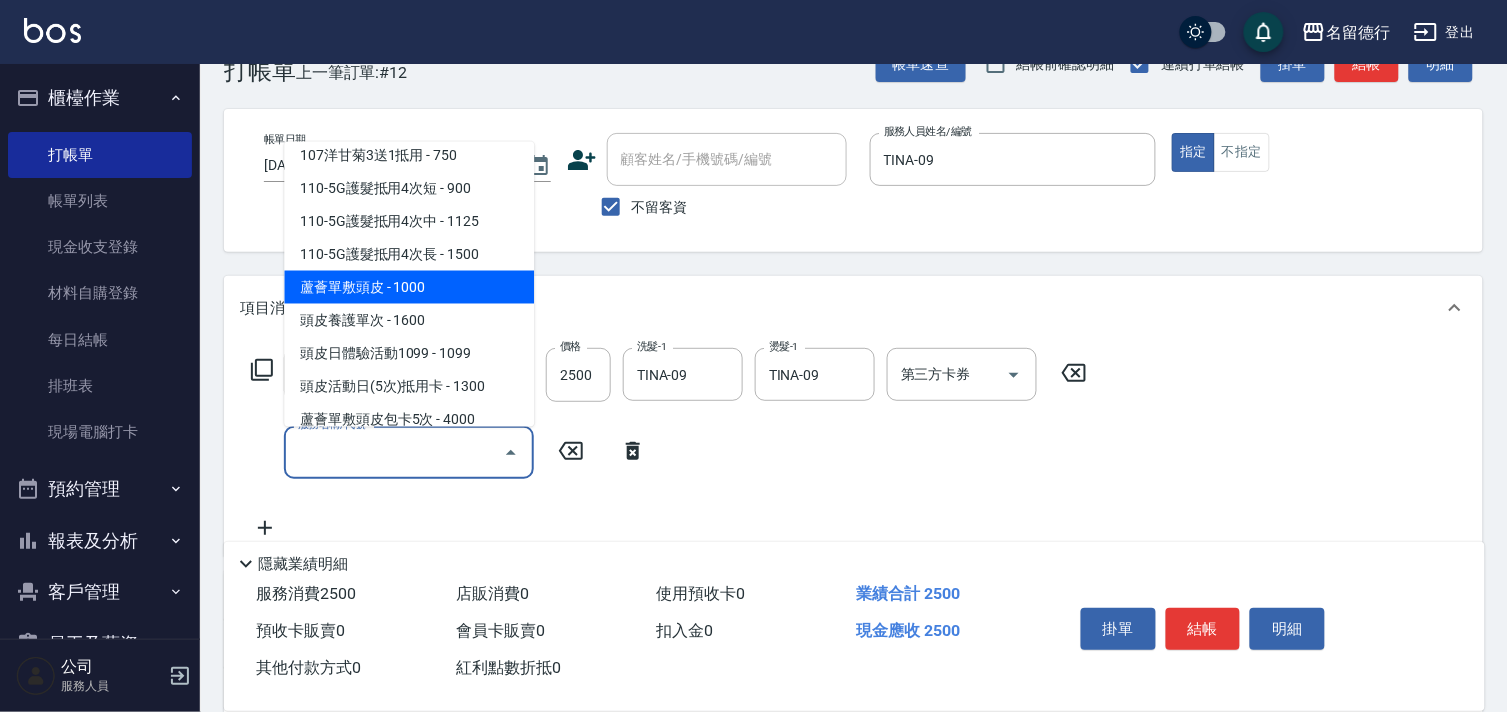 click on "蘆薈單敷頭皮 - 1000" at bounding box center [409, 287] 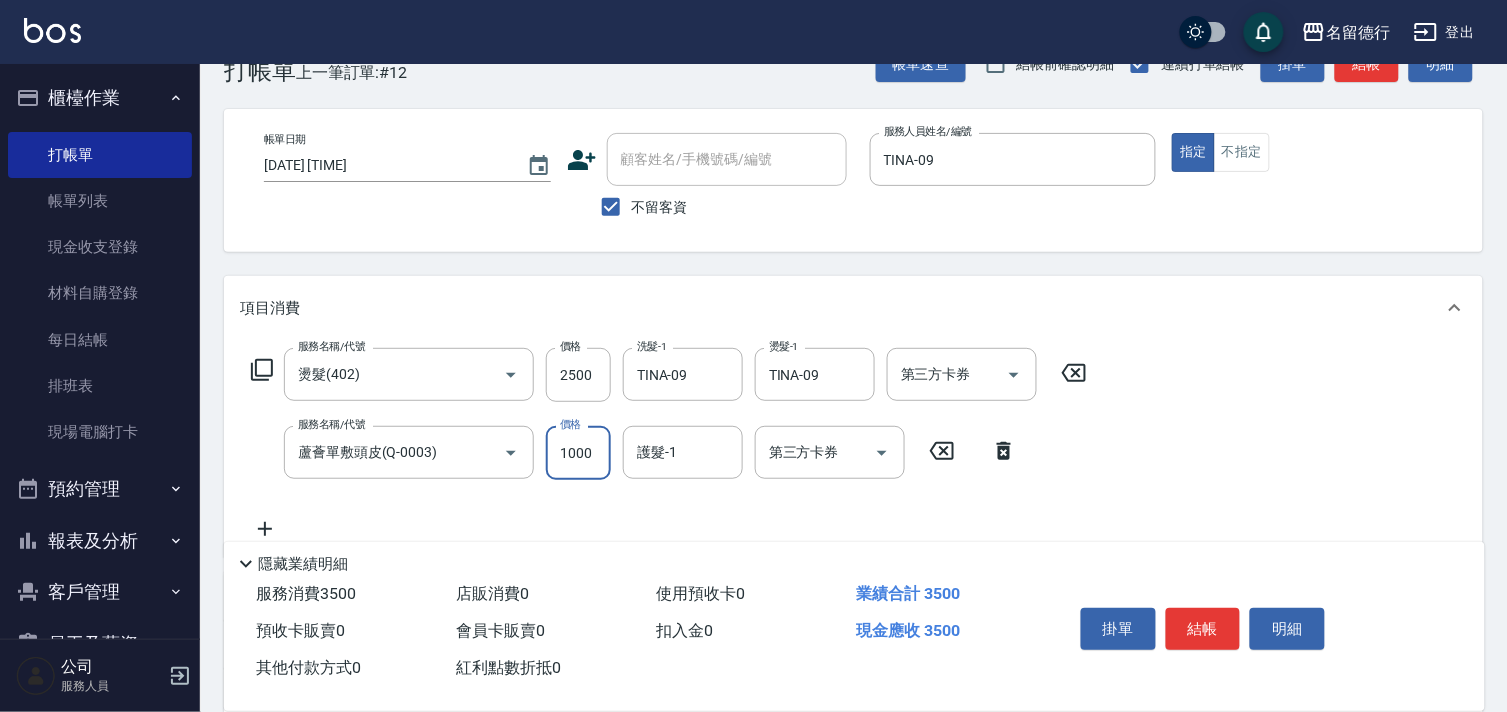 click on "1000" at bounding box center [578, 453] 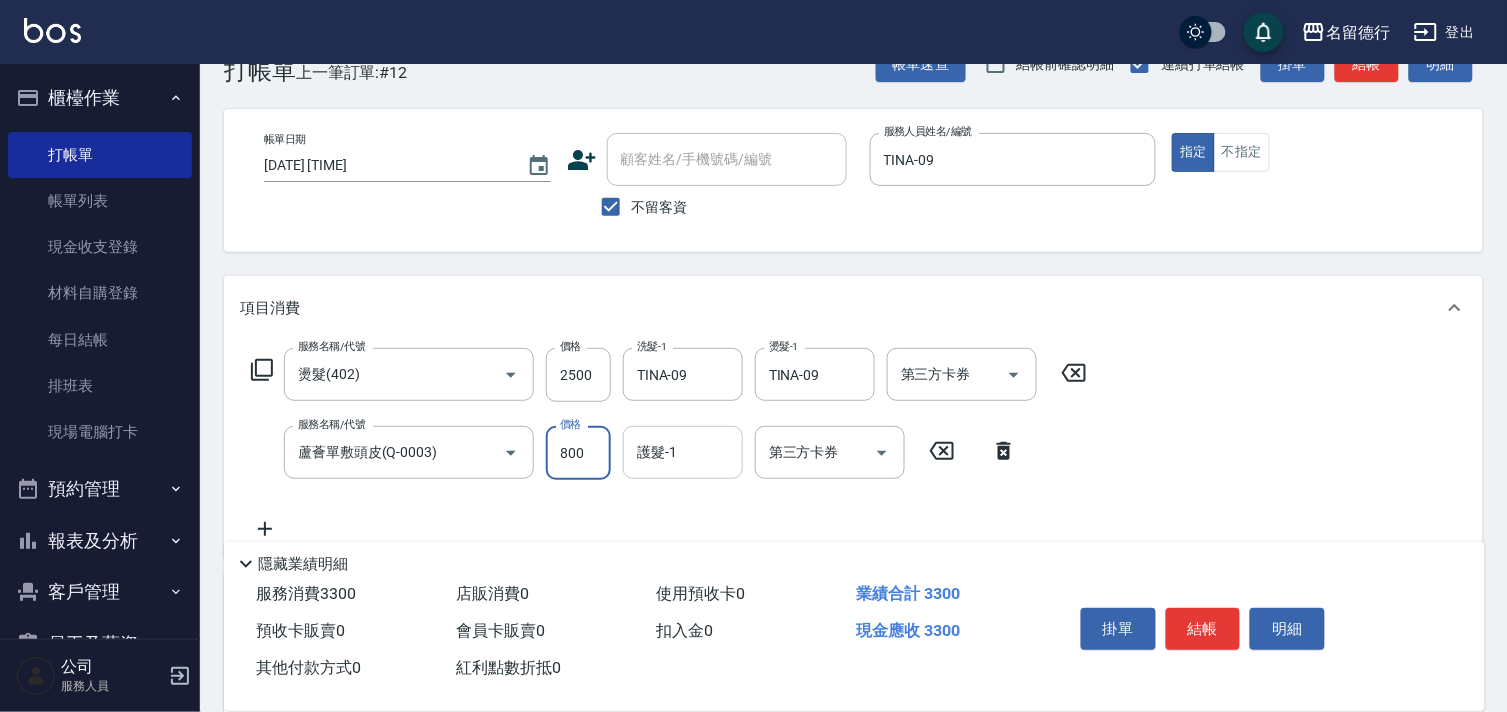 type on "800" 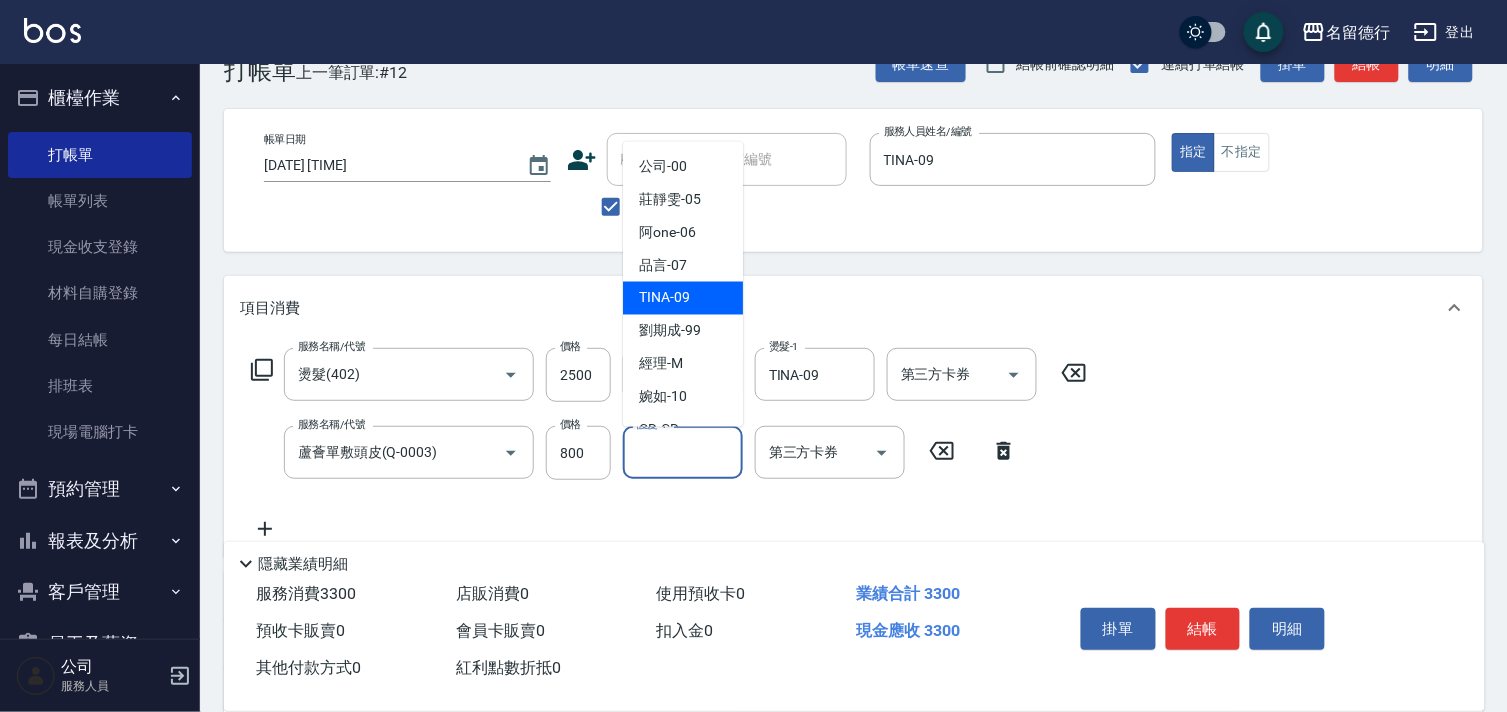 click on "TINA -09" at bounding box center [664, 298] 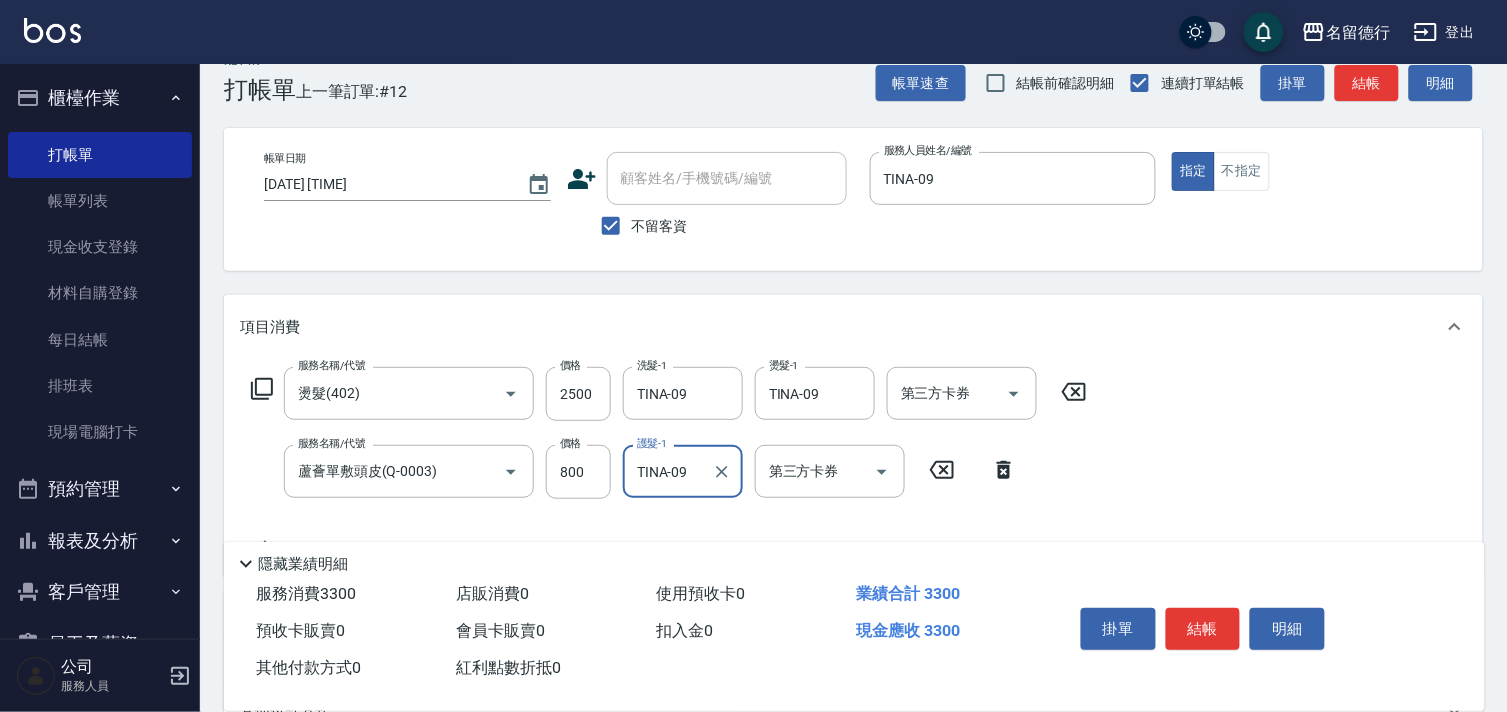 scroll, scrollTop: 0, scrollLeft: 0, axis: both 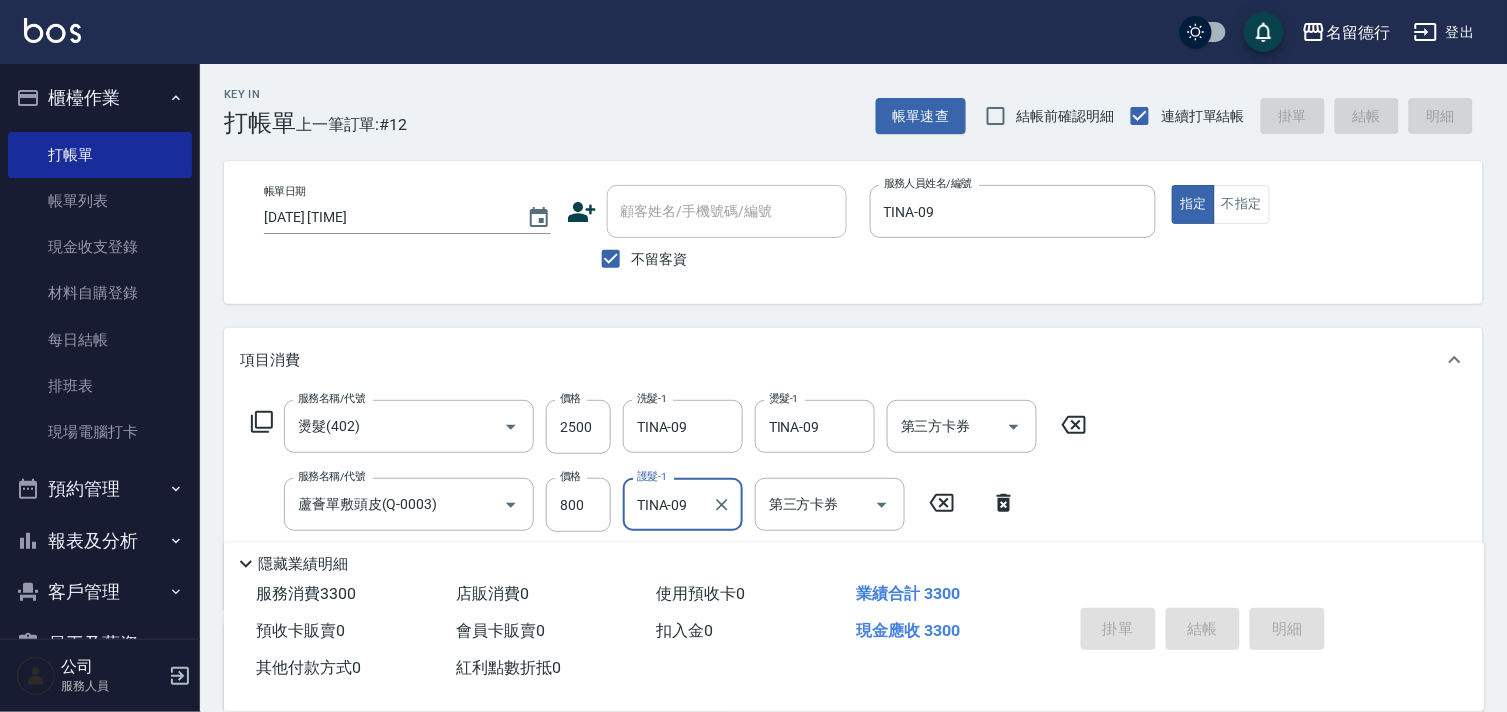 type on "[DATE] [TIME]" 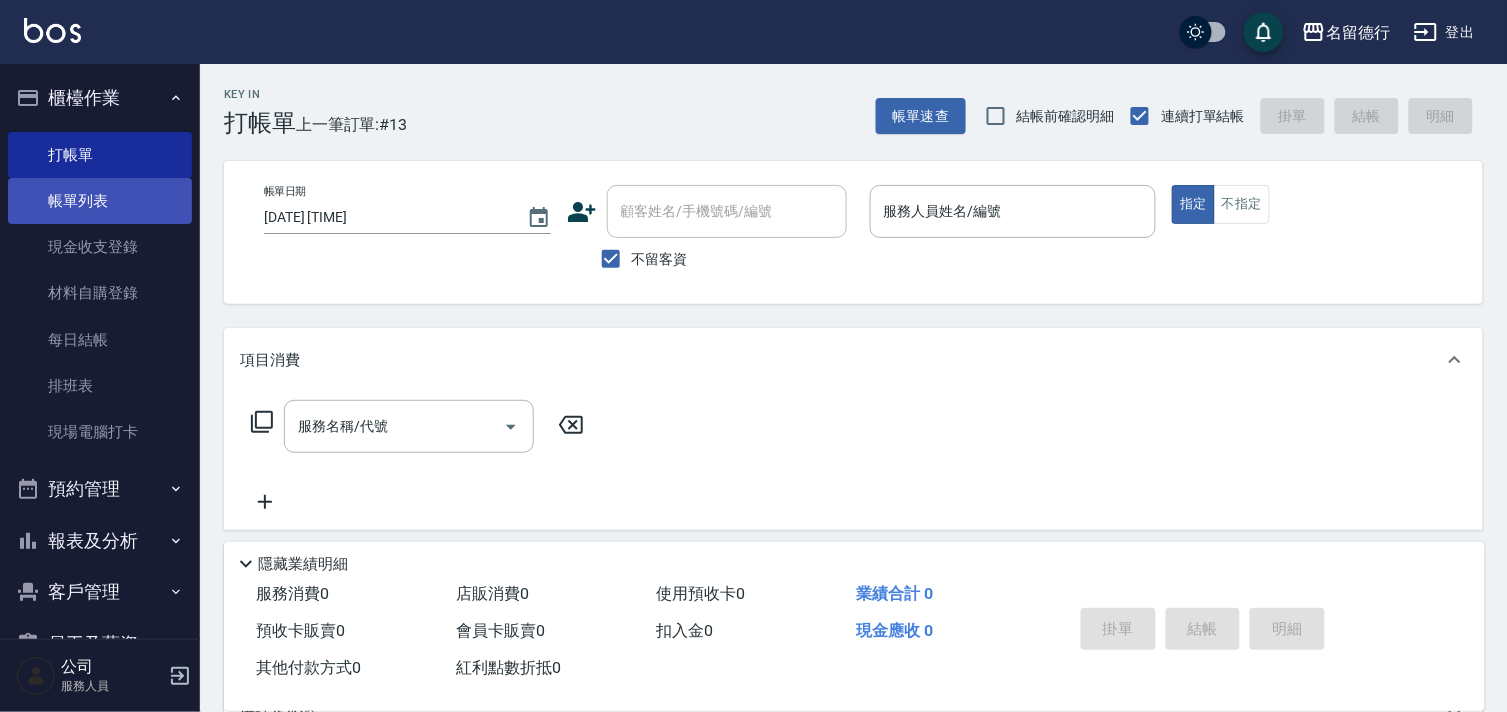 click on "帳單列表" at bounding box center [100, 201] 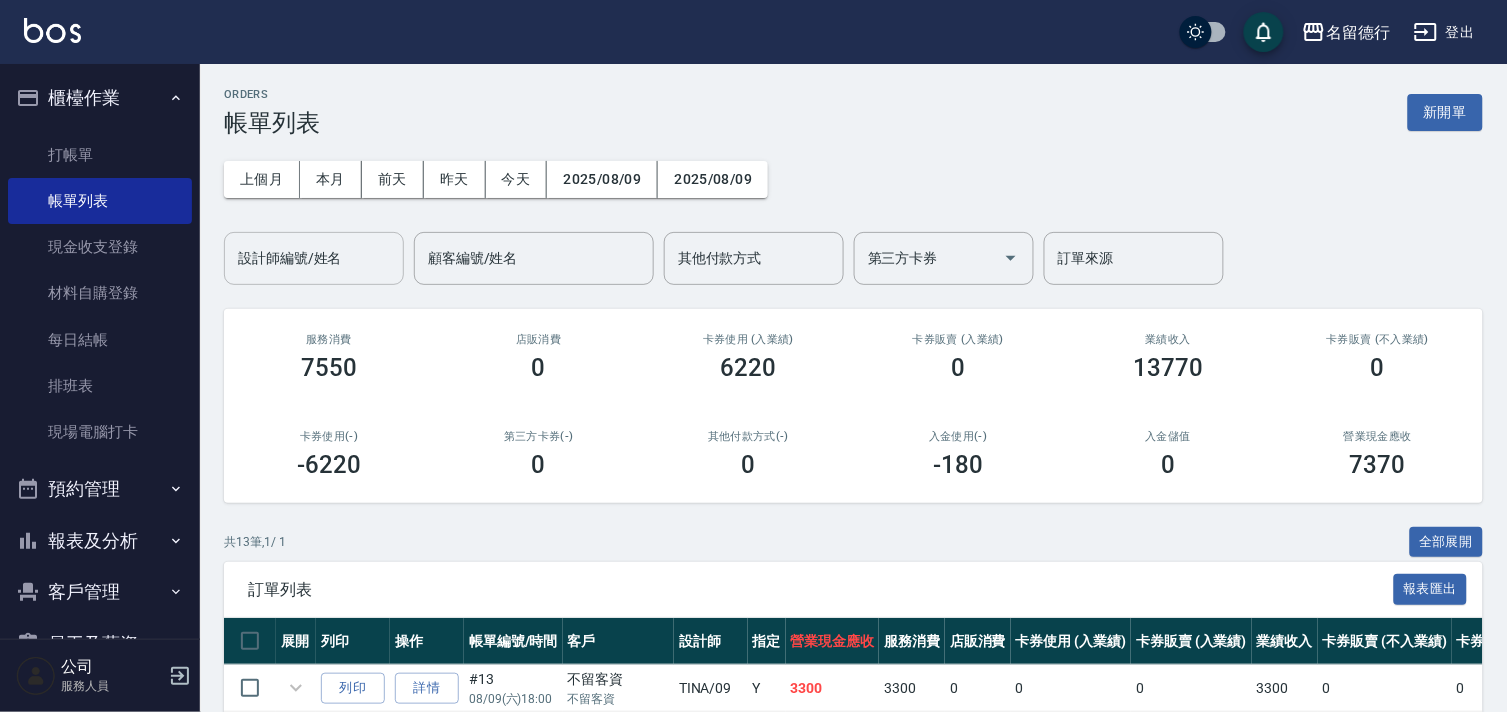 click on "設計師編號/姓名" at bounding box center (314, 258) 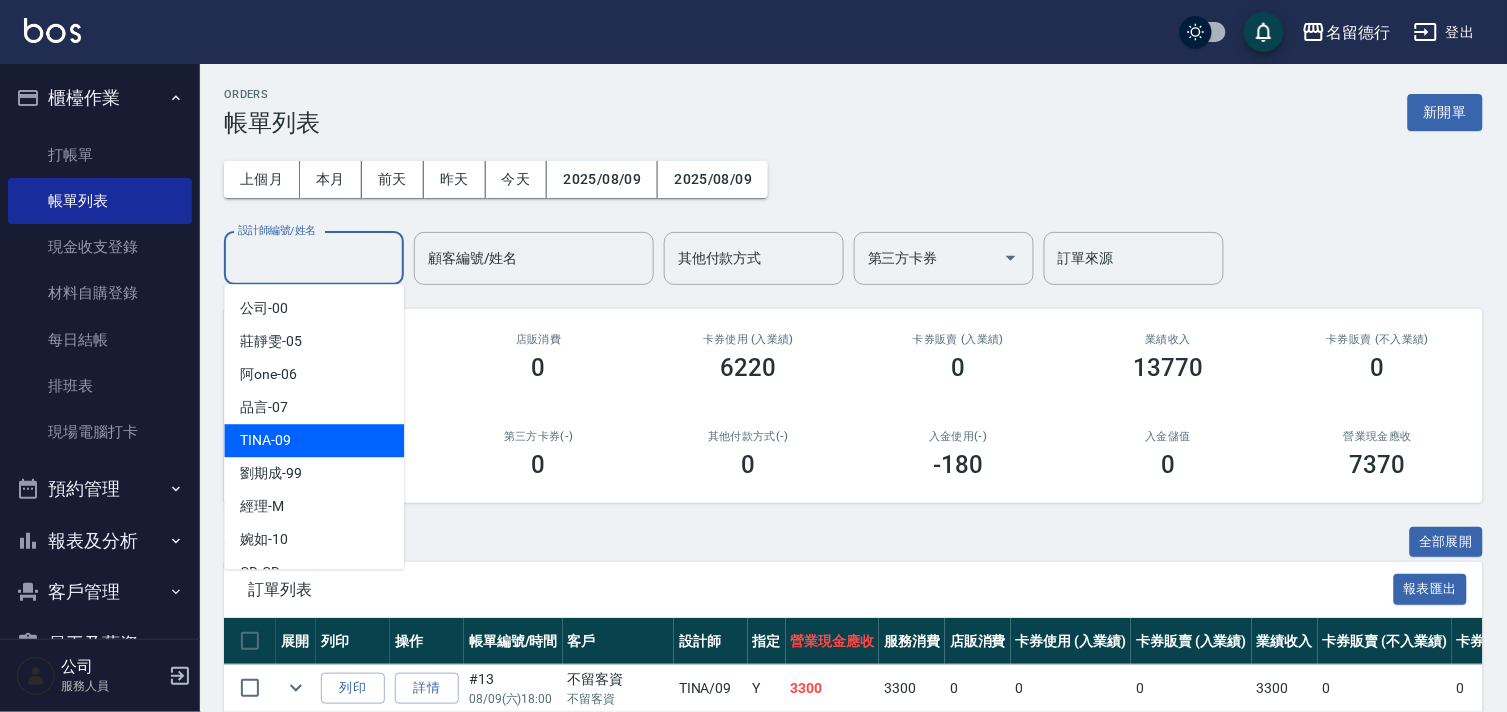 click on "TINA -09" at bounding box center [265, 440] 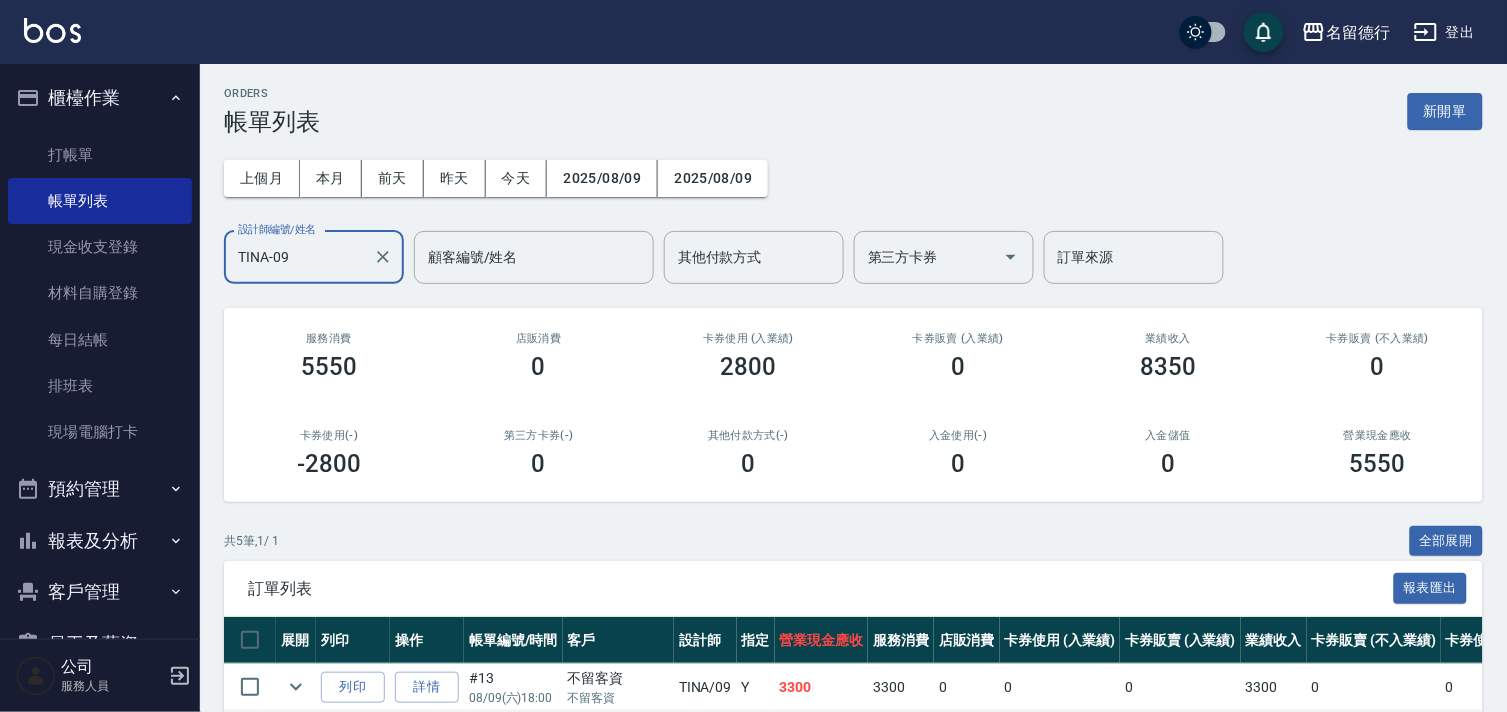 scroll, scrollTop: 0, scrollLeft: 0, axis: both 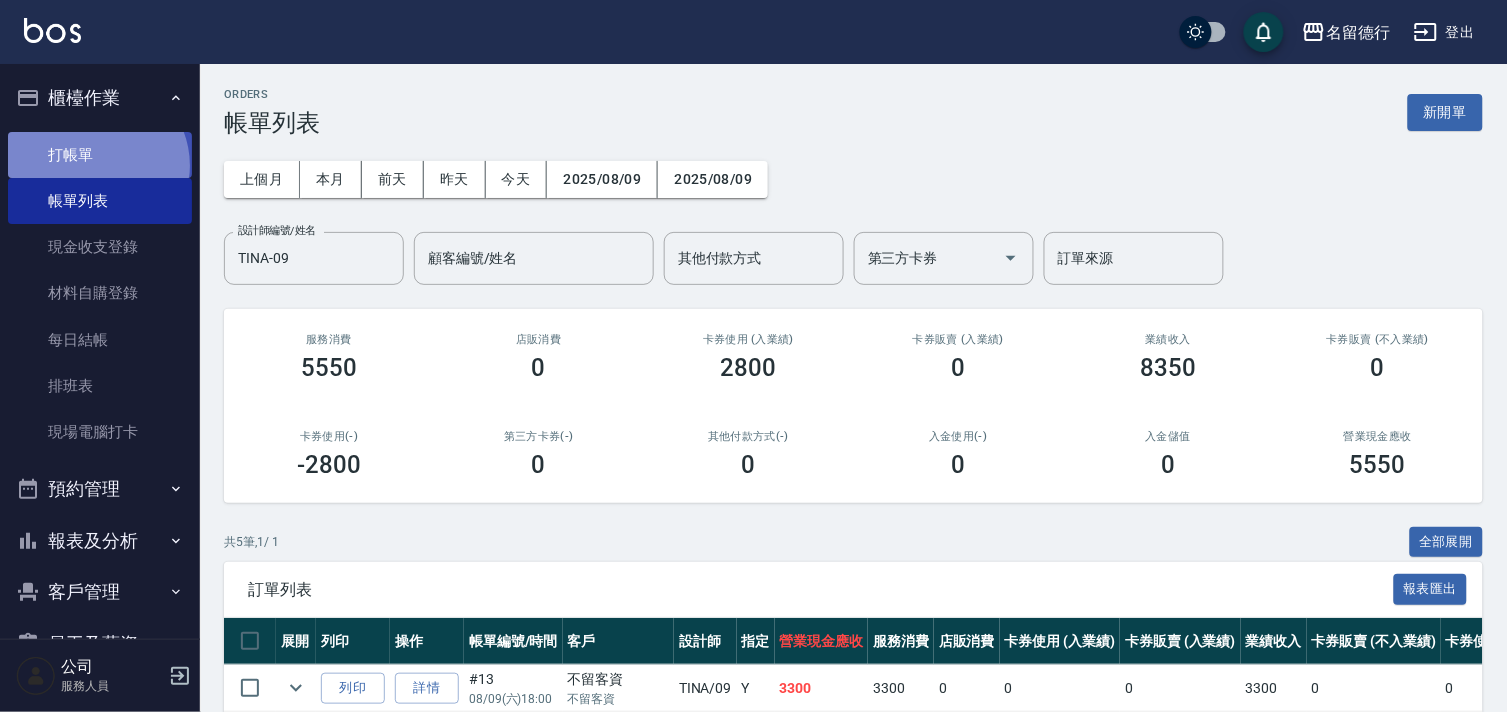 click on "打帳單" at bounding box center (100, 155) 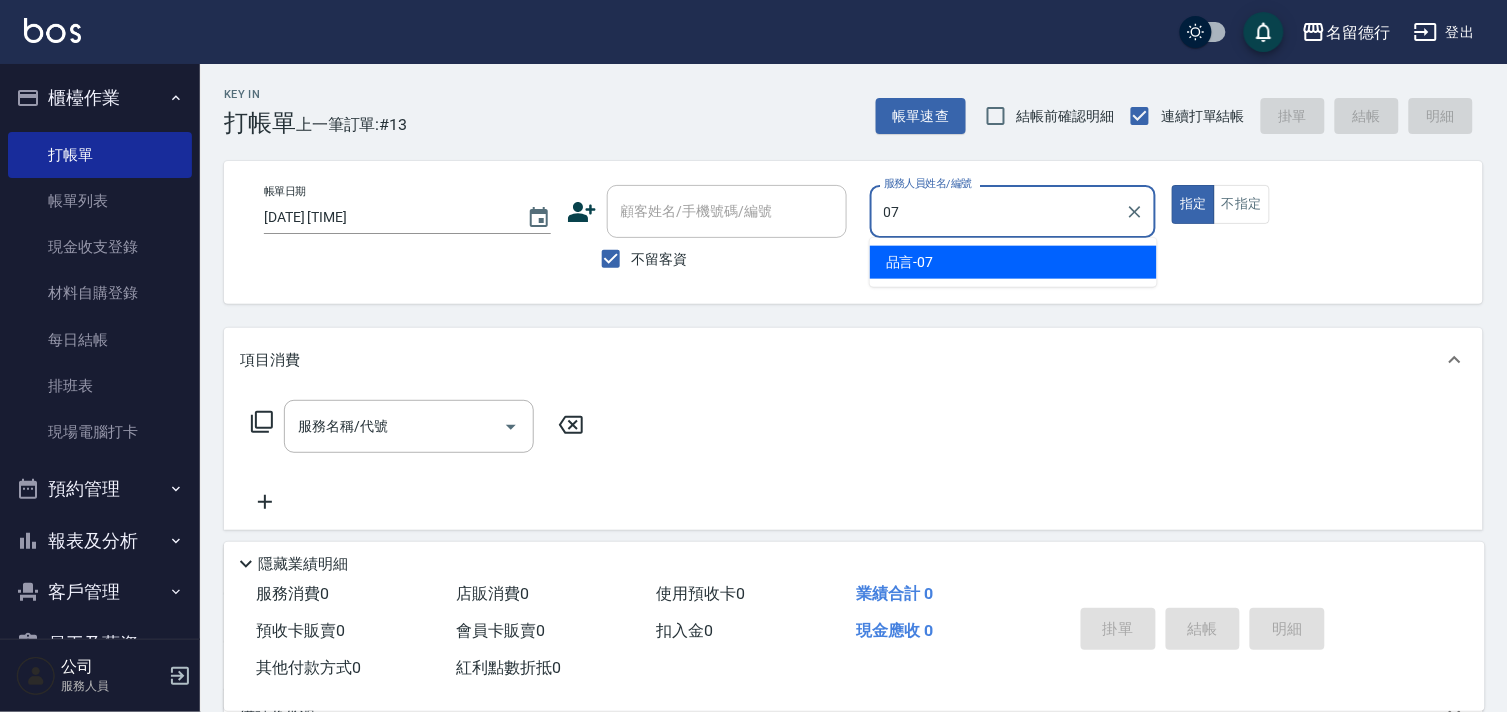 click on "品言 -07" at bounding box center [1013, 262] 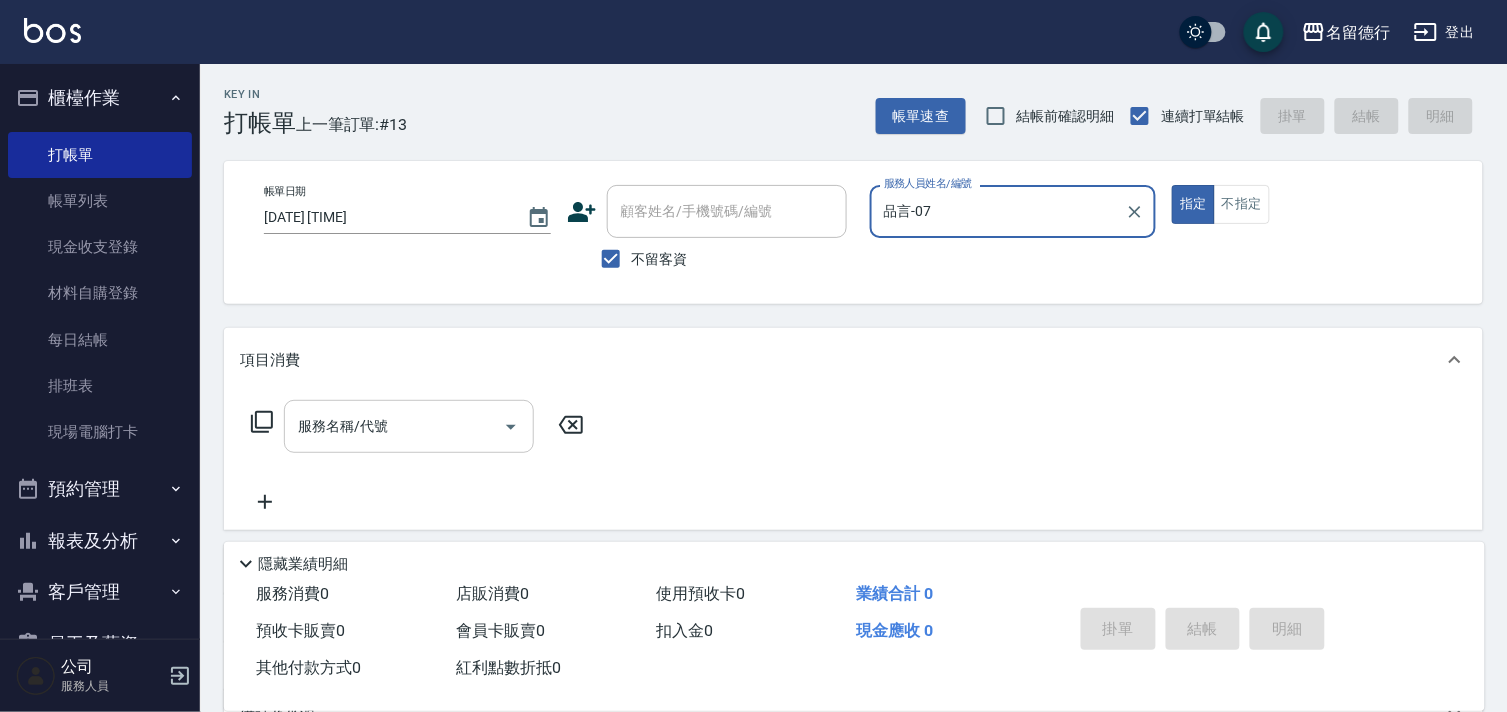 type on "品言-07" 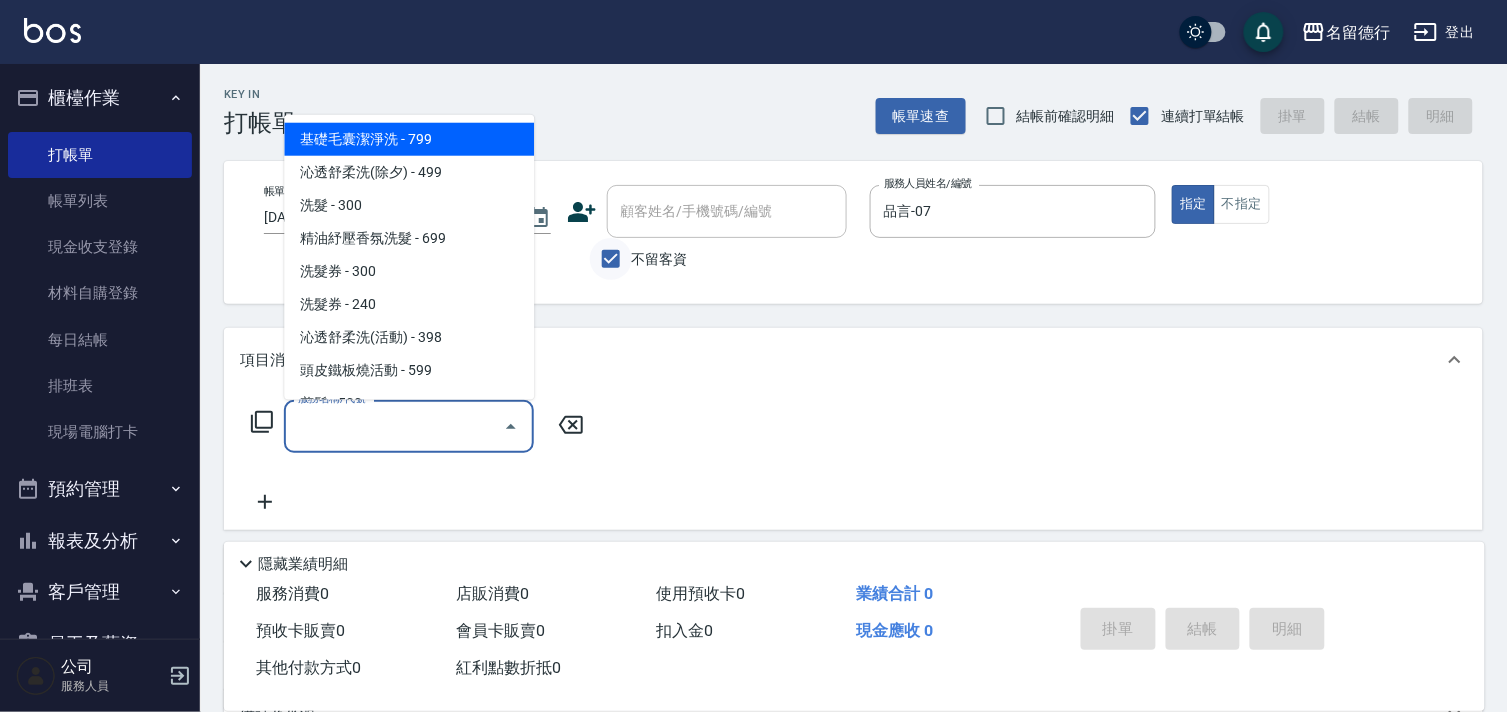 click on "不留客資" at bounding box center [611, 259] 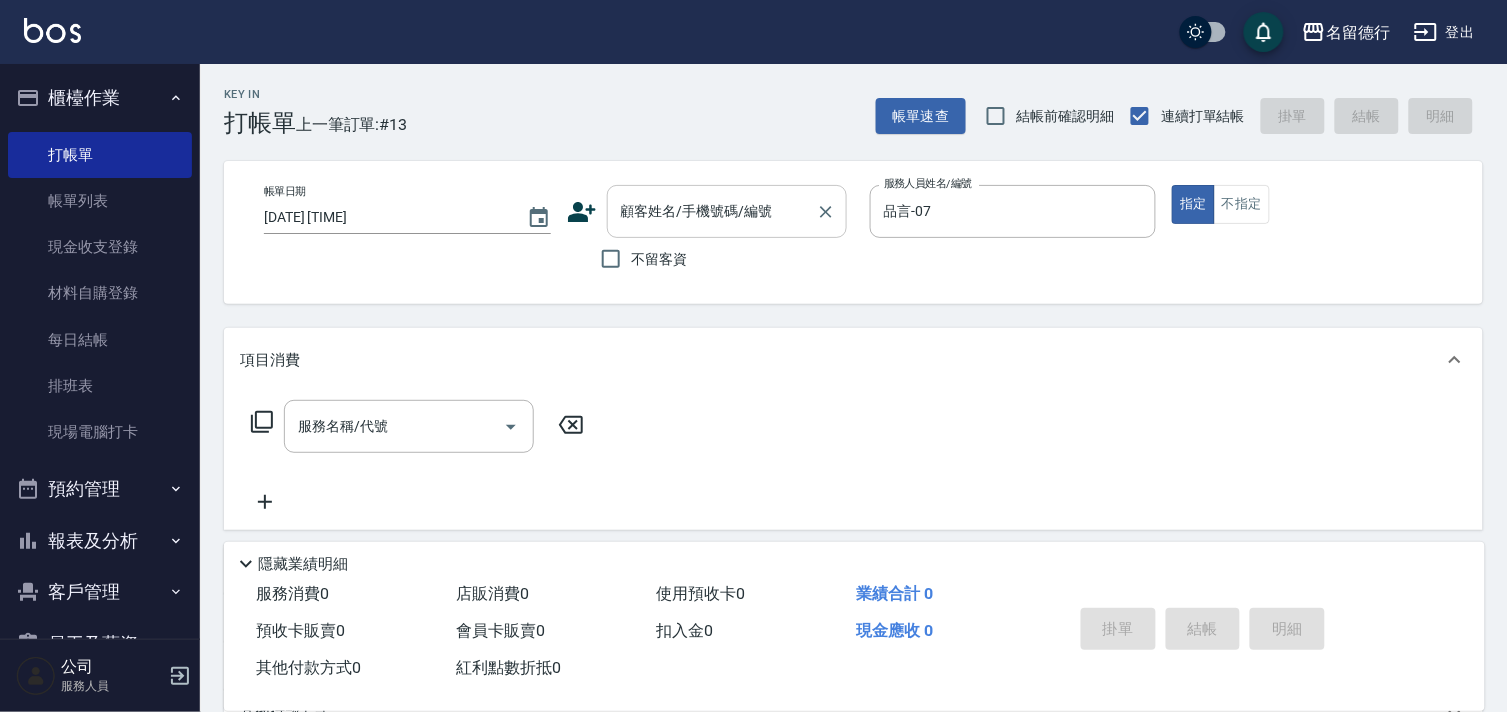 click on "顧客姓名/手機號碼/編號 顧客姓名/手機號碼/編號" at bounding box center (727, 211) 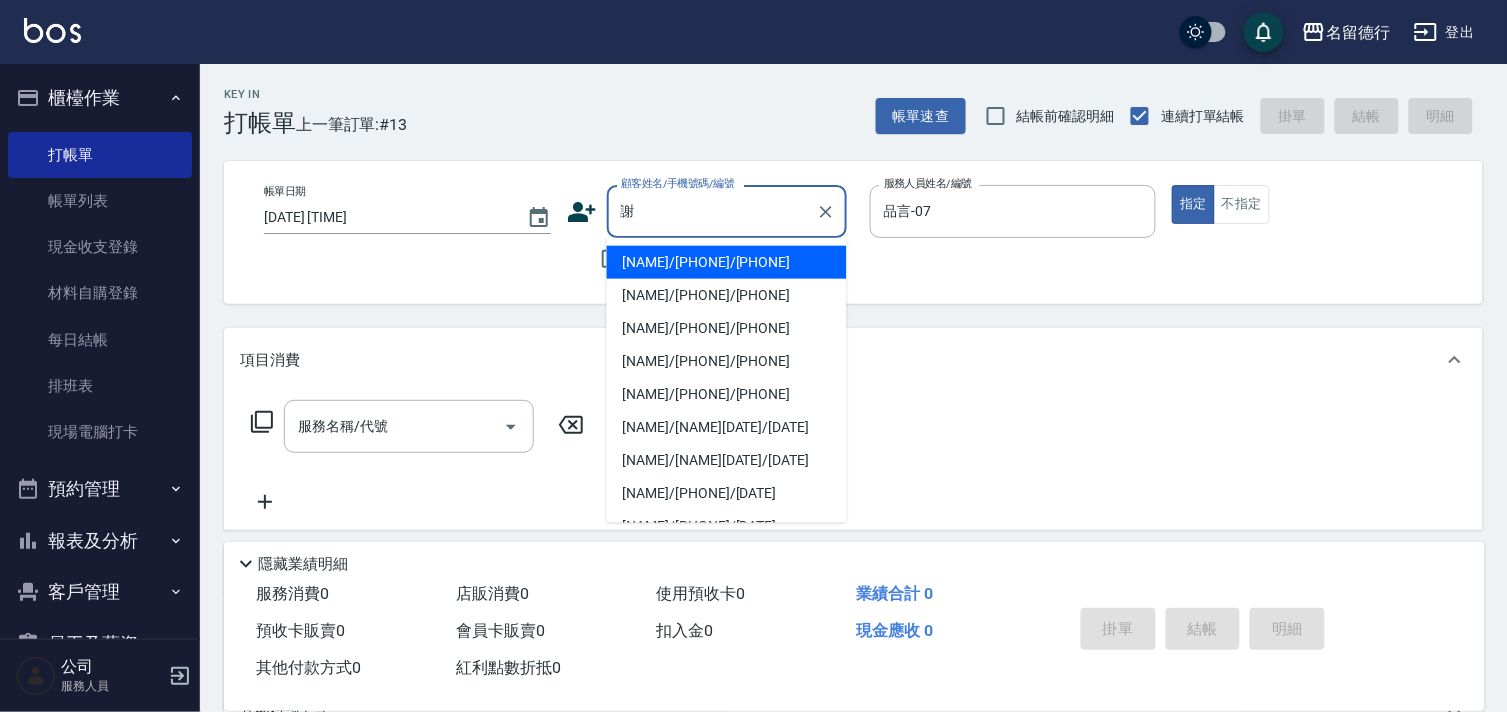 click on "[NAME]/[PHONE]/[PHONE]" at bounding box center (727, 262) 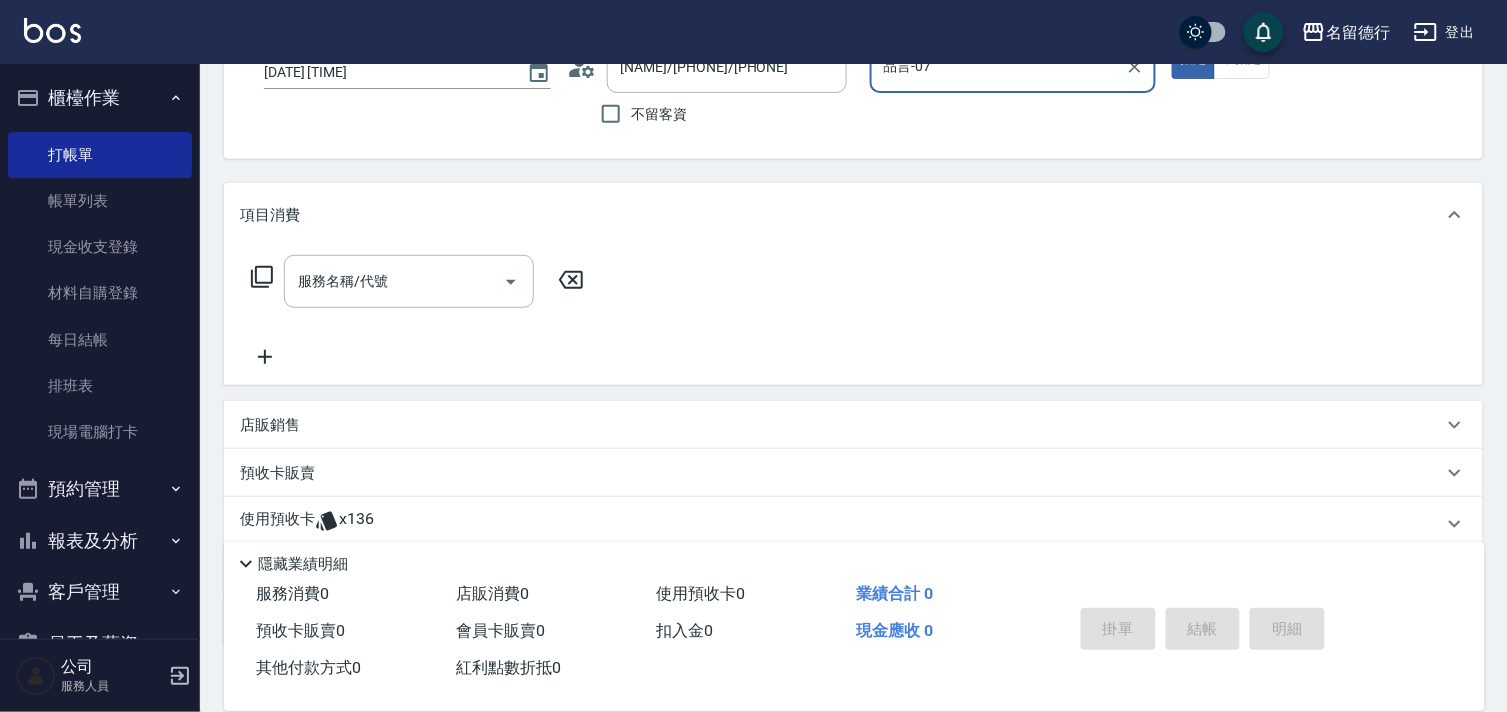 scroll, scrollTop: 268, scrollLeft: 0, axis: vertical 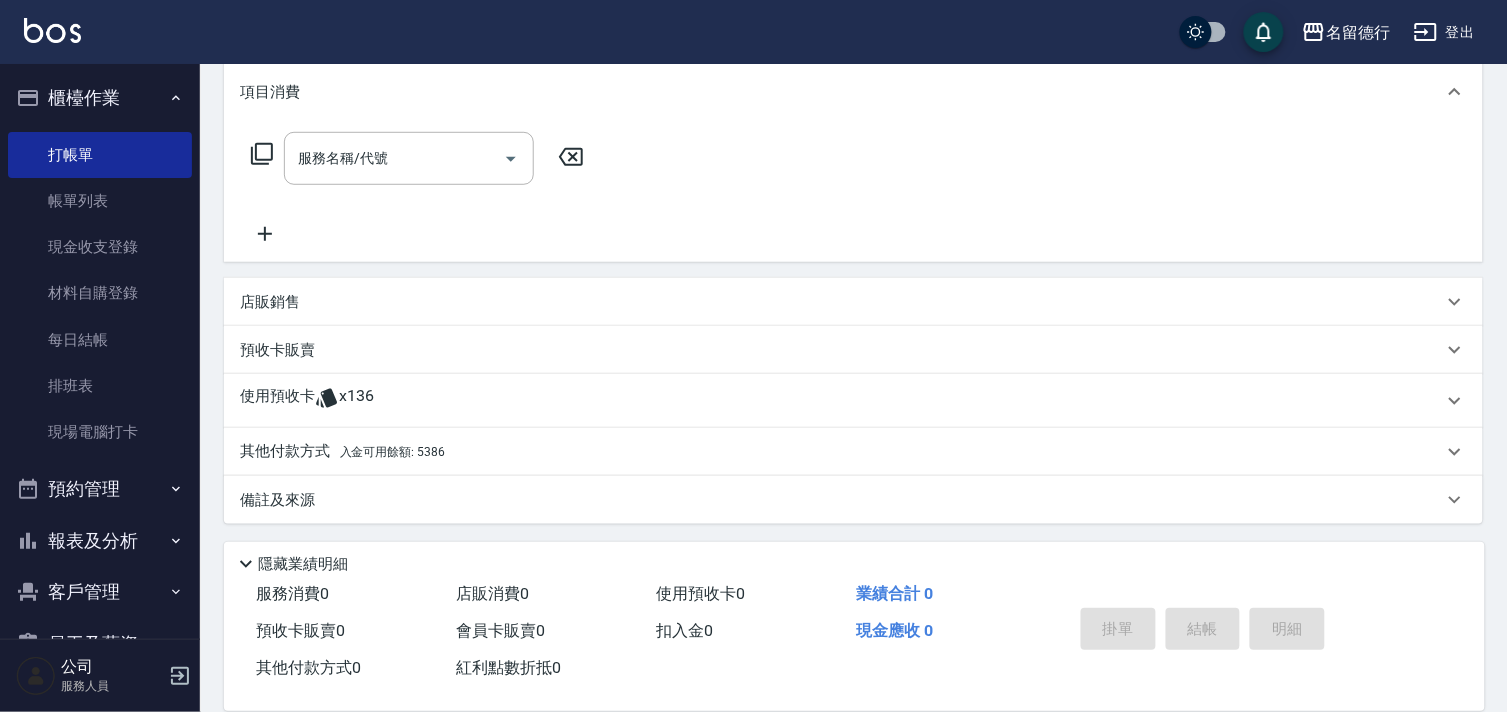click on "使用預收卡 x136" at bounding box center [853, 401] 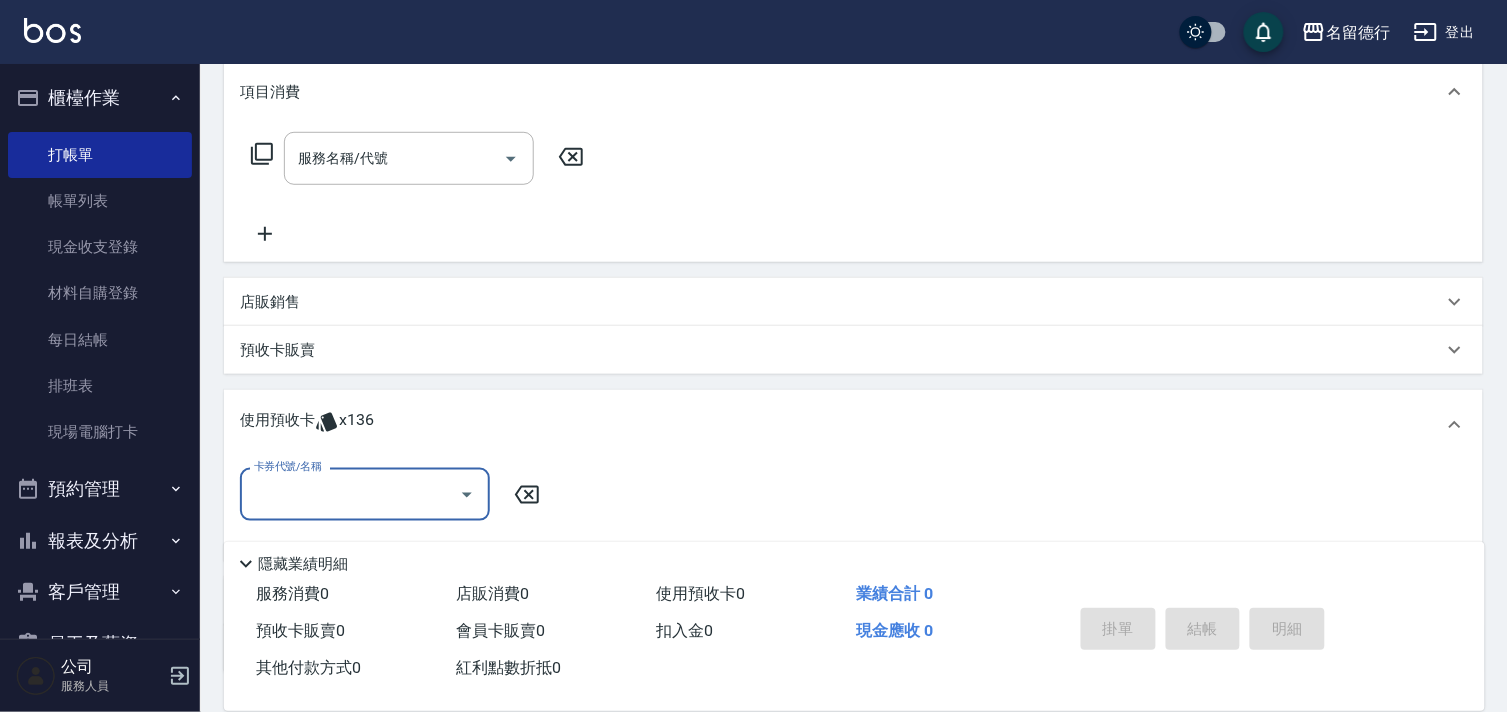 scroll, scrollTop: 0, scrollLeft: 0, axis: both 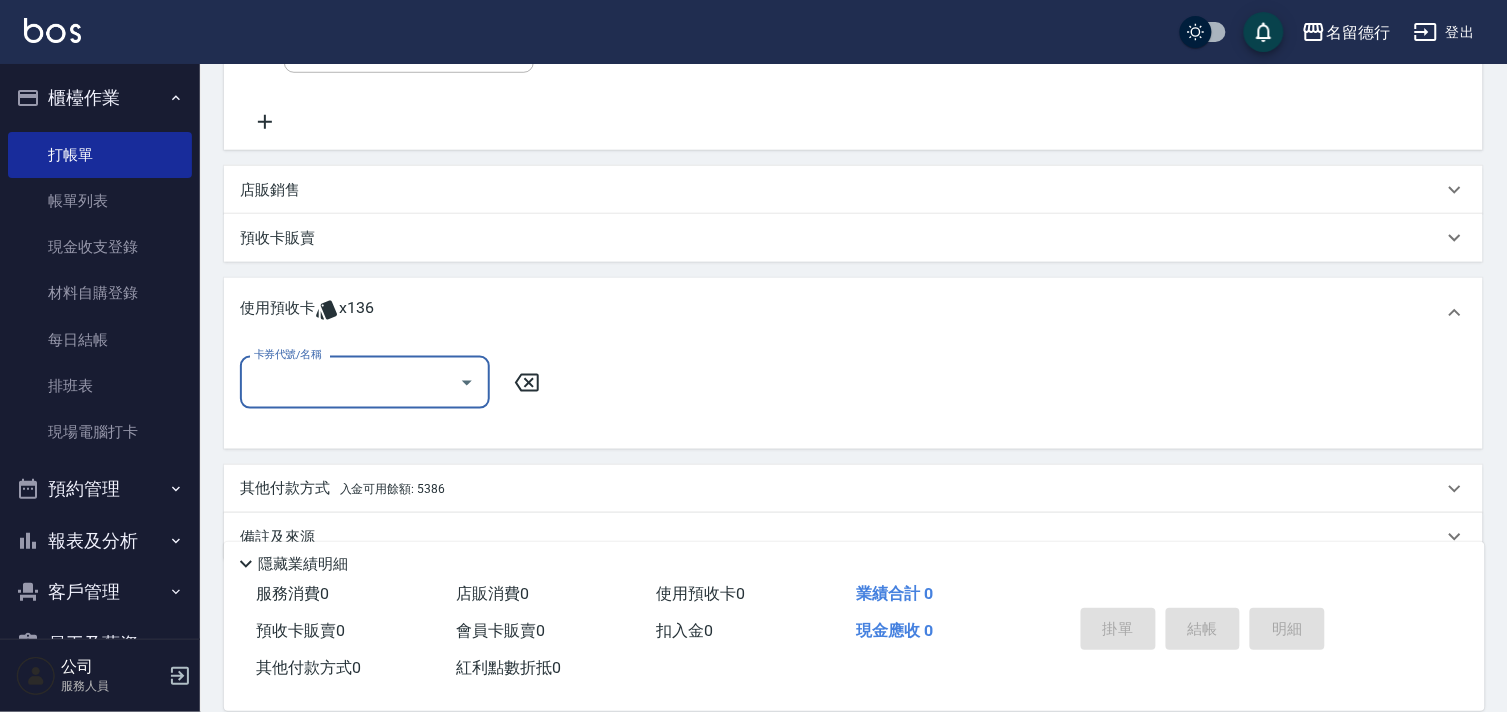 click on "卡券代號/名稱" at bounding box center (350, 382) 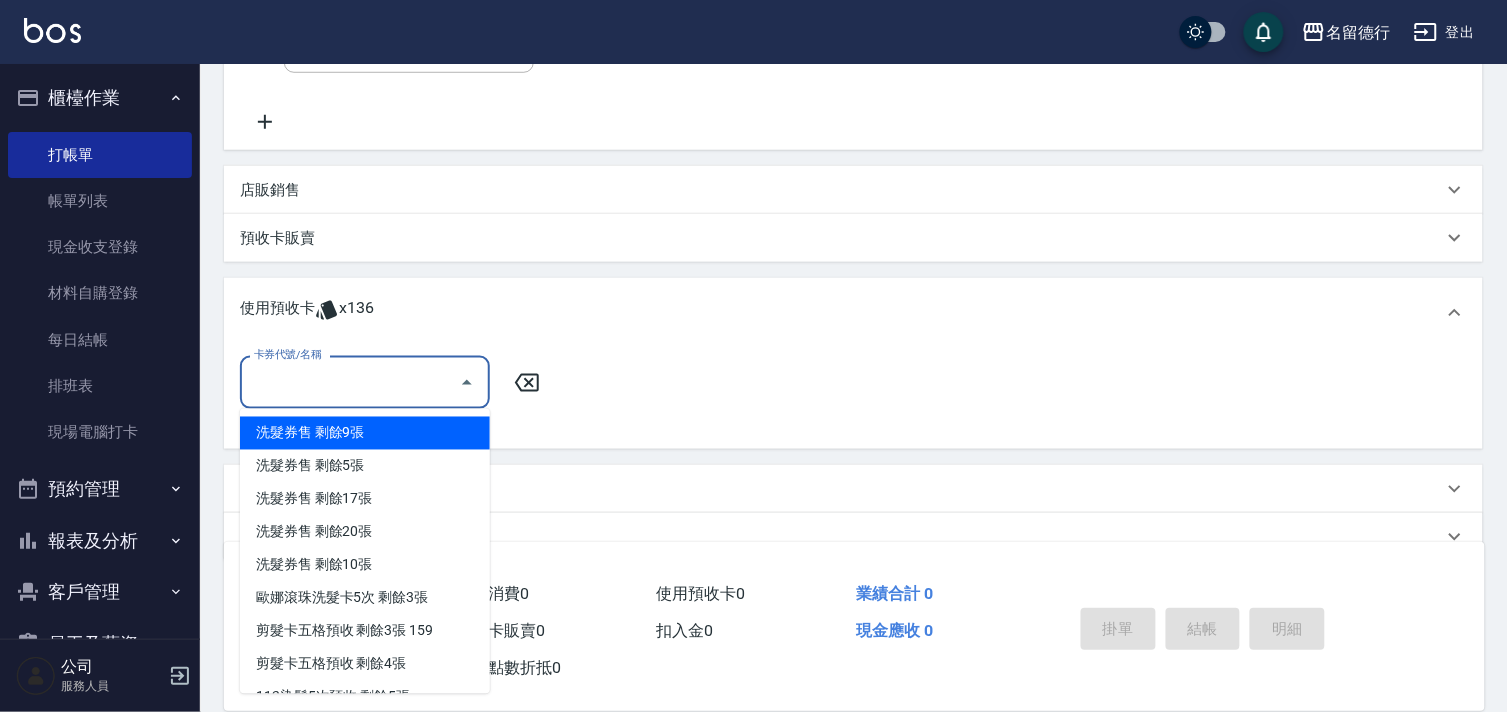 click on "洗髮券售 剩餘9張" at bounding box center [365, 433] 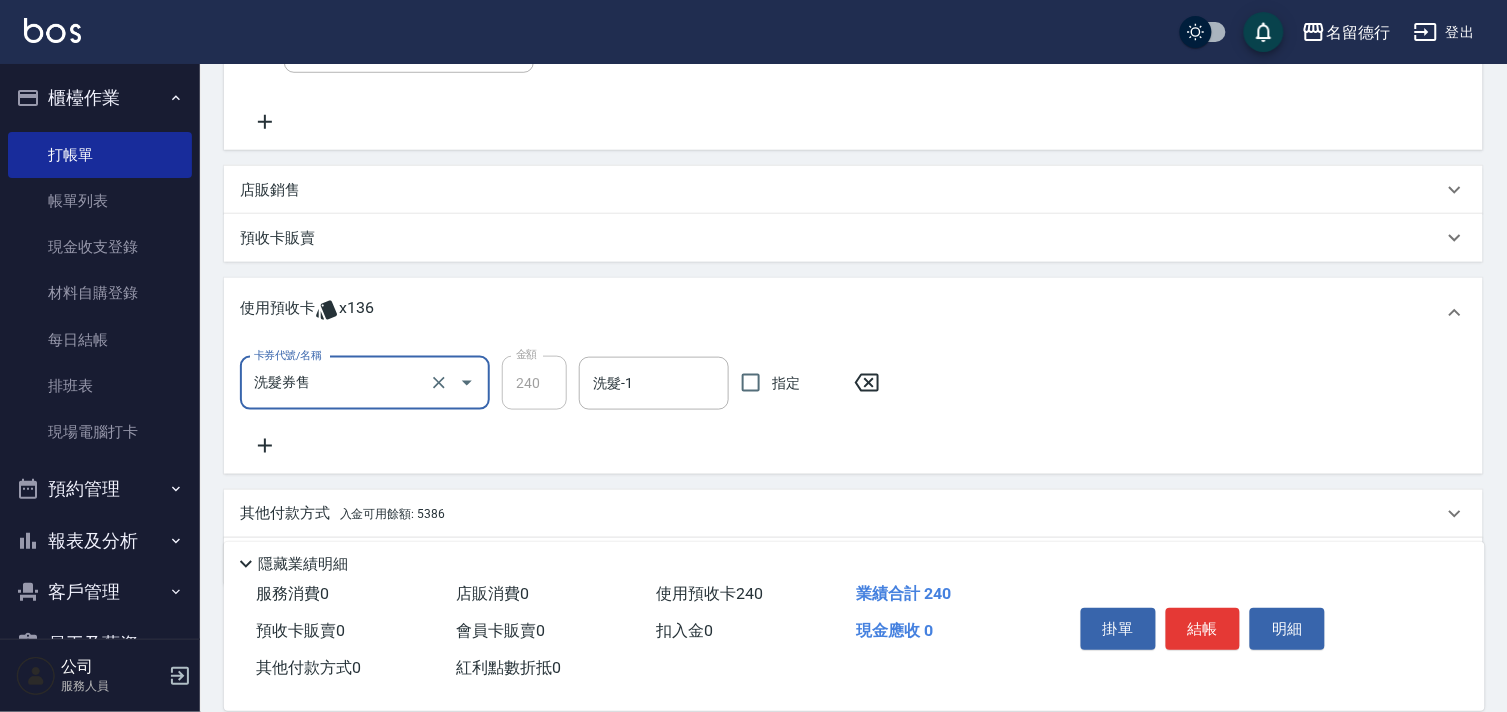 click on "洗髮券售" at bounding box center (337, 383) 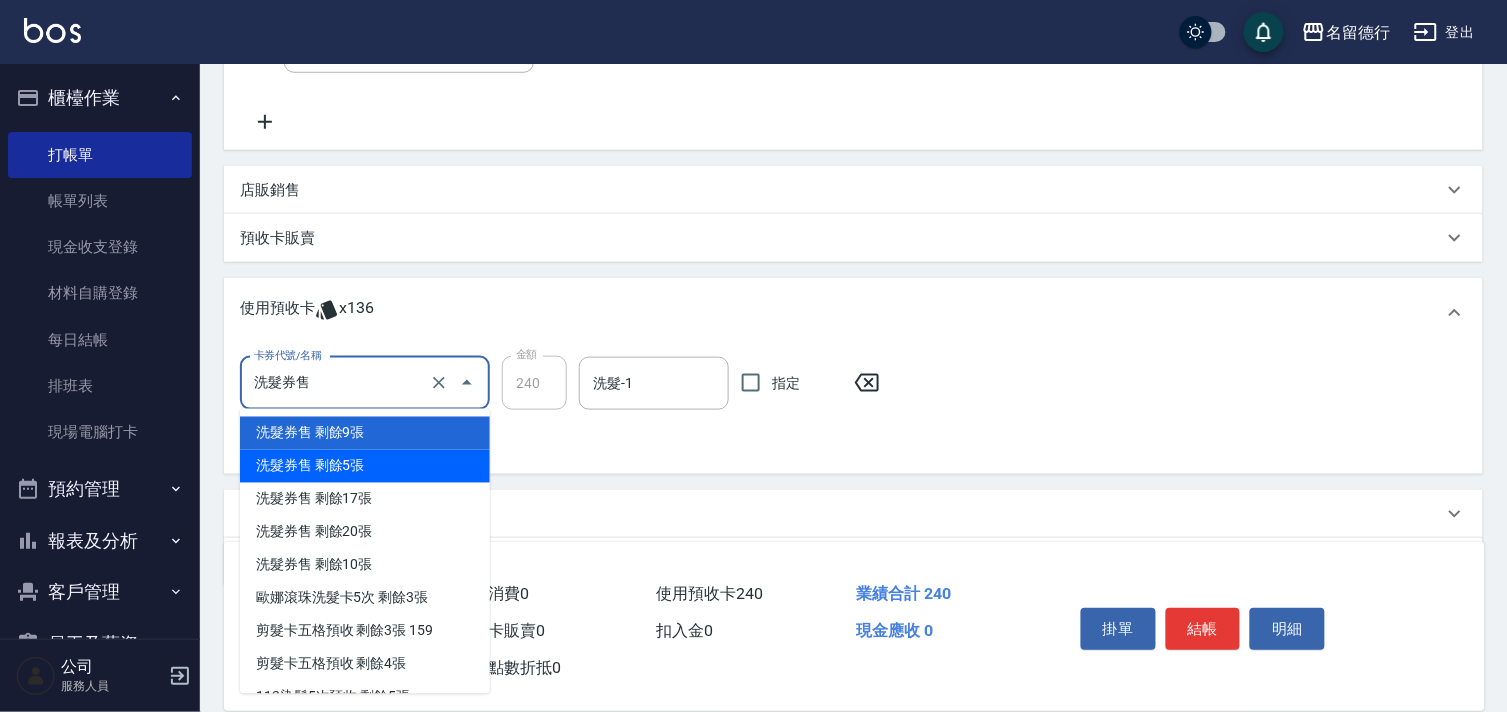 click on "洗髮券售 剩餘5張" at bounding box center (365, 466) 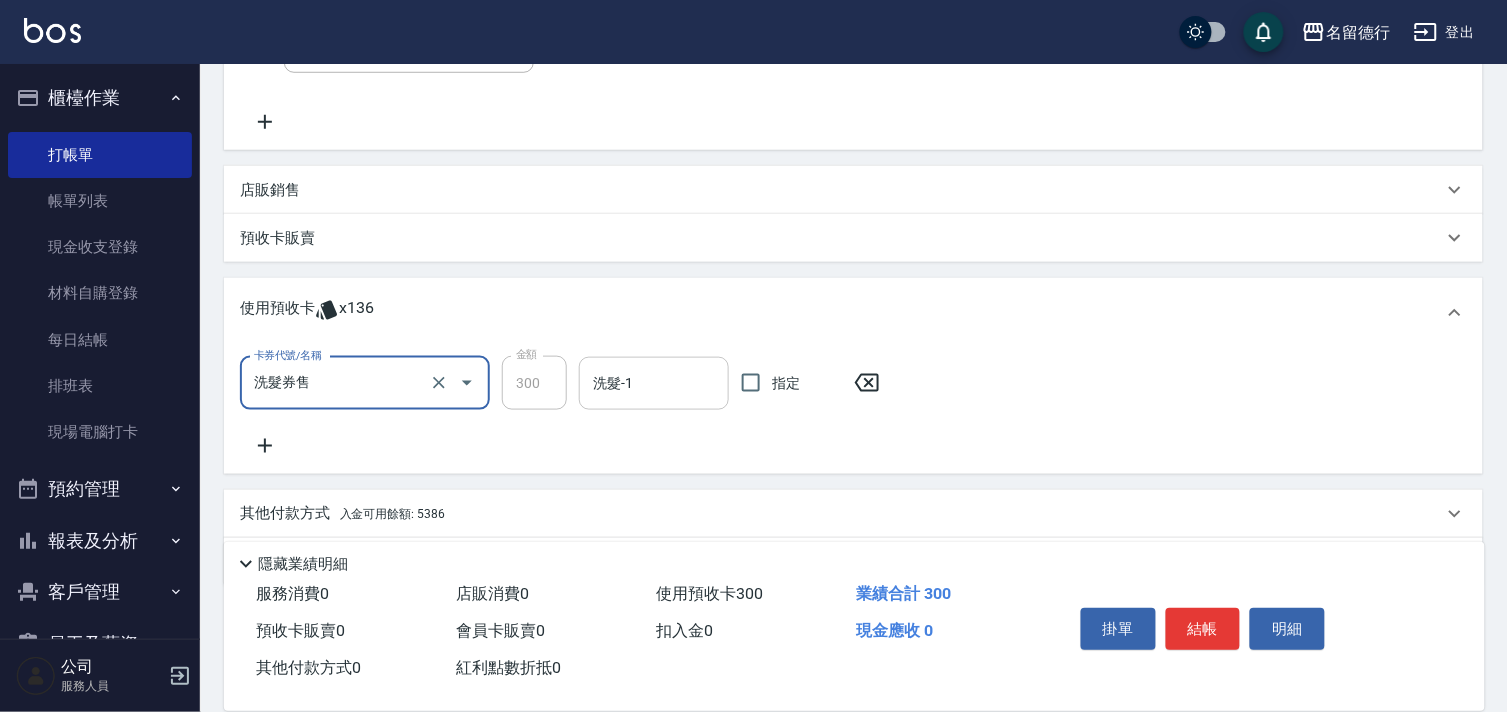 click on "洗髮-1" at bounding box center (654, 383) 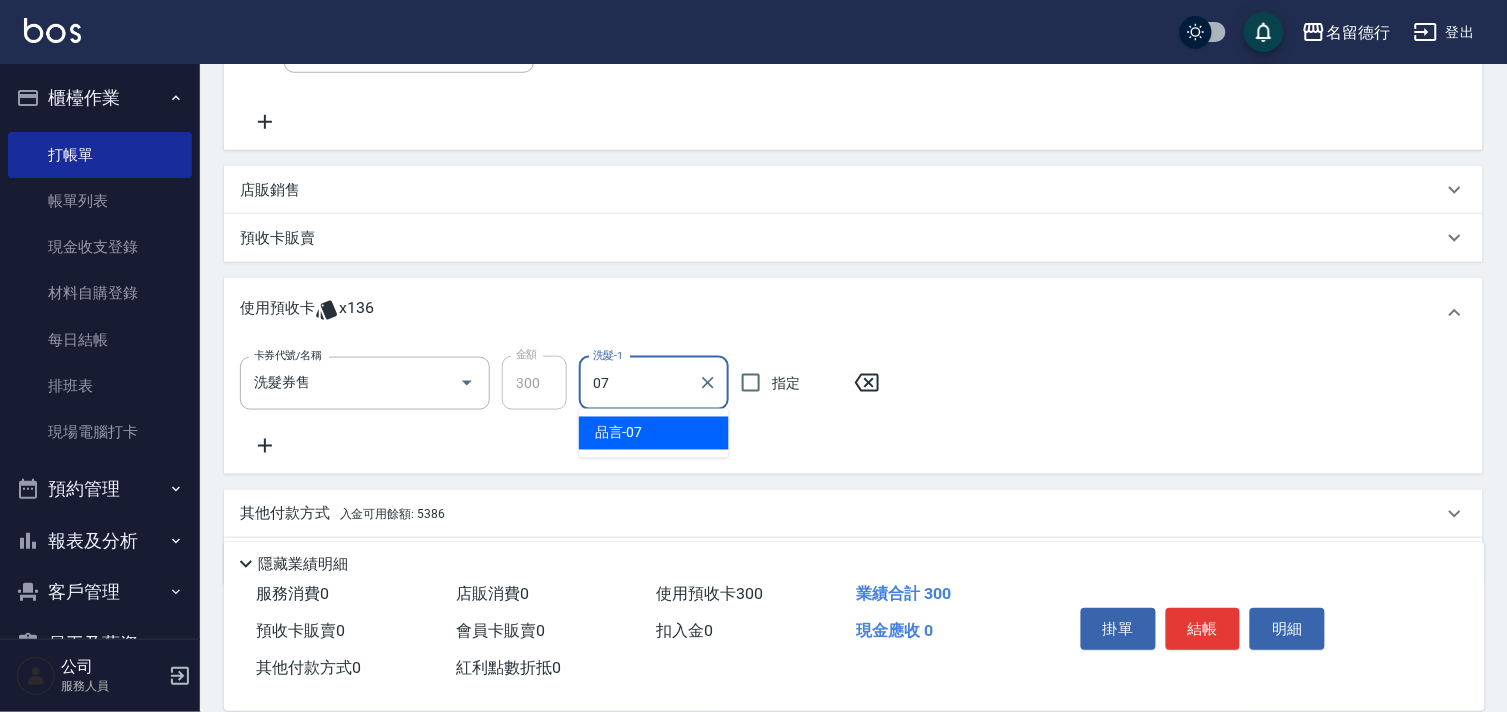 click on "品言 -07" at bounding box center [654, 433] 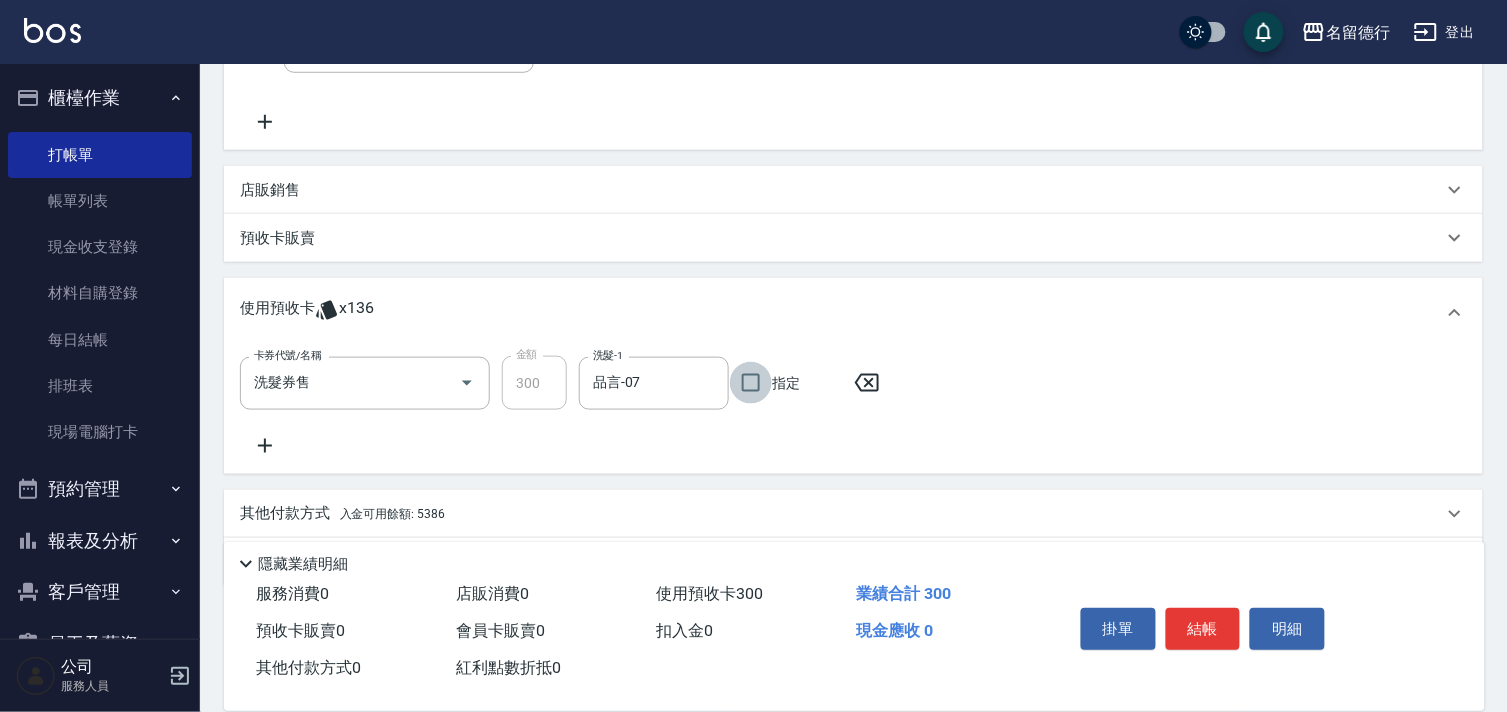 click on "指定" at bounding box center (751, 383) 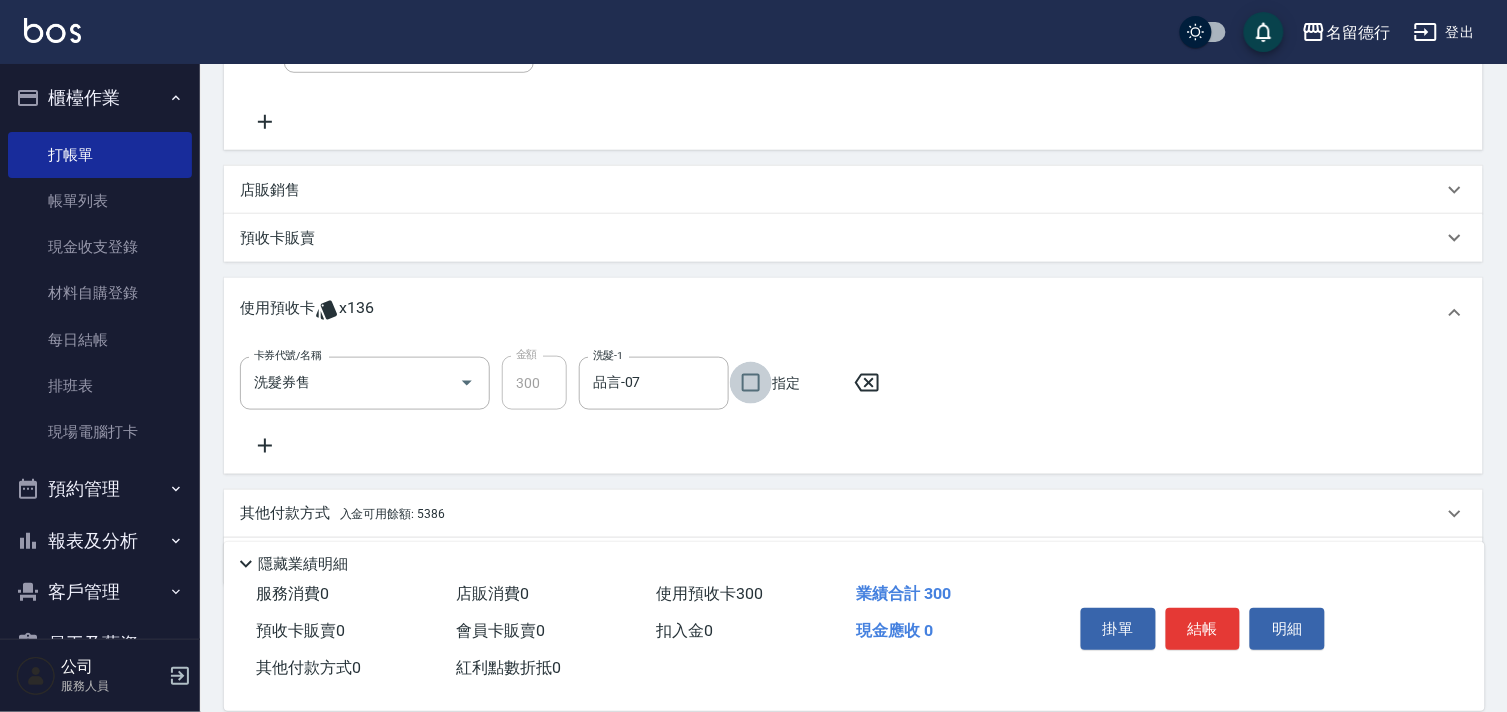 checkbox on "true" 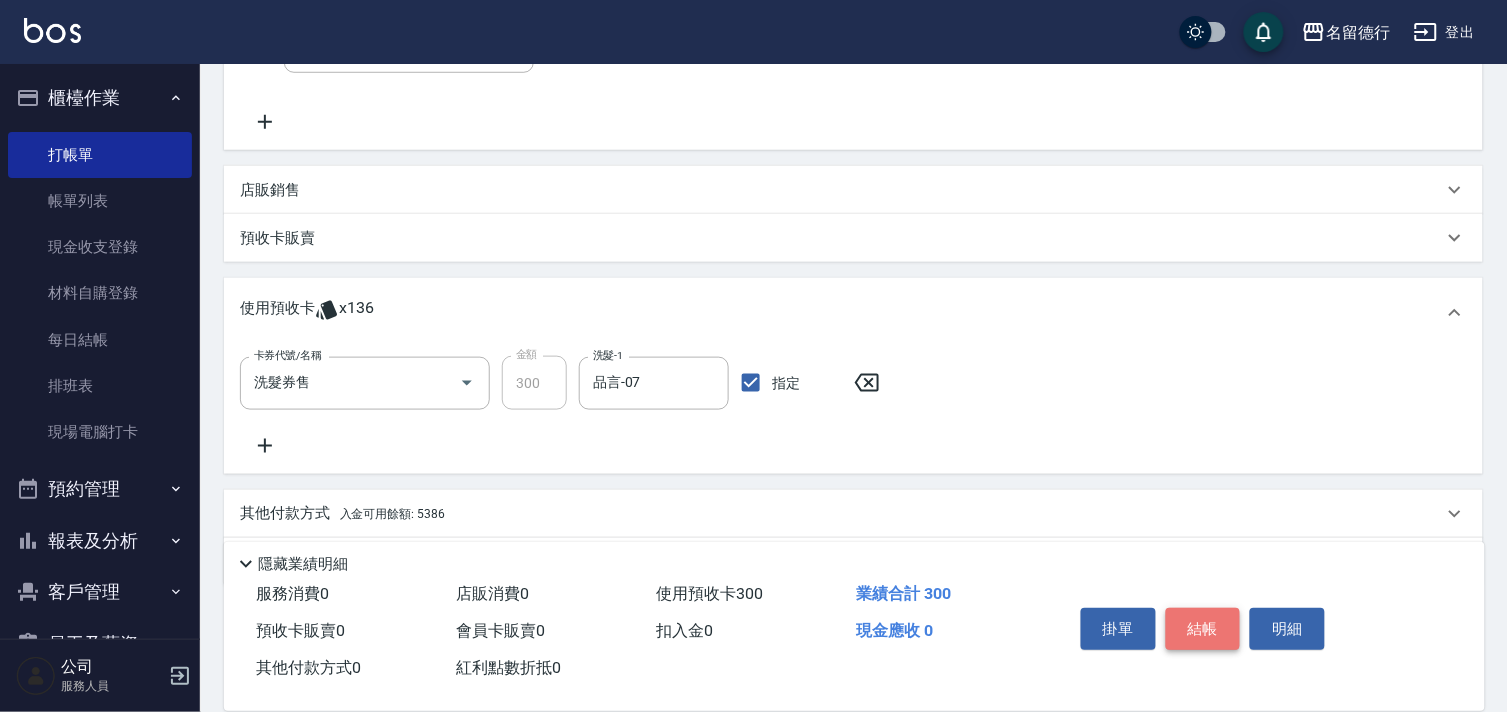 click on "結帳" at bounding box center [1203, 629] 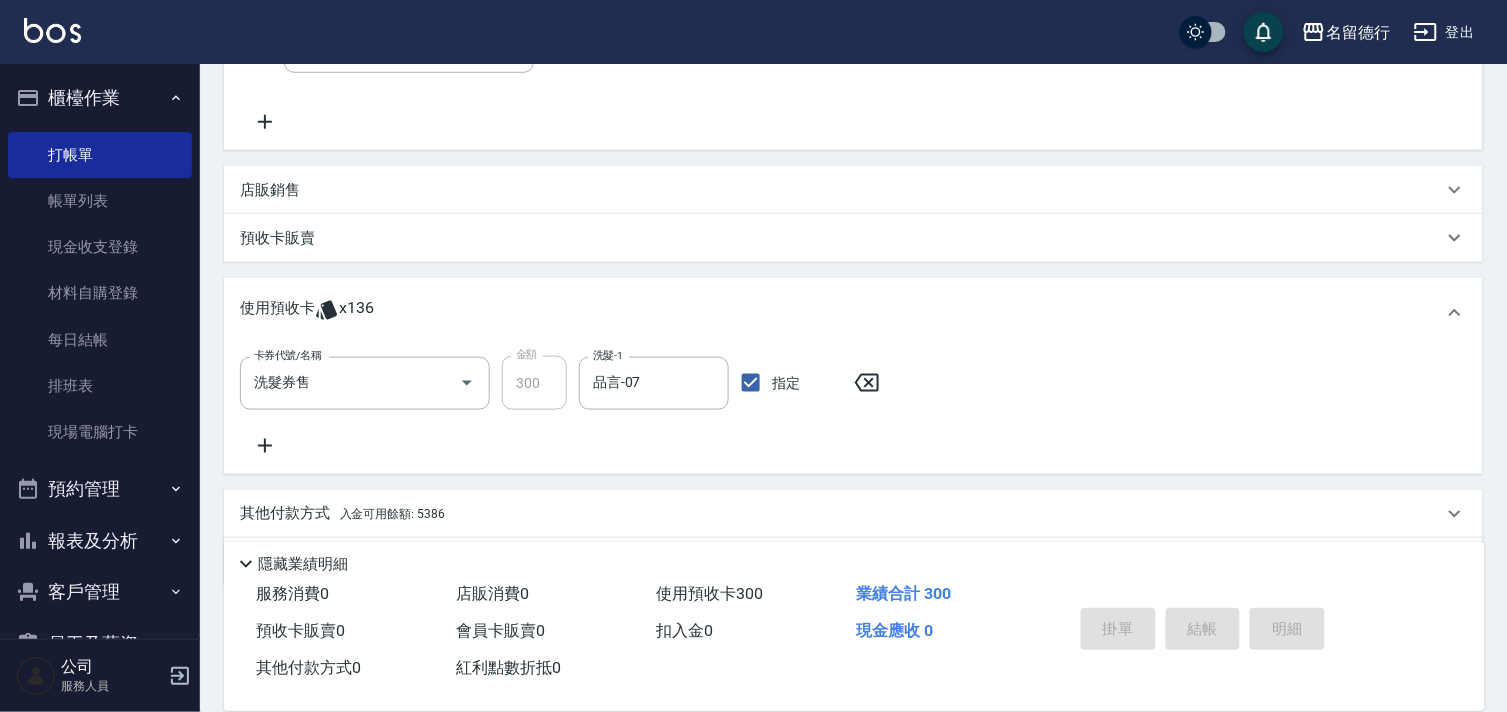 type on "2025/08/09 18:27" 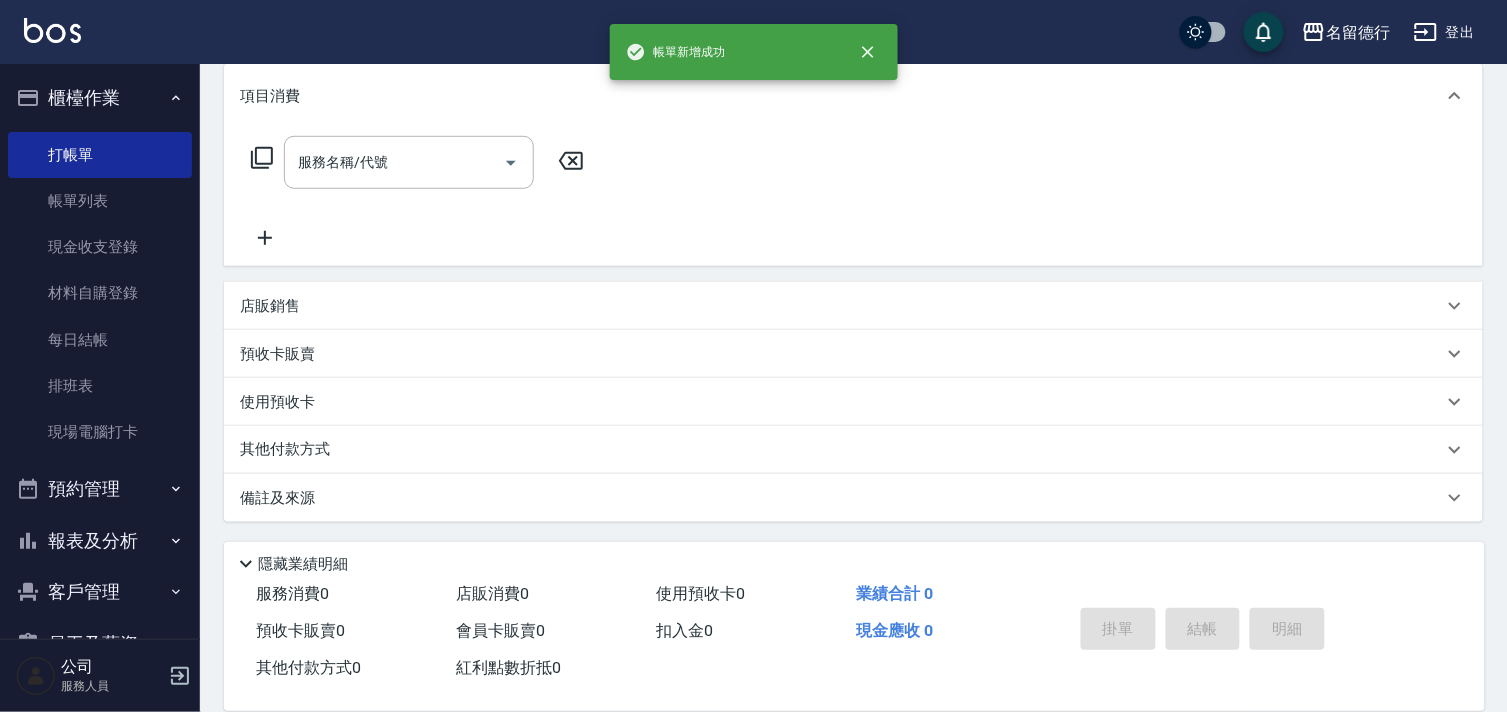 scroll, scrollTop: 0, scrollLeft: 0, axis: both 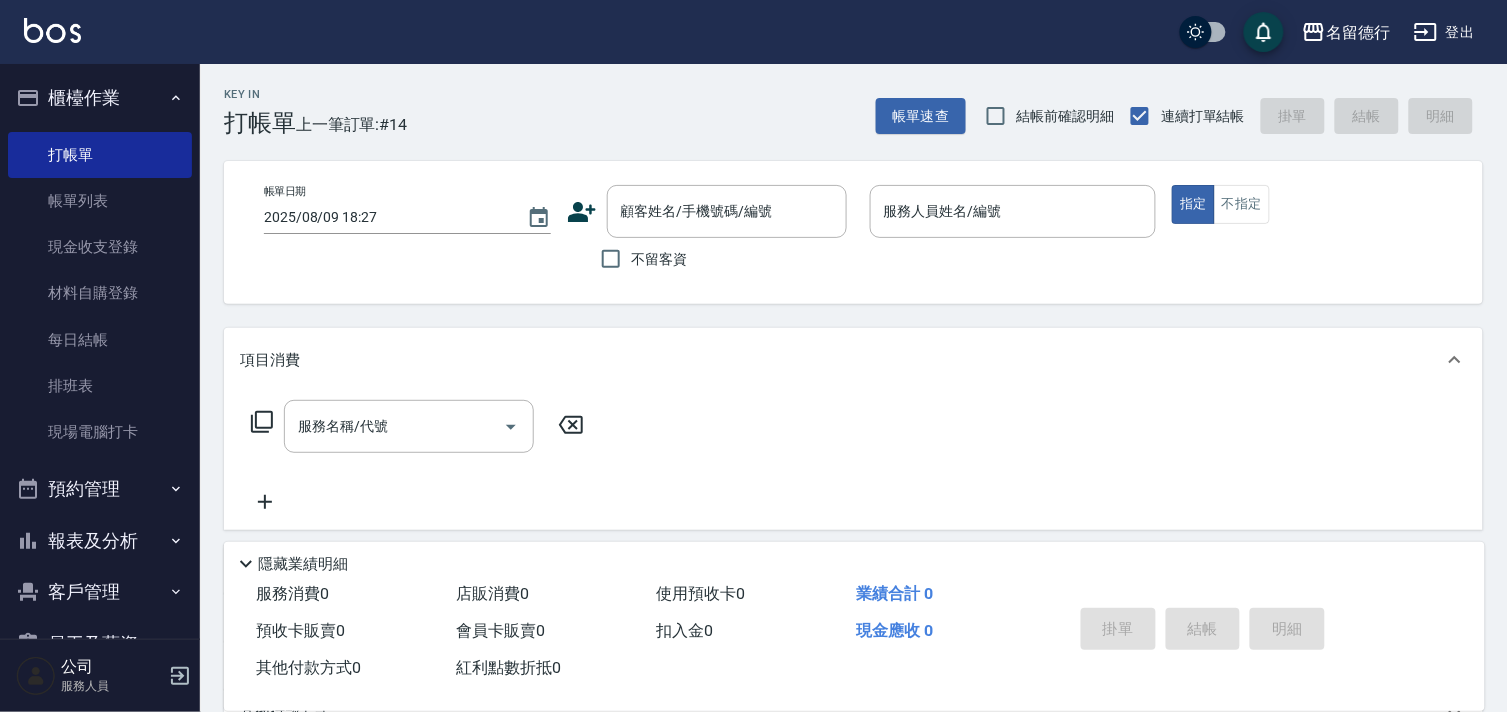 drag, startPoint x: 638, startPoint y: 260, endPoint x: 731, endPoint y: 243, distance: 94.54099 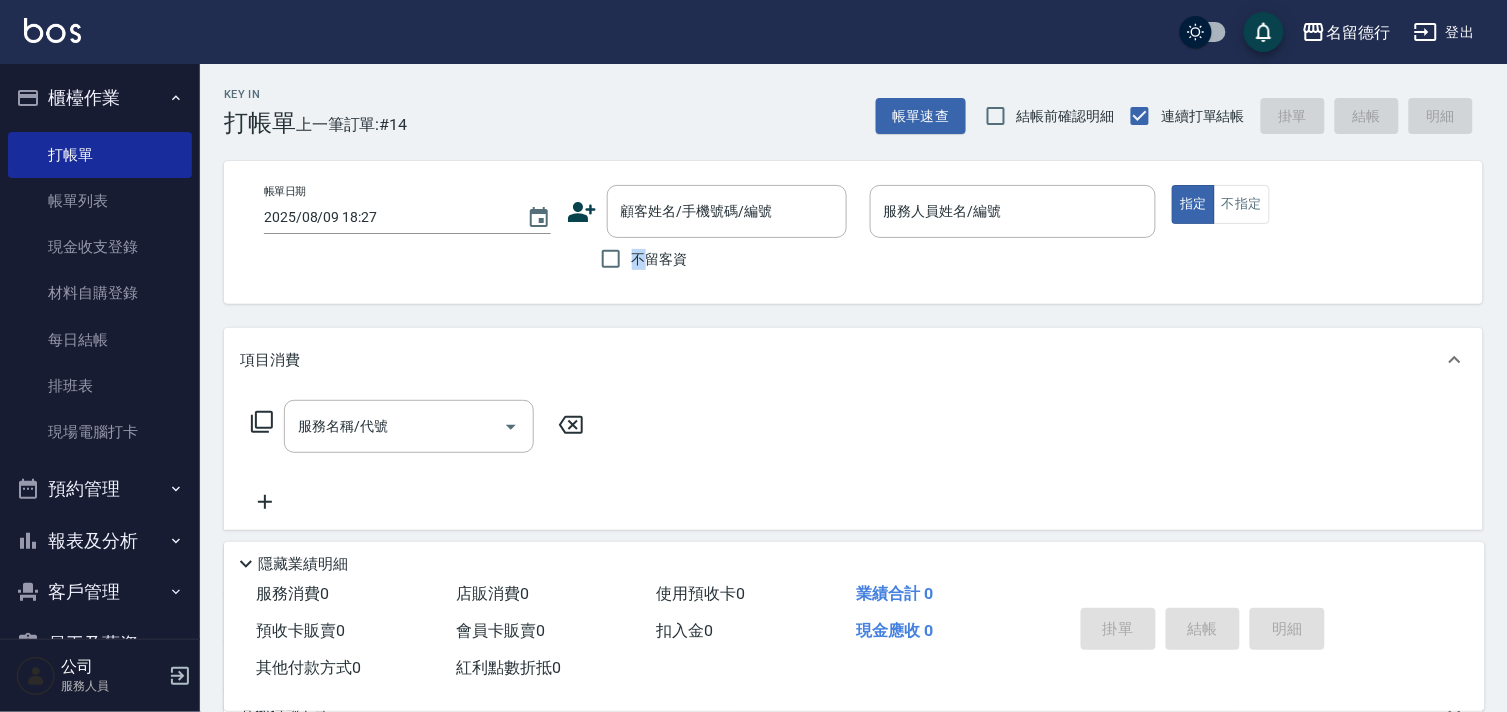 drag, startPoint x: 621, startPoint y: 256, endPoint x: 713, endPoint y: 256, distance: 92 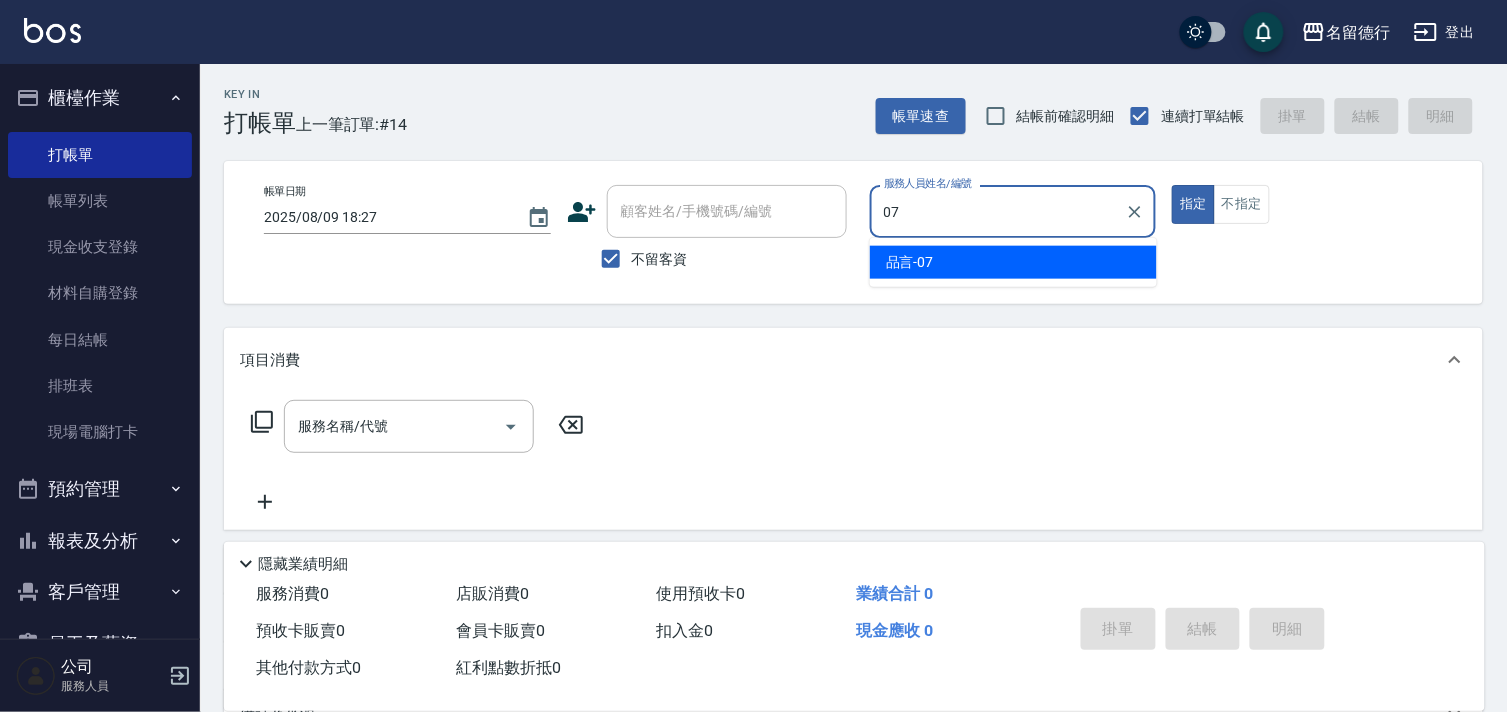 click on "品言 -07" at bounding box center [910, 262] 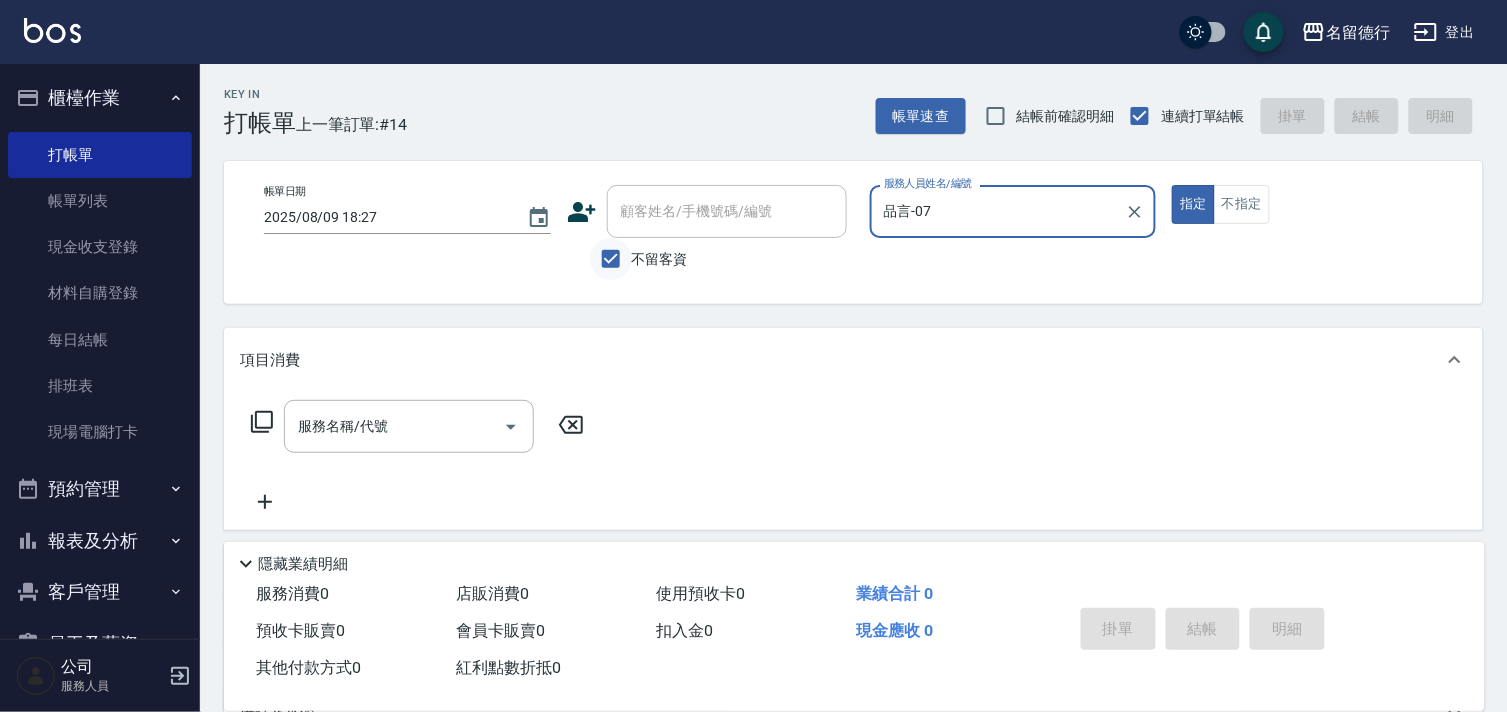 type on "品言-07" 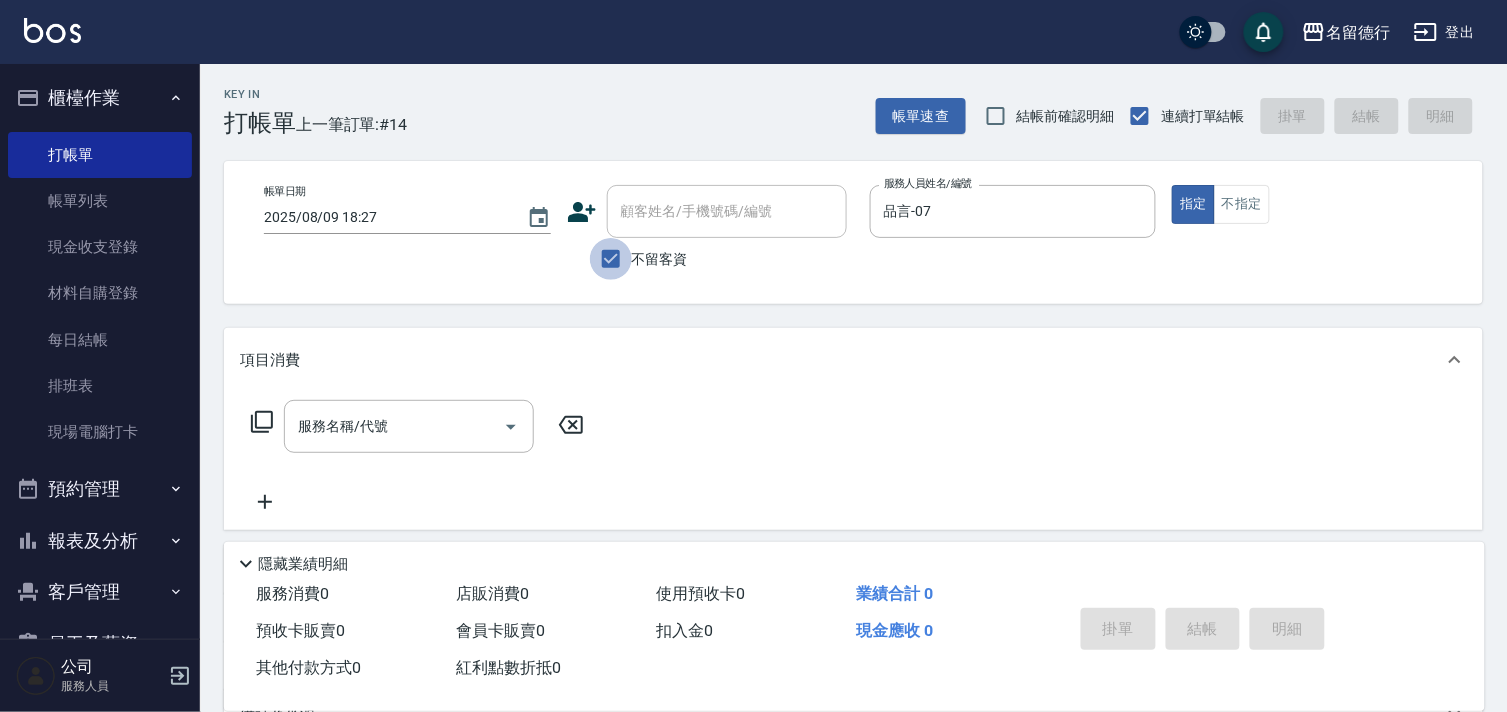 click on "不留客資" at bounding box center [611, 259] 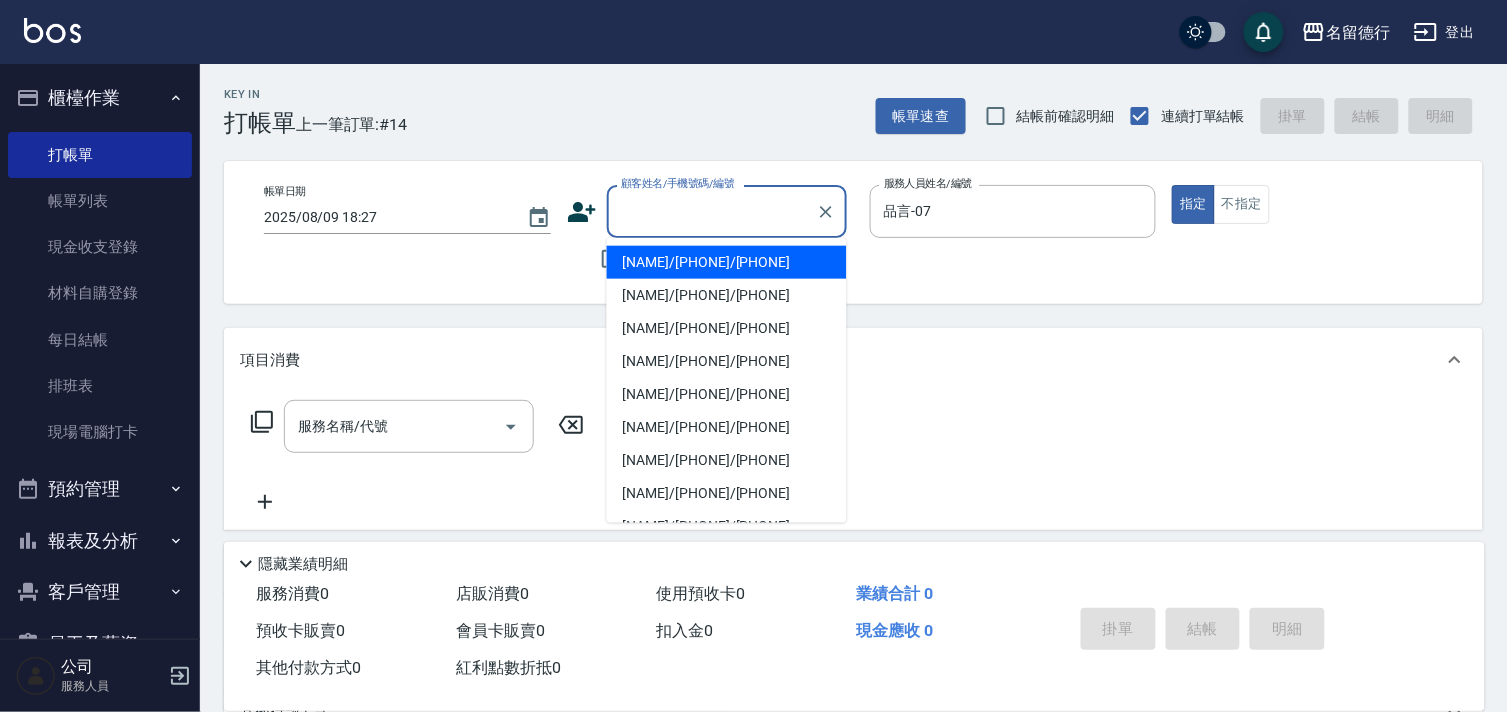 click on "顧客姓名/手機號碼/編號" at bounding box center (712, 211) 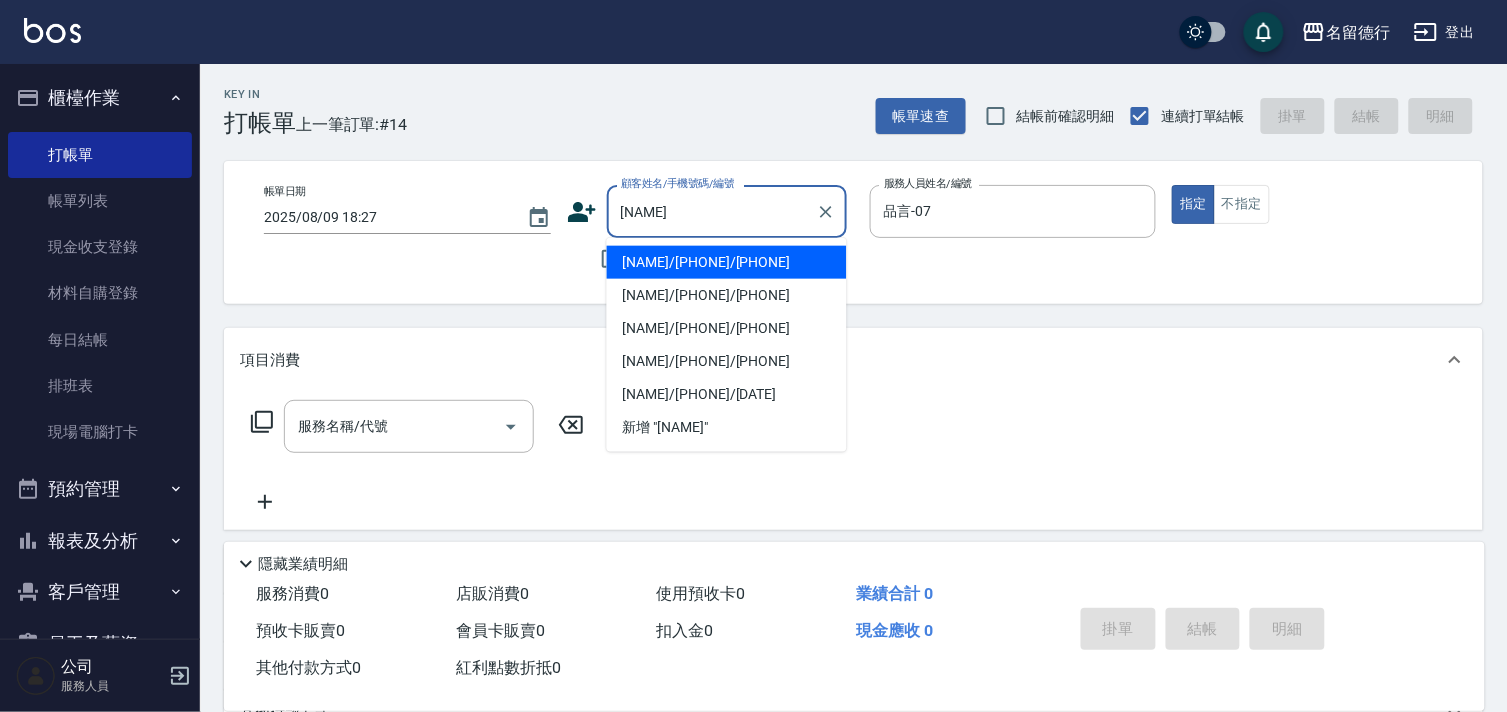 click on "[NAME]/[PHONE]/[PHONE]" at bounding box center (727, 262) 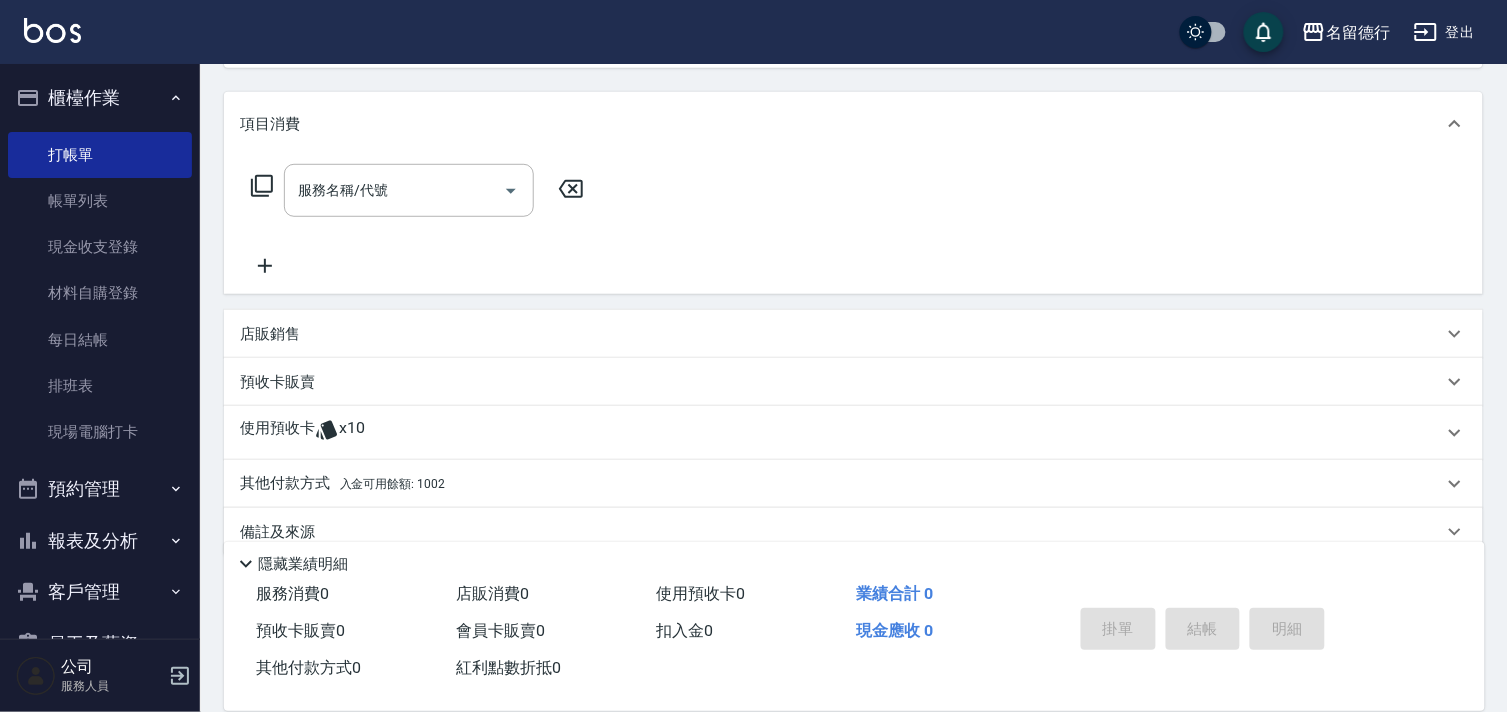scroll, scrollTop: 268, scrollLeft: 0, axis: vertical 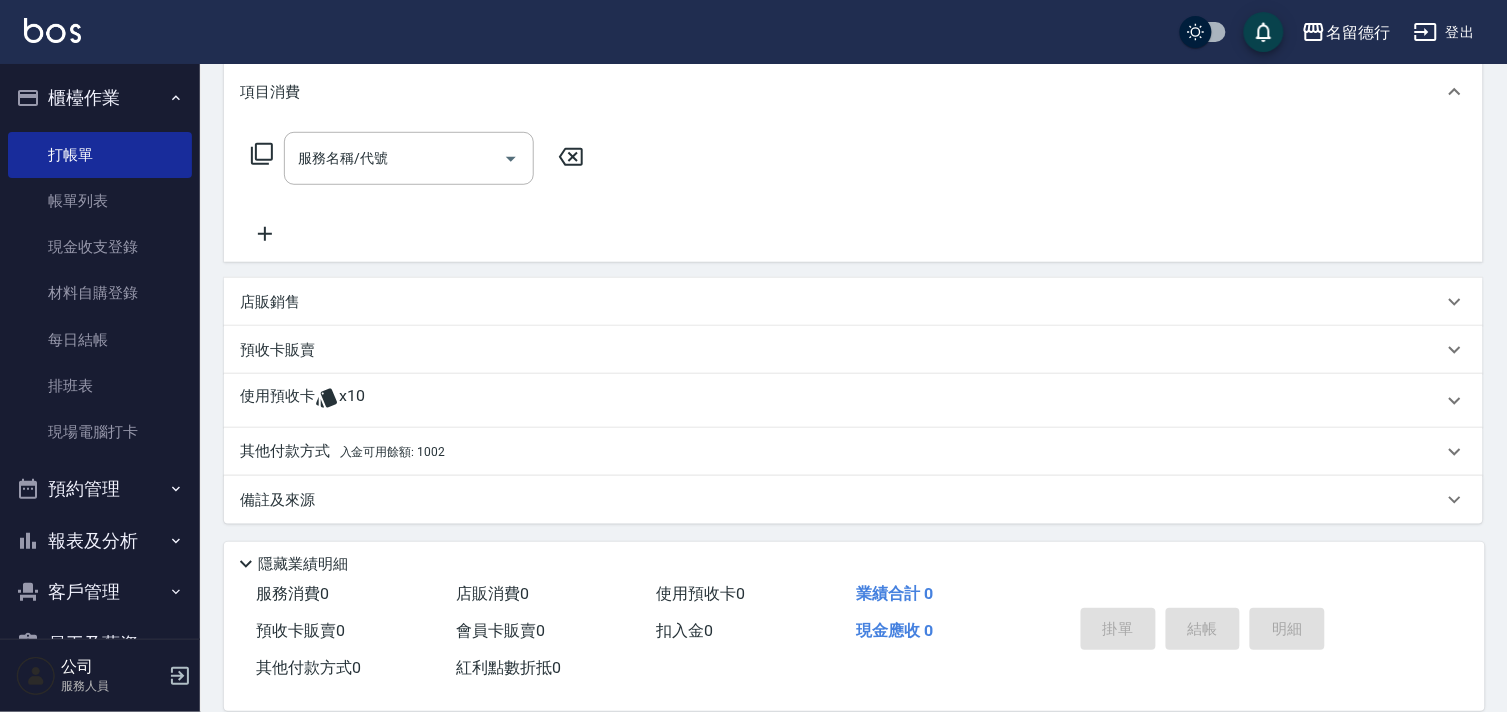 click 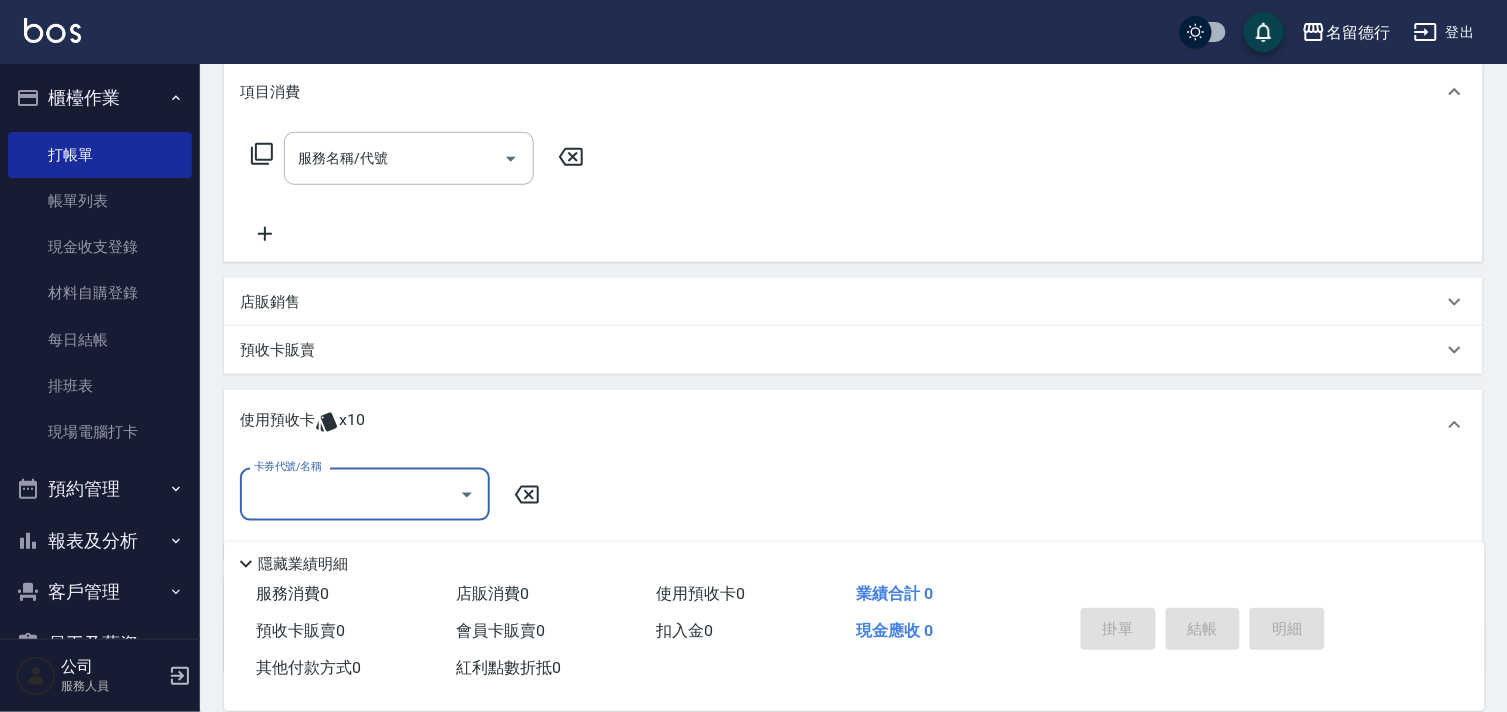 scroll, scrollTop: 0, scrollLeft: 0, axis: both 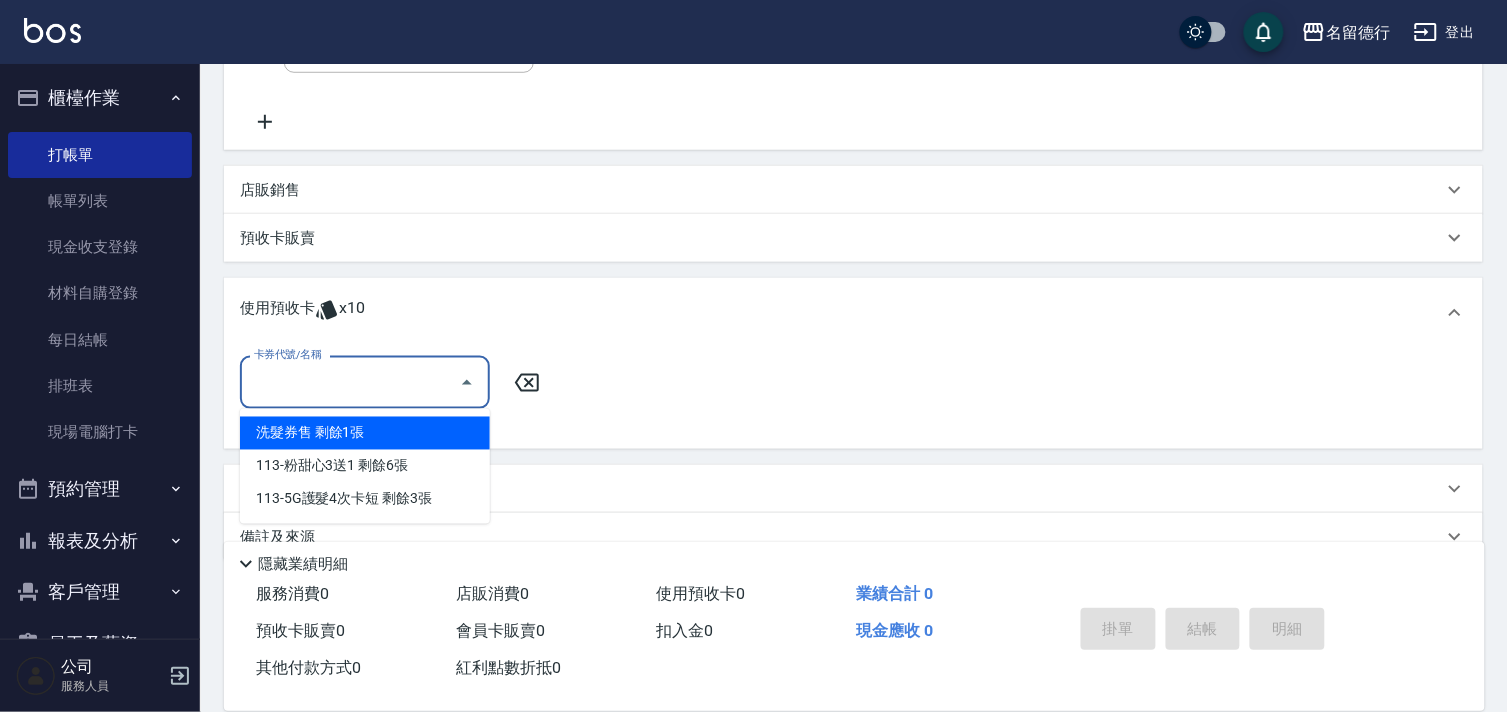 click on "卡券代號/名稱" at bounding box center [350, 382] 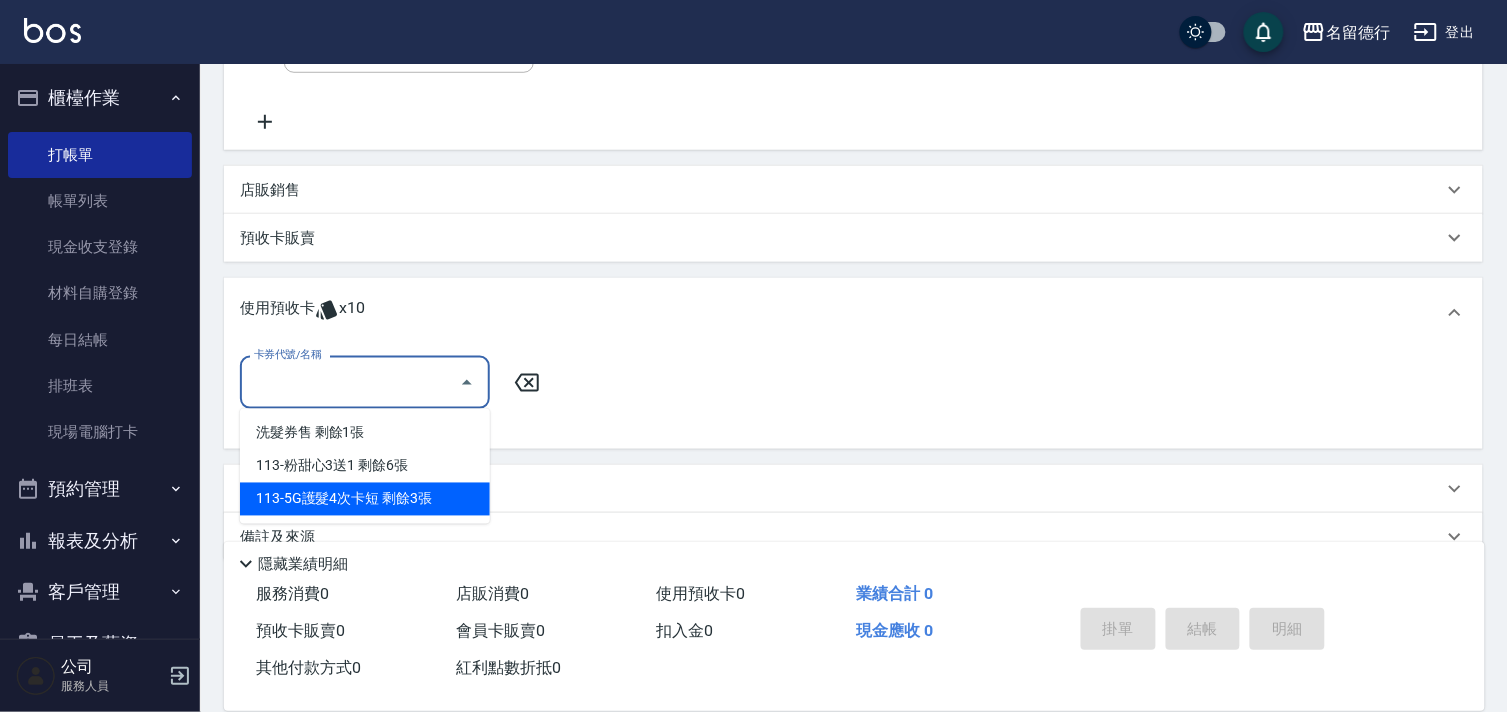 click on "113-5G護髮4次卡短 剩餘3張" at bounding box center (365, 499) 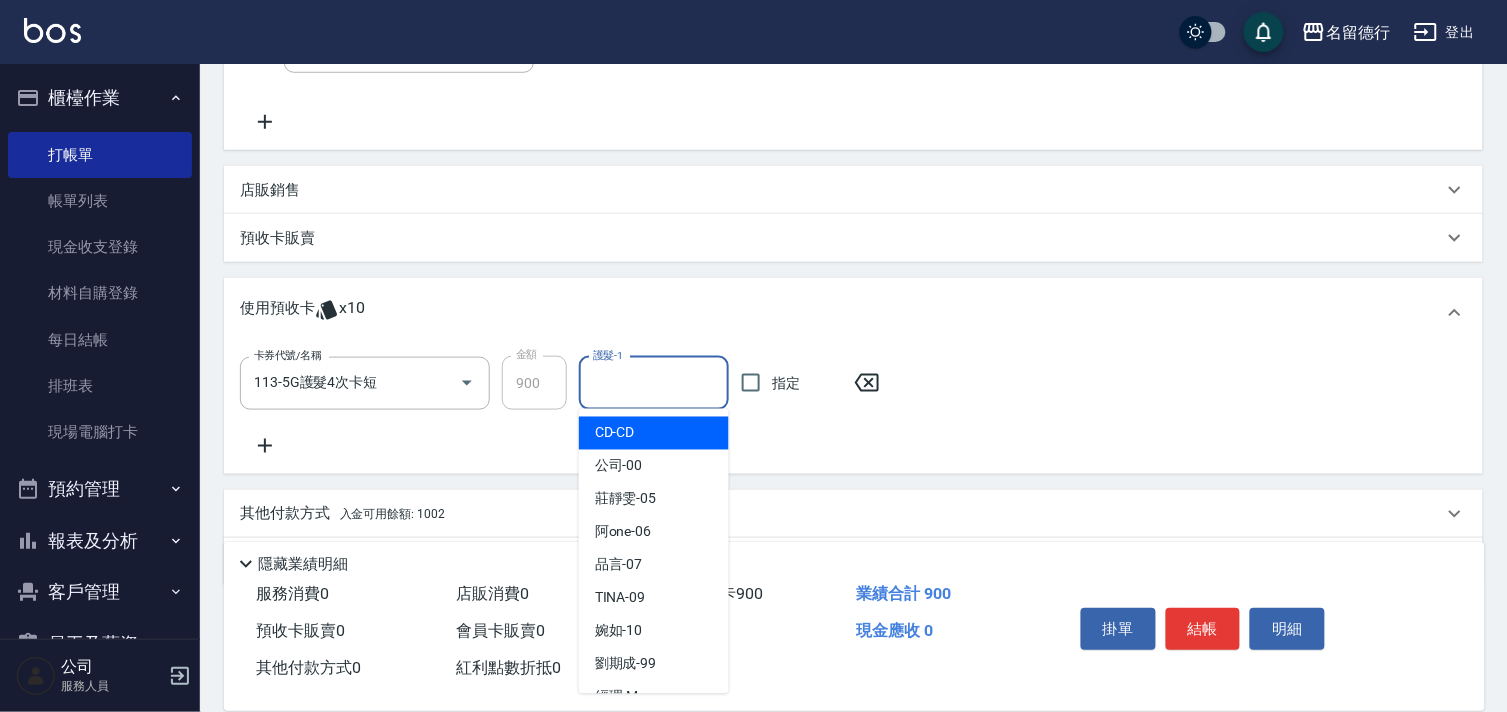 click on "護髮-1" at bounding box center (654, 383) 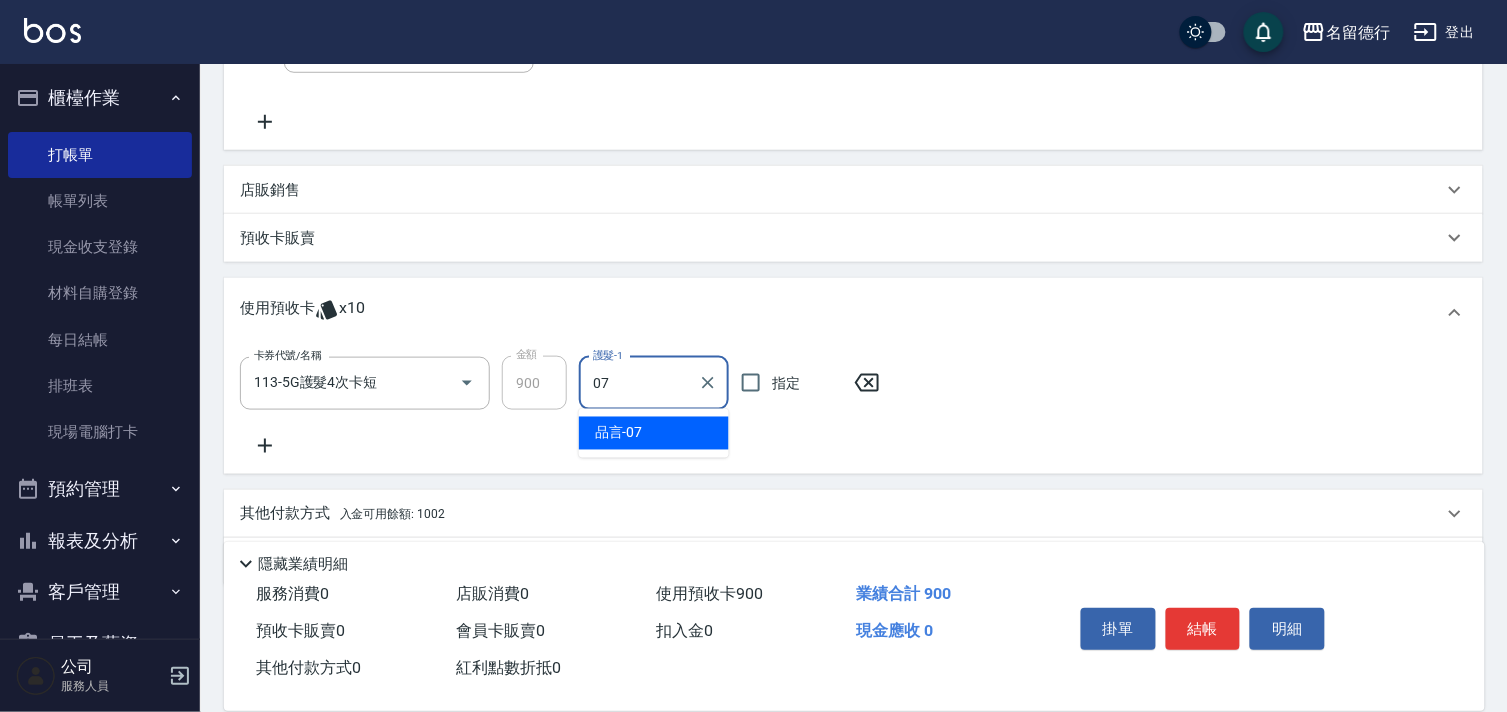 drag, startPoint x: 656, startPoint y: 407, endPoint x: 756, endPoint y: 402, distance: 100.12492 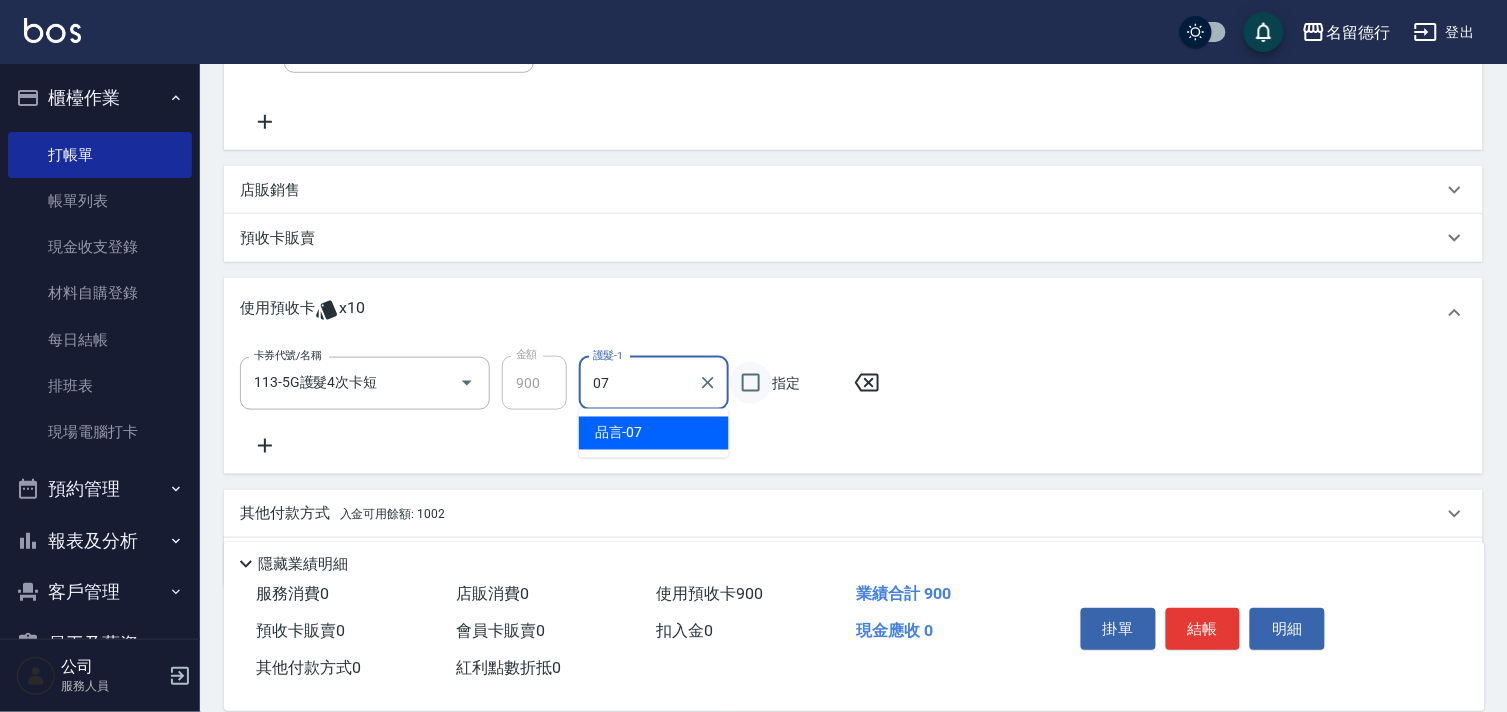 click on "品言 -07" at bounding box center [654, 433] 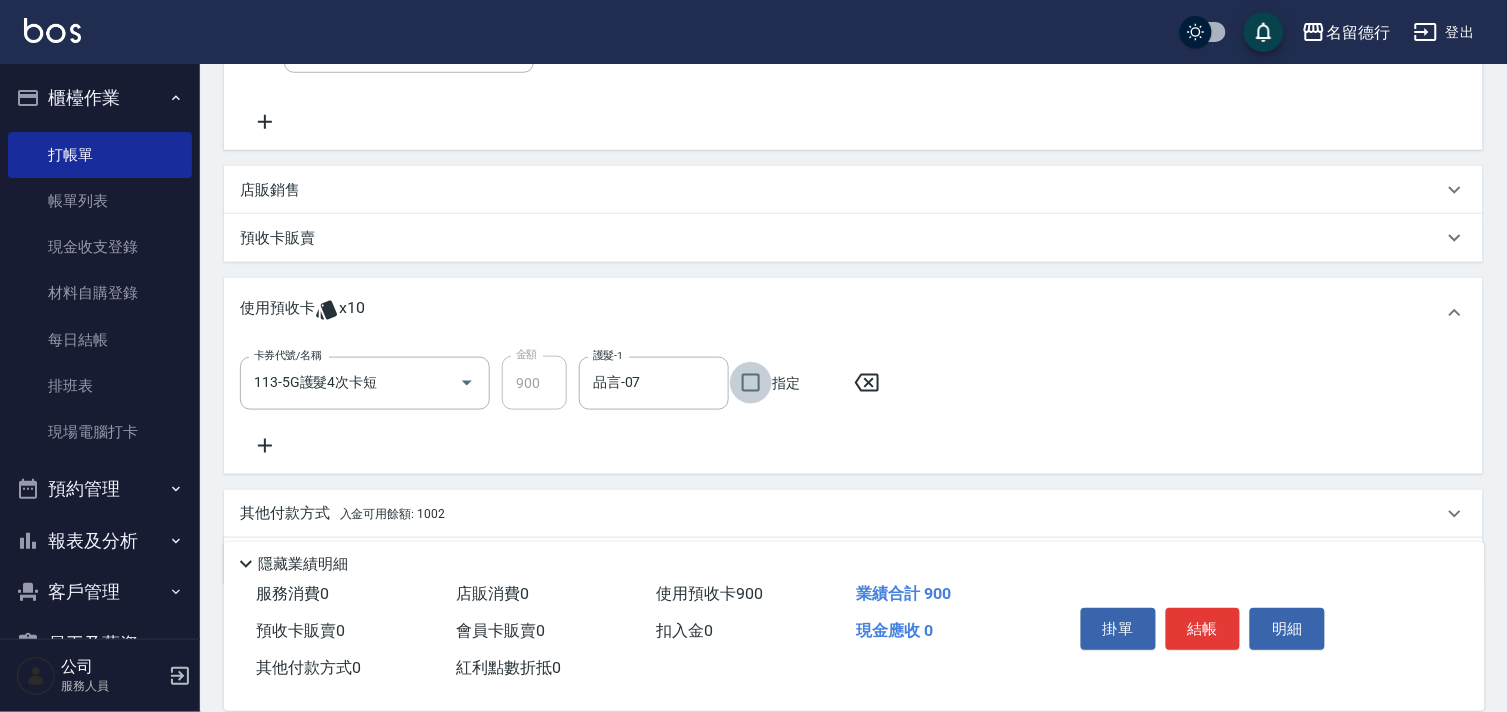 click on "指定" at bounding box center [751, 383] 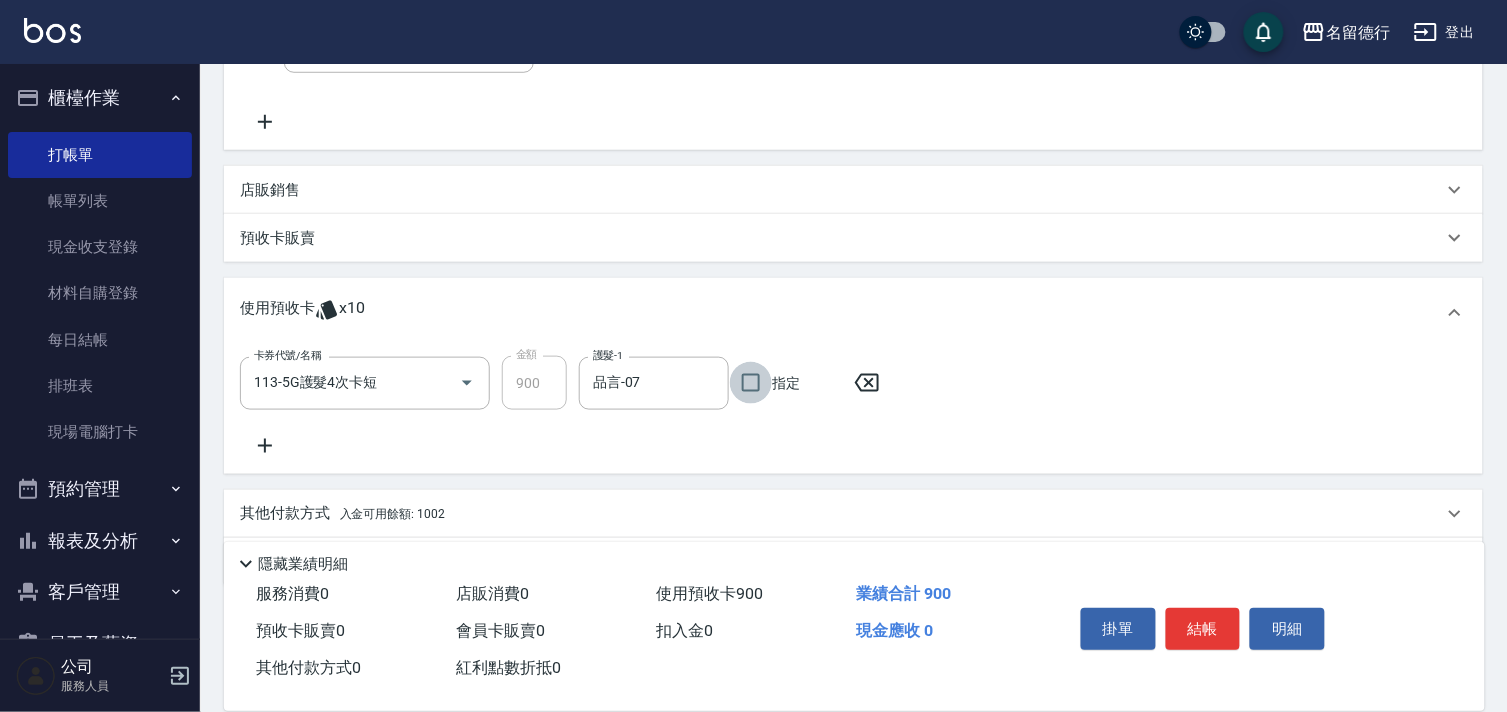 checkbox on "true" 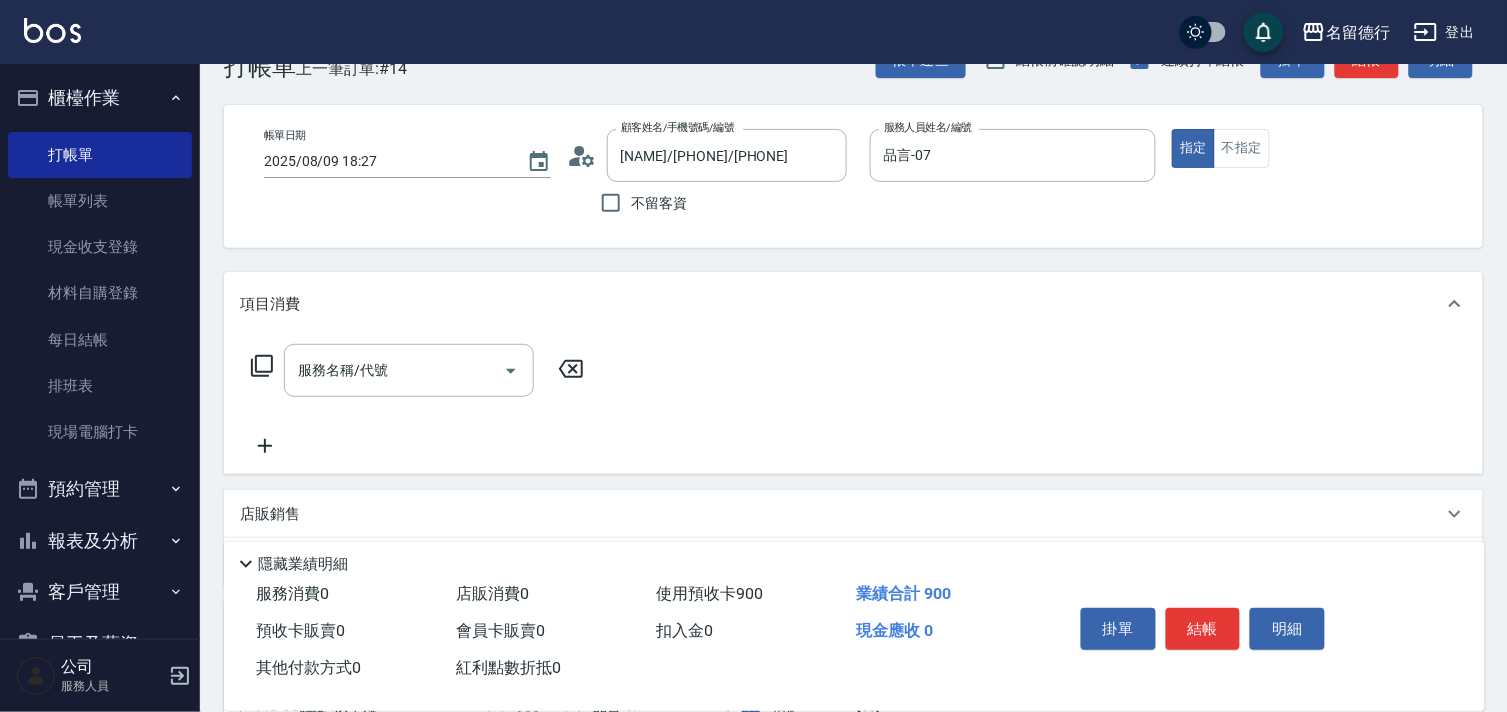 scroll, scrollTop: 46, scrollLeft: 0, axis: vertical 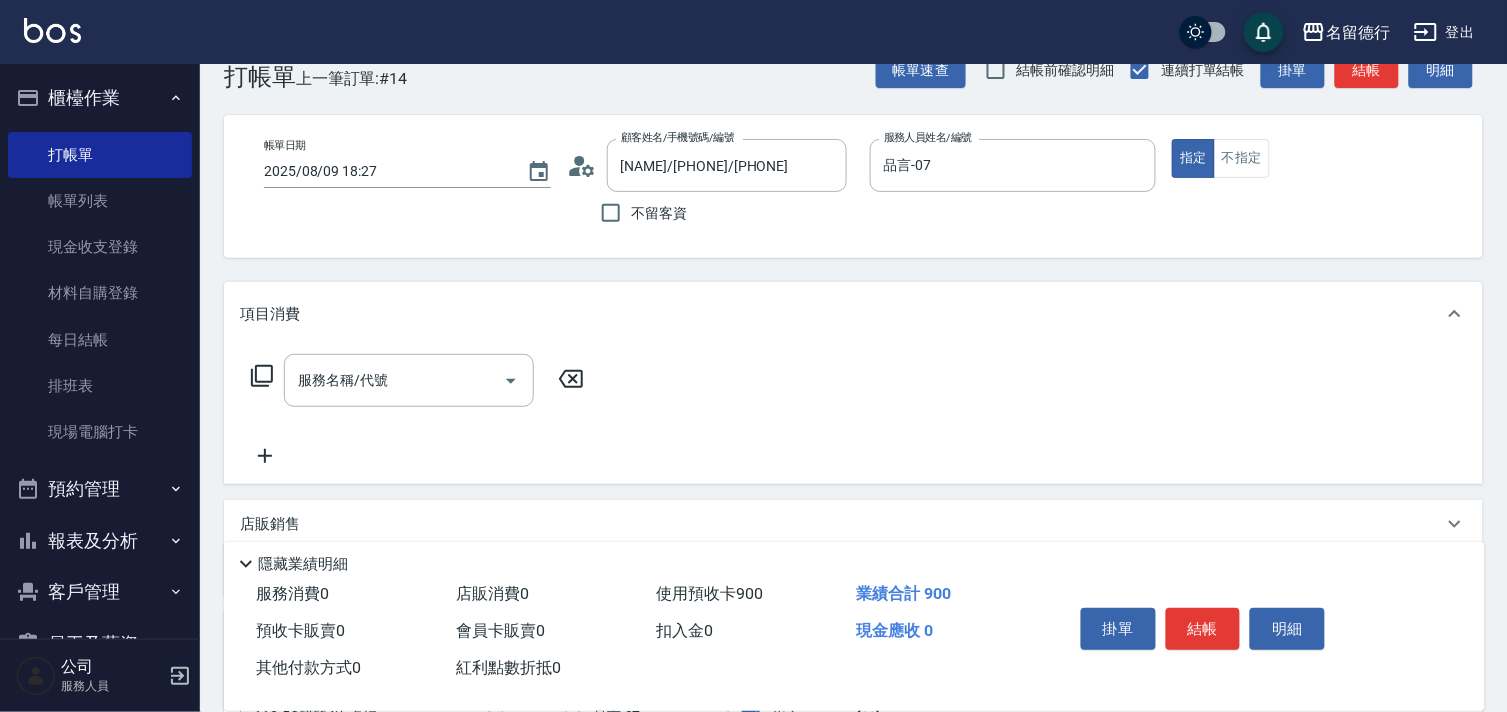 click on "服務名稱/代號 服務名稱/代號" at bounding box center [409, 380] 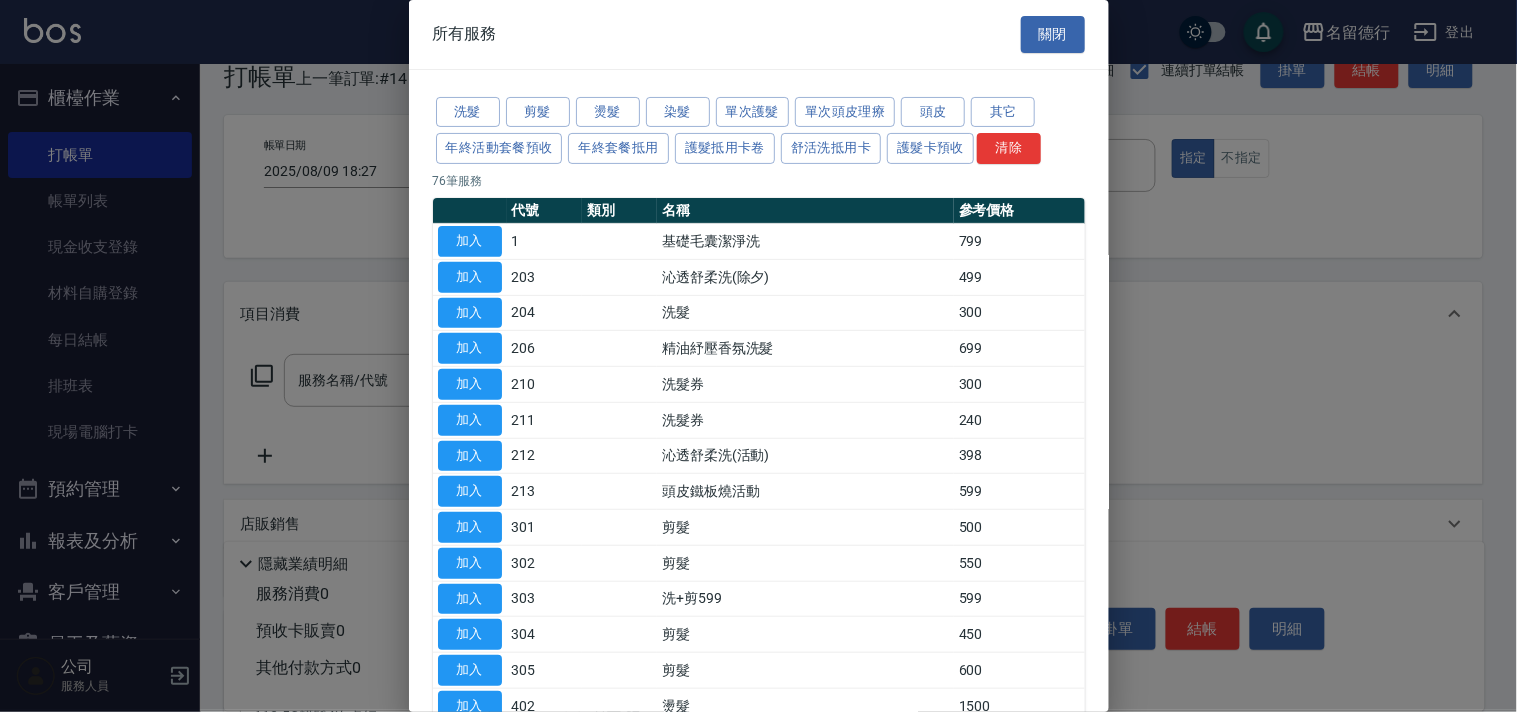 click on "洗髮 剪髮 燙髮 染髮 單次護髮 單次頭皮理療 頭皮 其它 年終活動套餐預收 年終套餐抵用 護髮抵用卡卷 舒活洗抵用卡 護髮卡預收 清除" at bounding box center (759, 131) 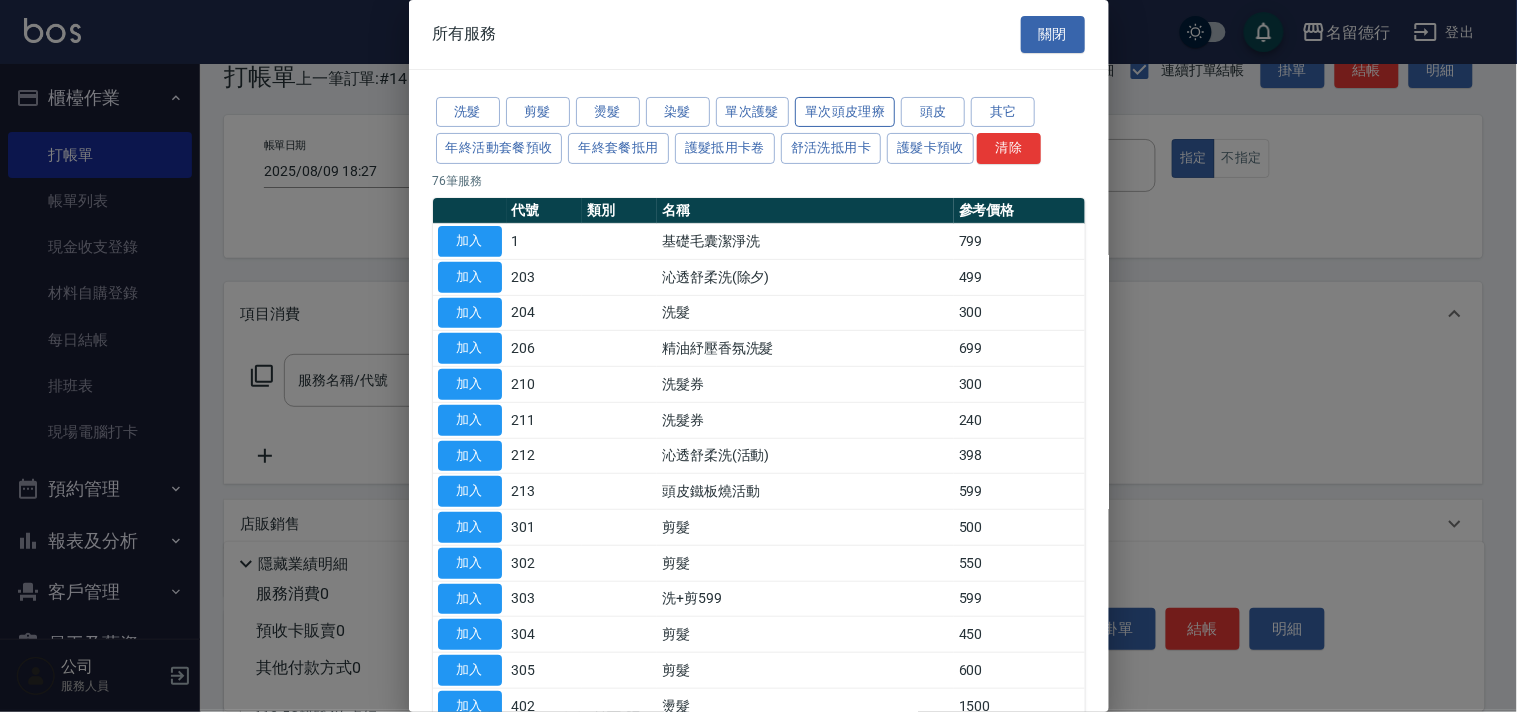 click on "單次頭皮理療" at bounding box center (845, 112) 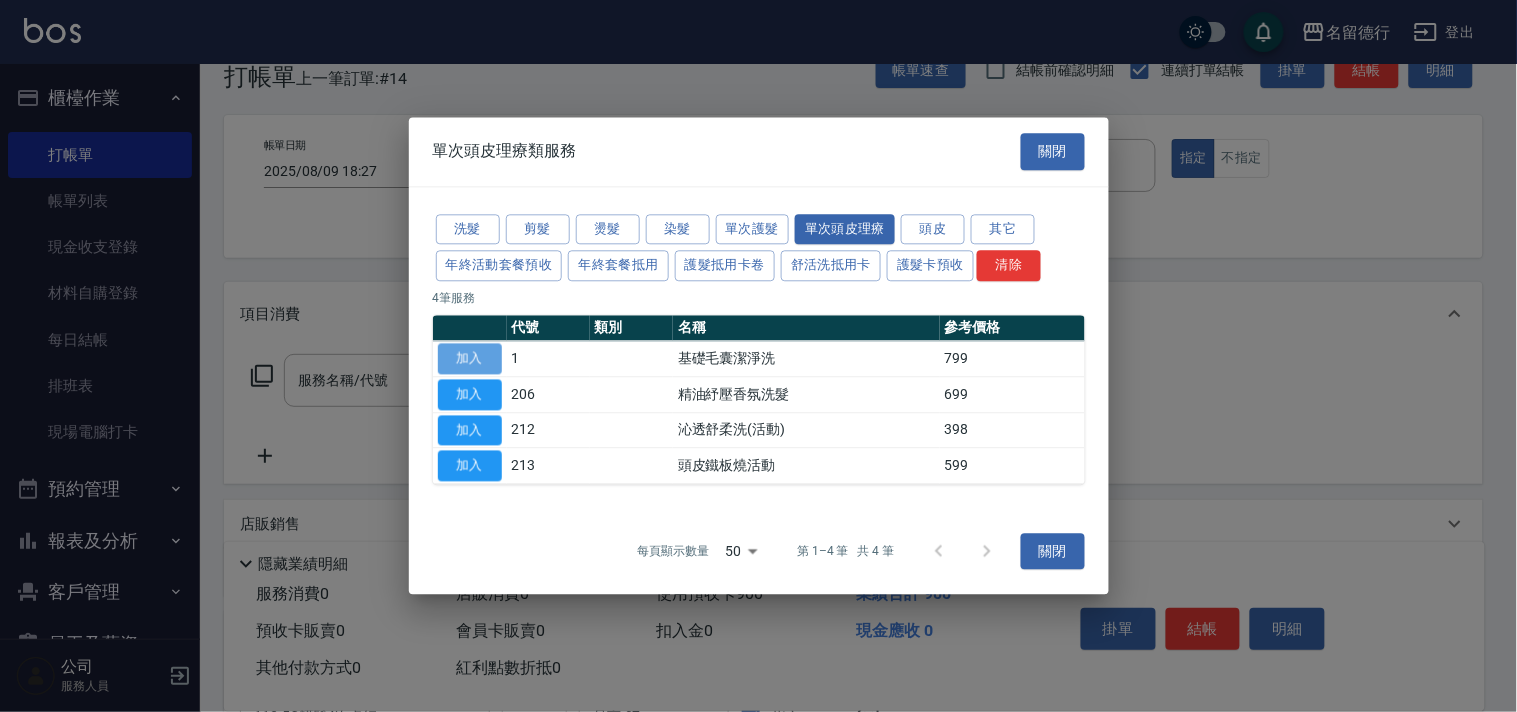 click on "加入" at bounding box center [470, 358] 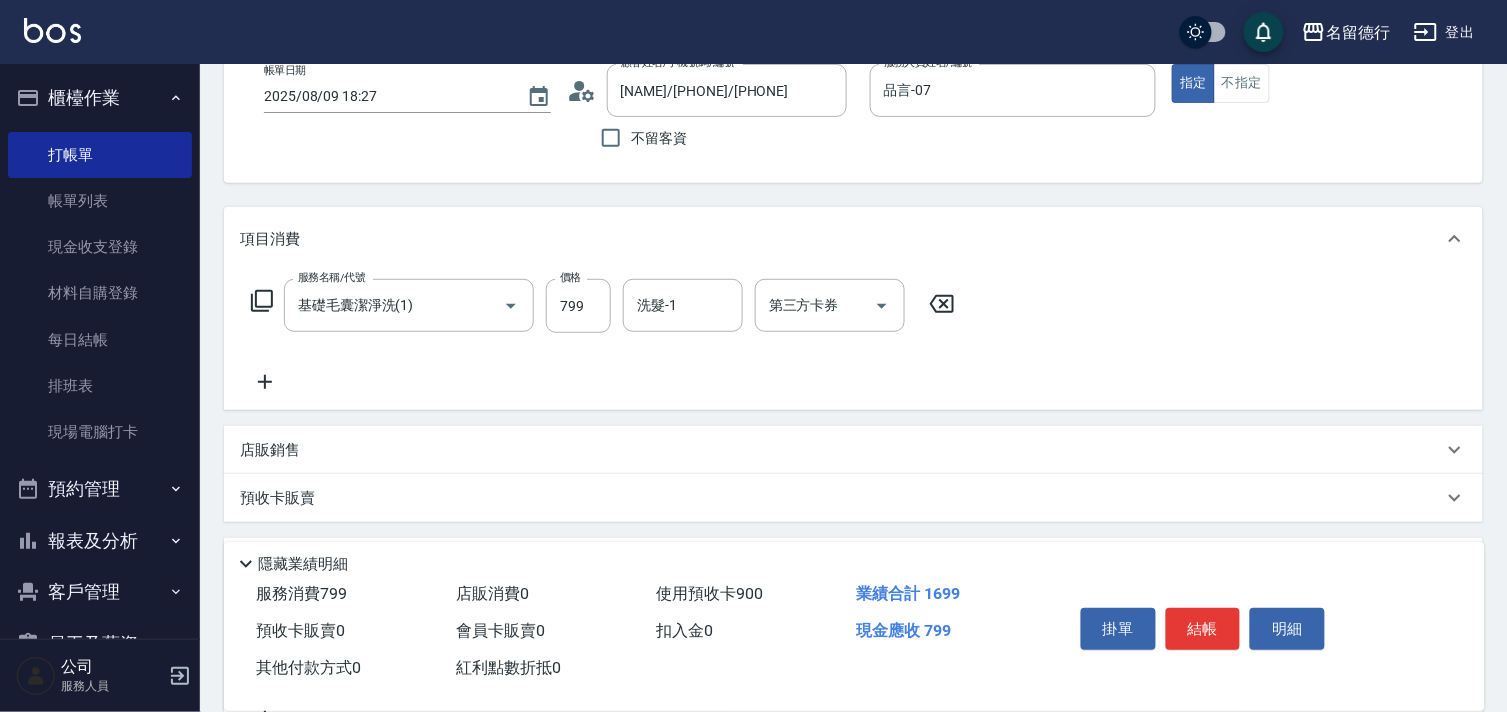 scroll, scrollTop: 157, scrollLeft: 0, axis: vertical 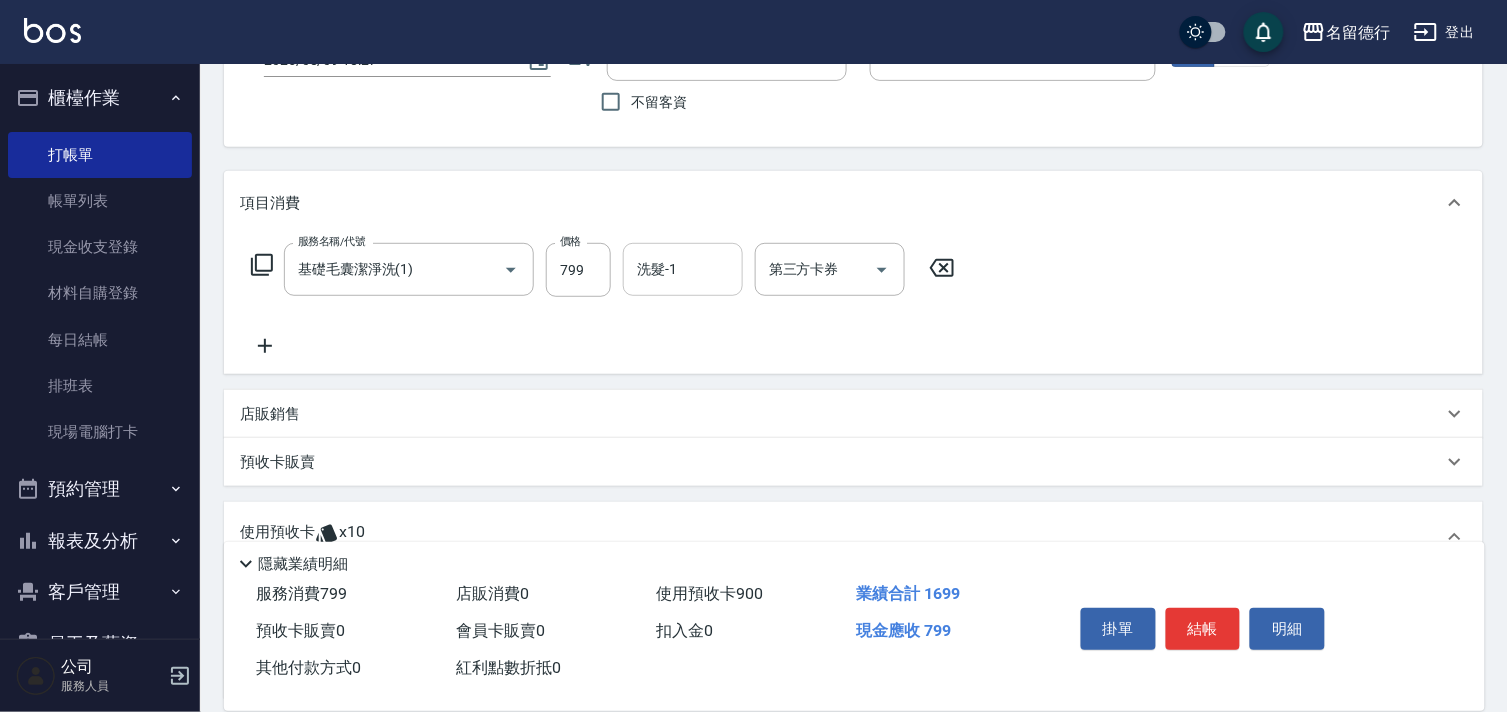 click on "洗髮-1" at bounding box center [683, 269] 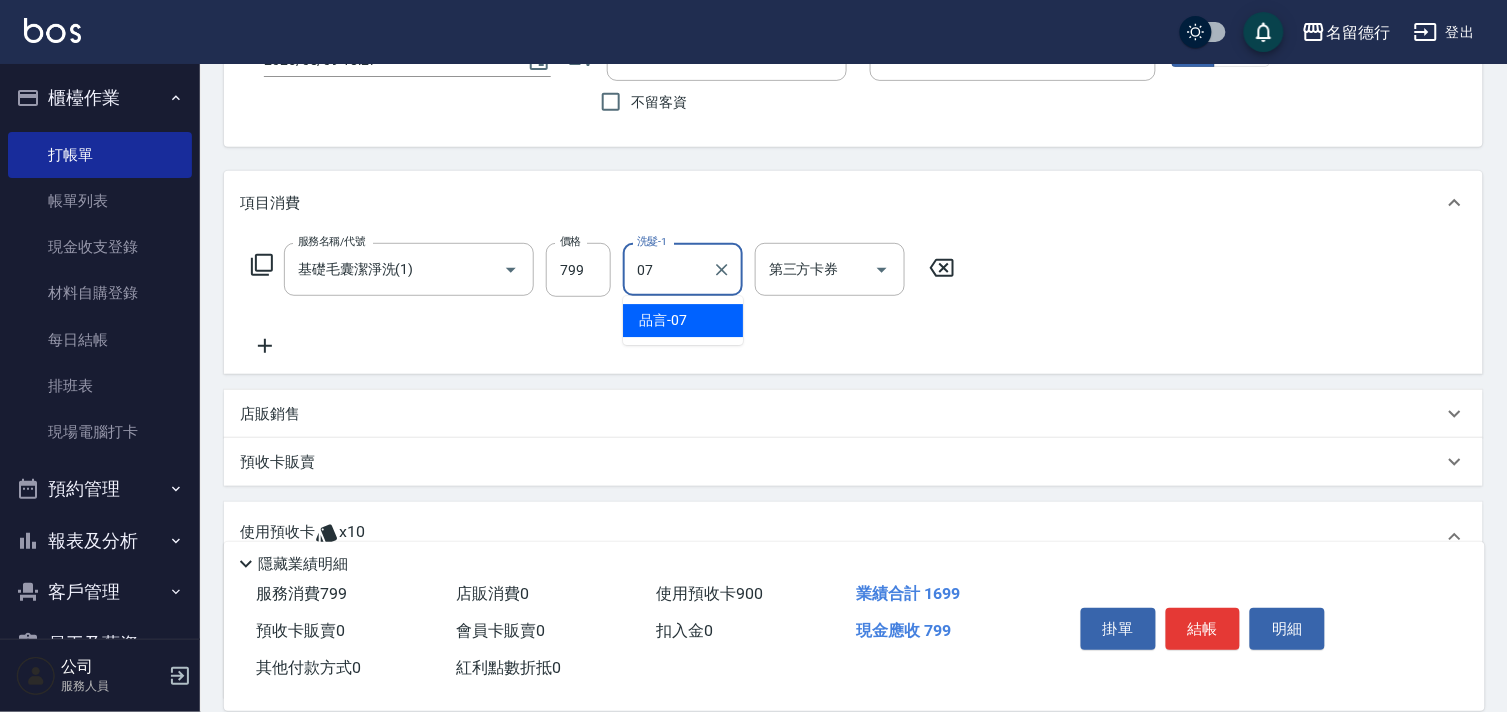click on "品言 -07" at bounding box center [683, 320] 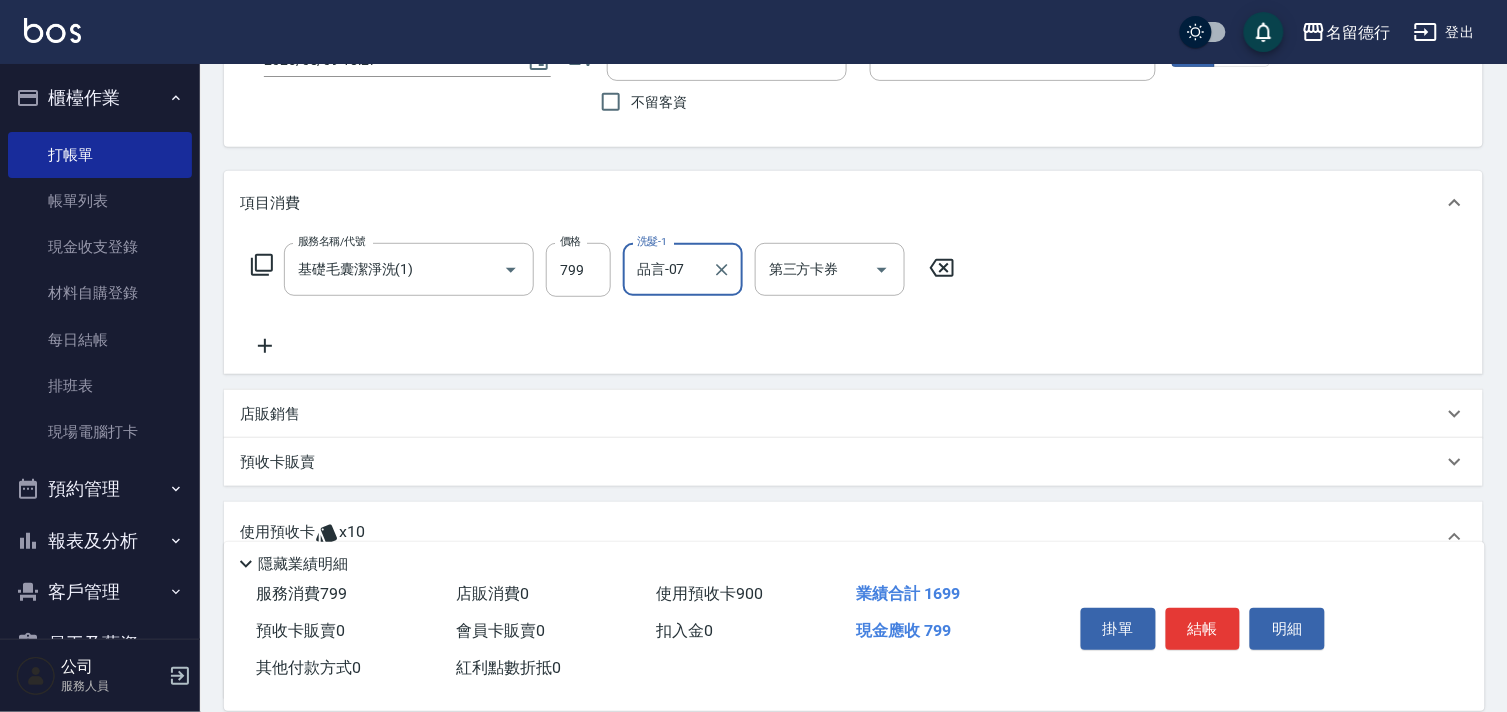 type on "品言-07" 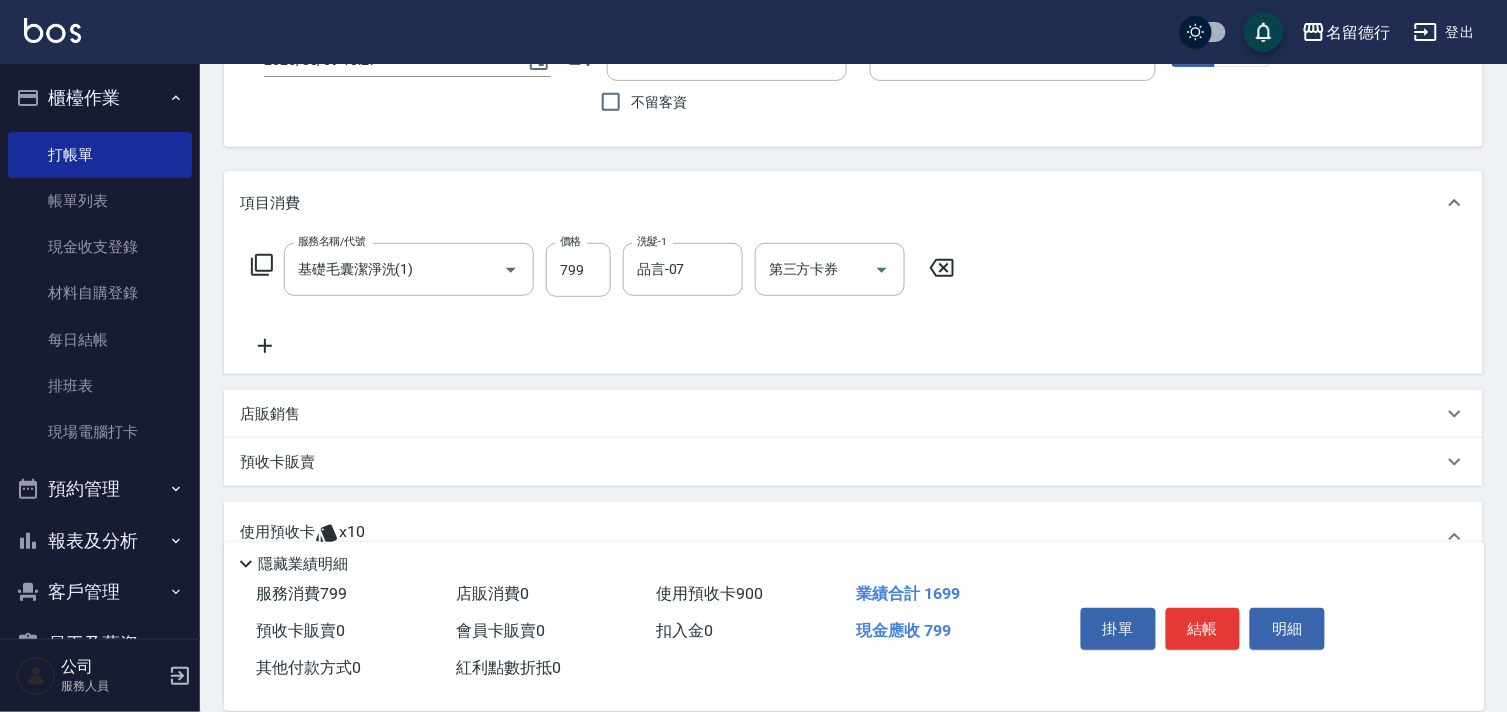 click on "服務名稱/代號 基礎毛囊潔淨洗(1) 服務名稱/代號 價格 799 價格 洗髮-1 品言-07 洗髮-1 第三方卡券 第三方卡券" at bounding box center [603, 300] 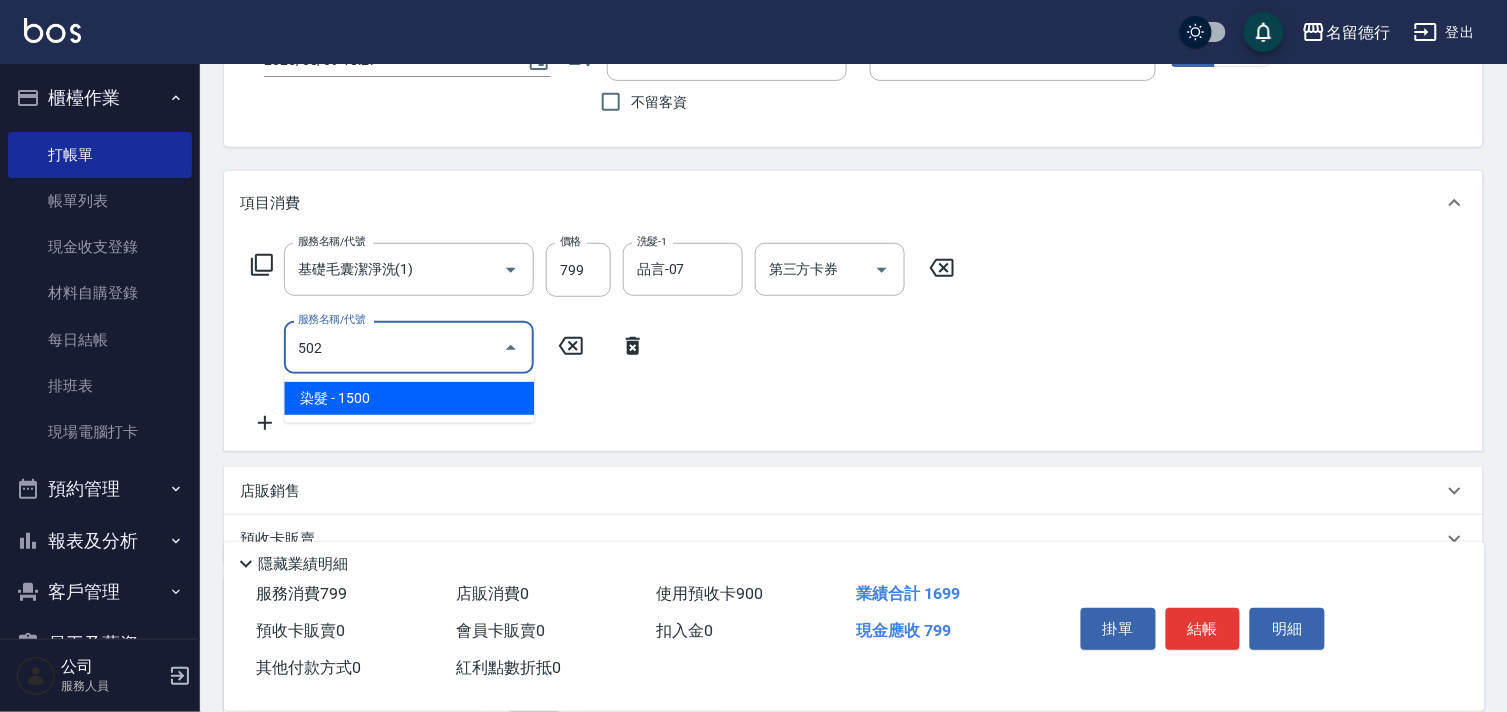 click on "染髮 - 1500" at bounding box center (409, 398) 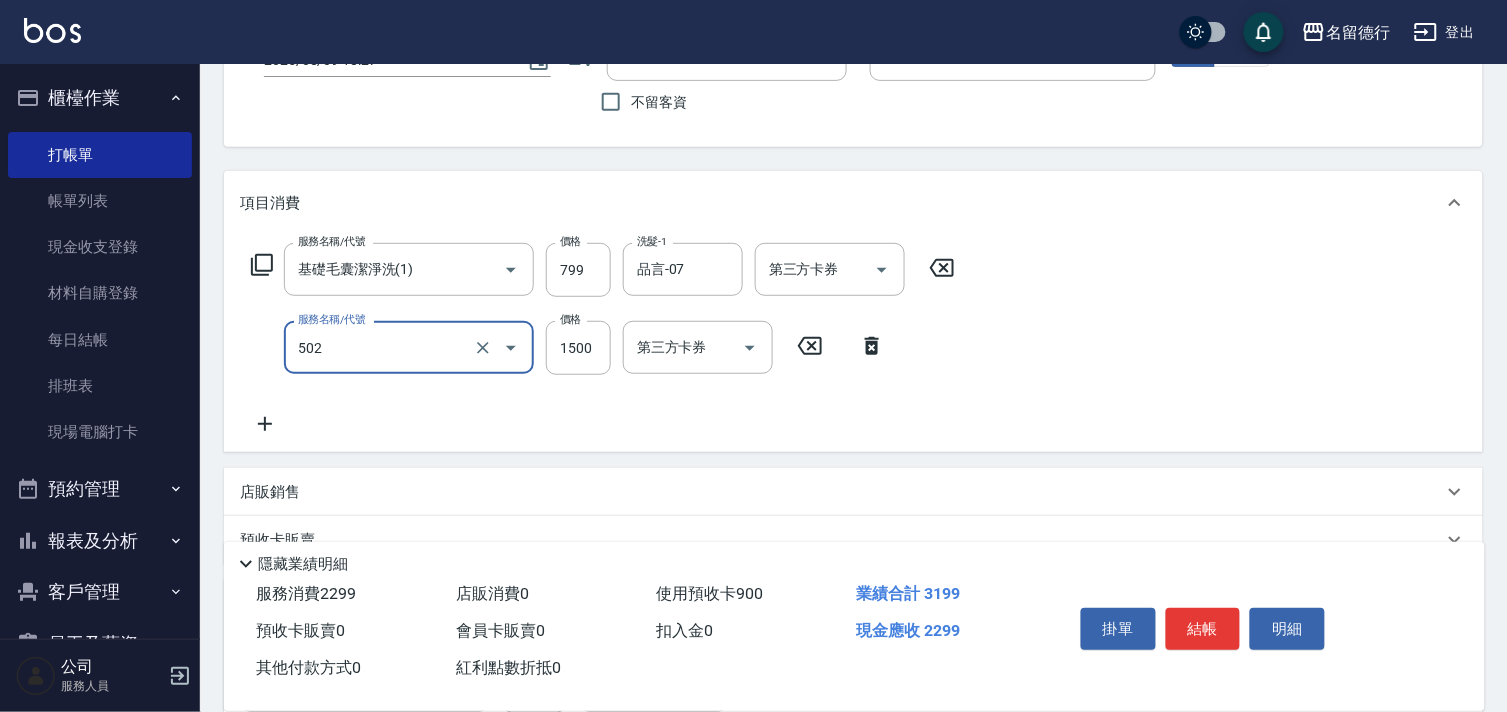 click on "1500" at bounding box center (578, 348) 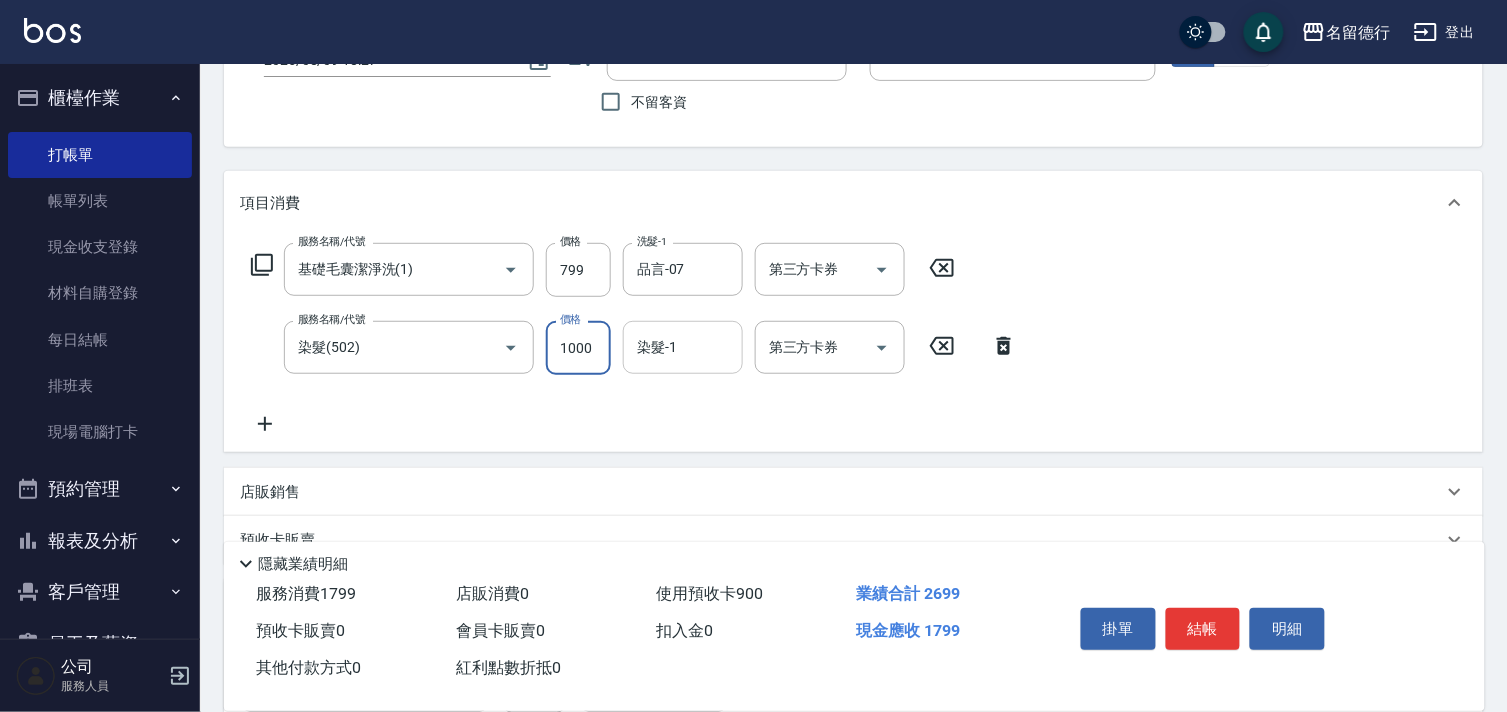 type on "1000" 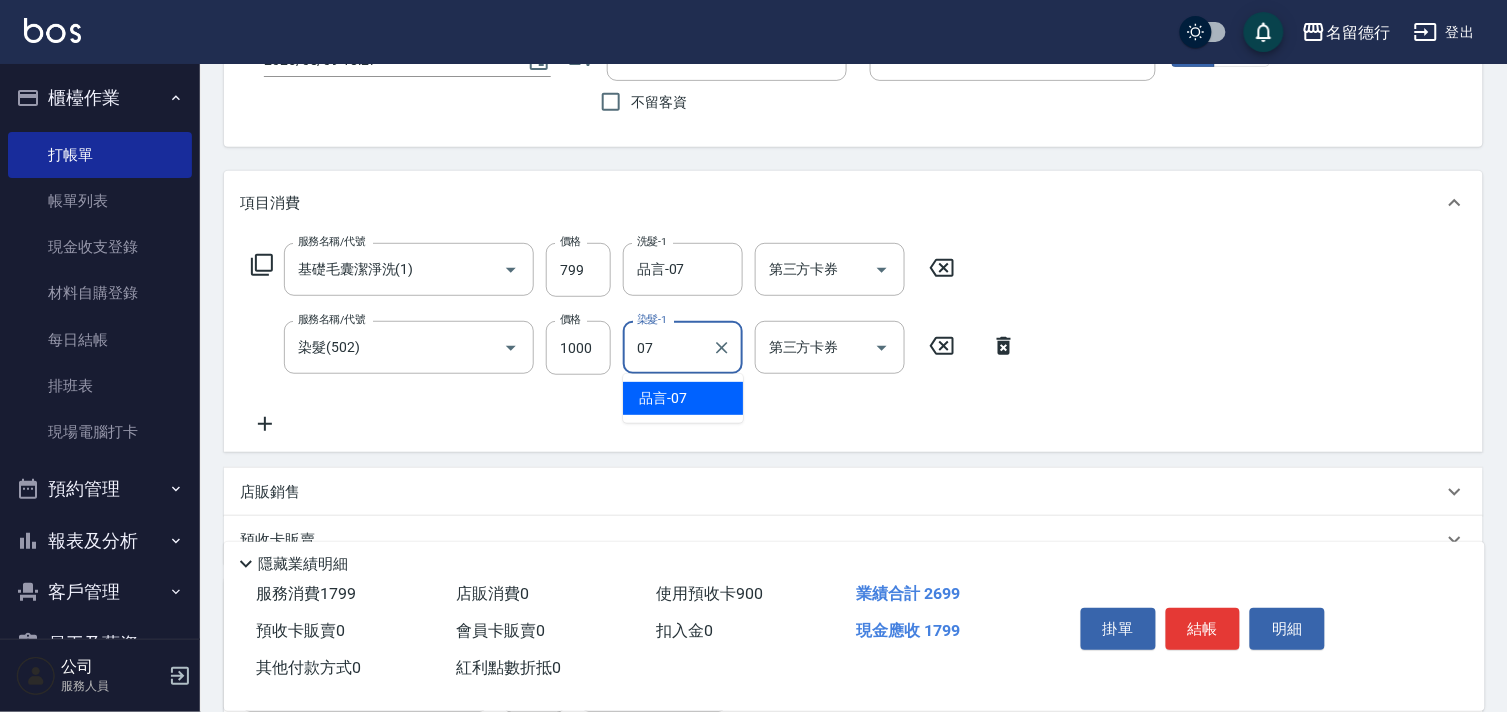click on "品言 -07" at bounding box center (683, 398) 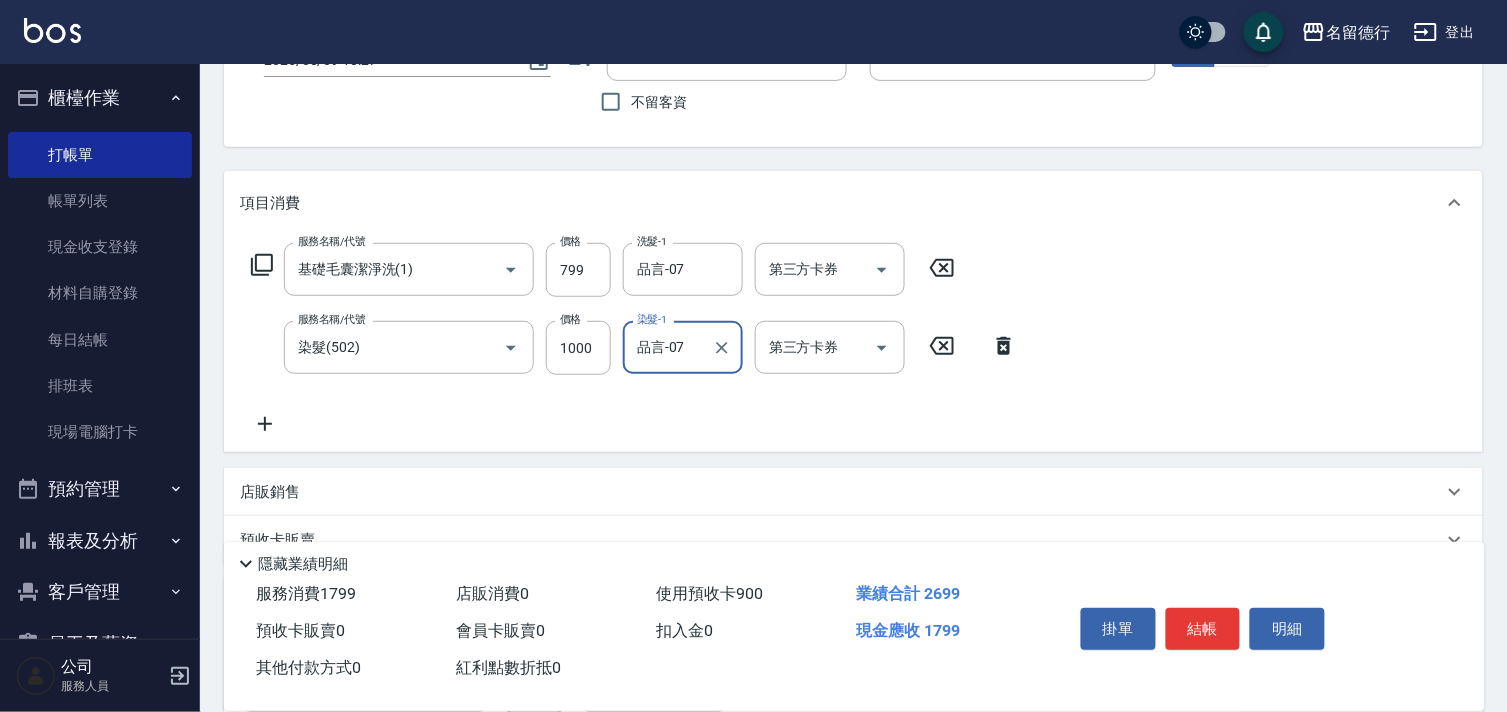 type on "品言-07" 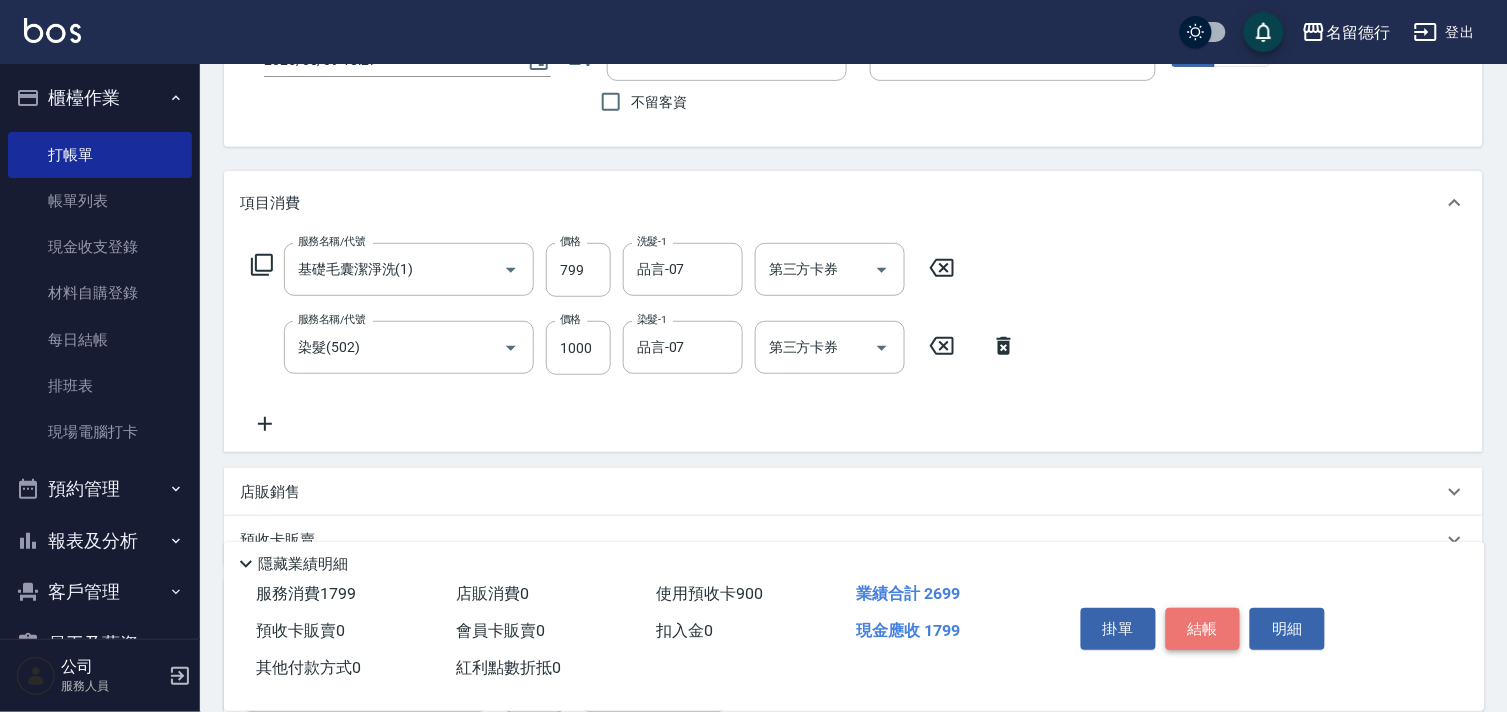 click on "結帳" at bounding box center (1203, 629) 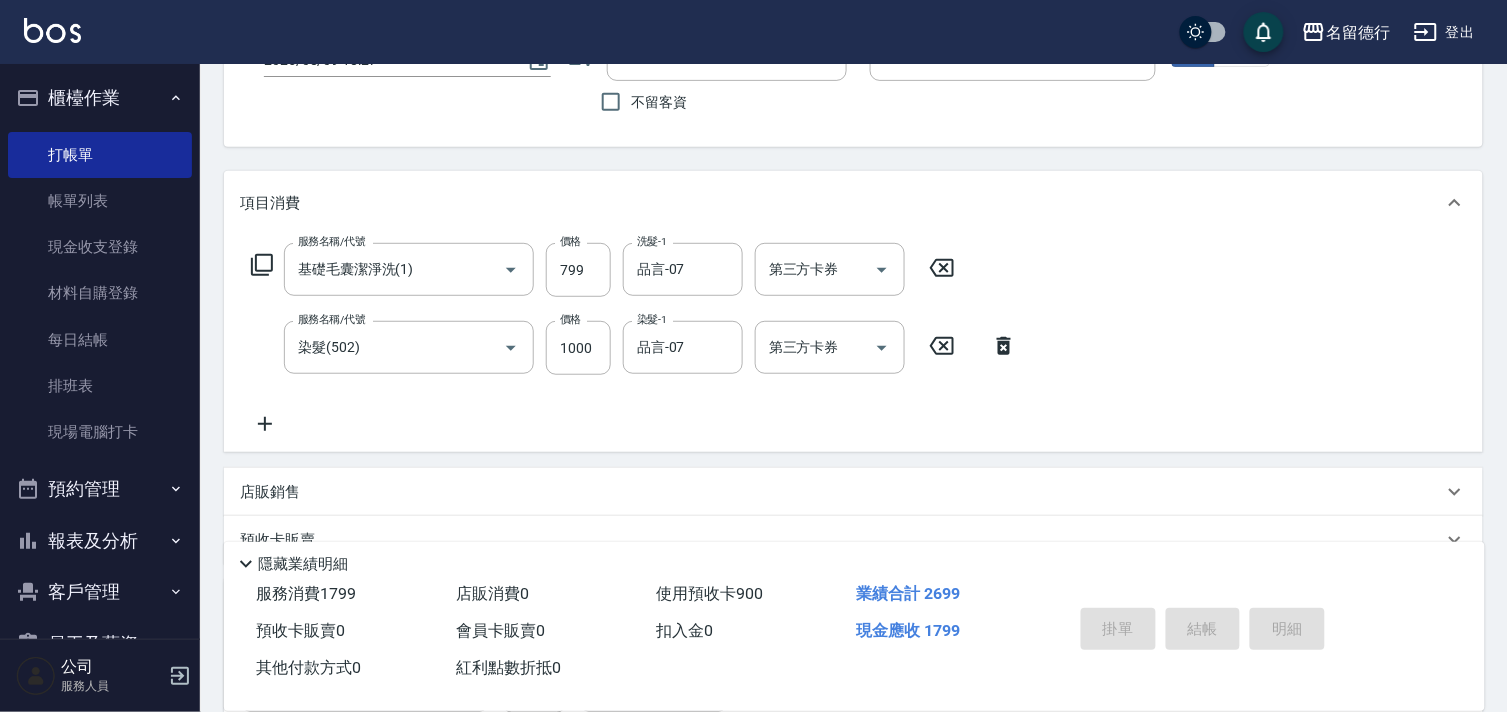 type on "[DATE] [TIME]" 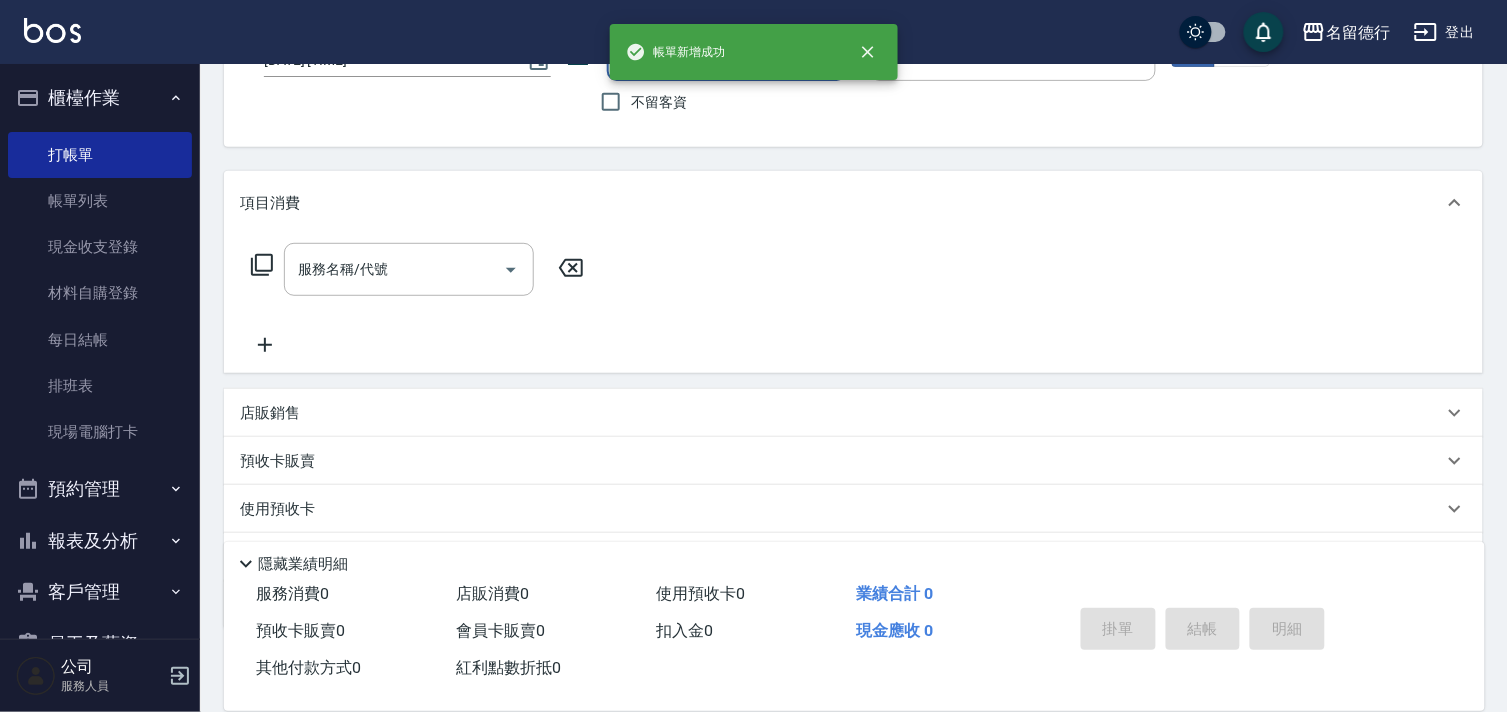 scroll, scrollTop: 0, scrollLeft: 0, axis: both 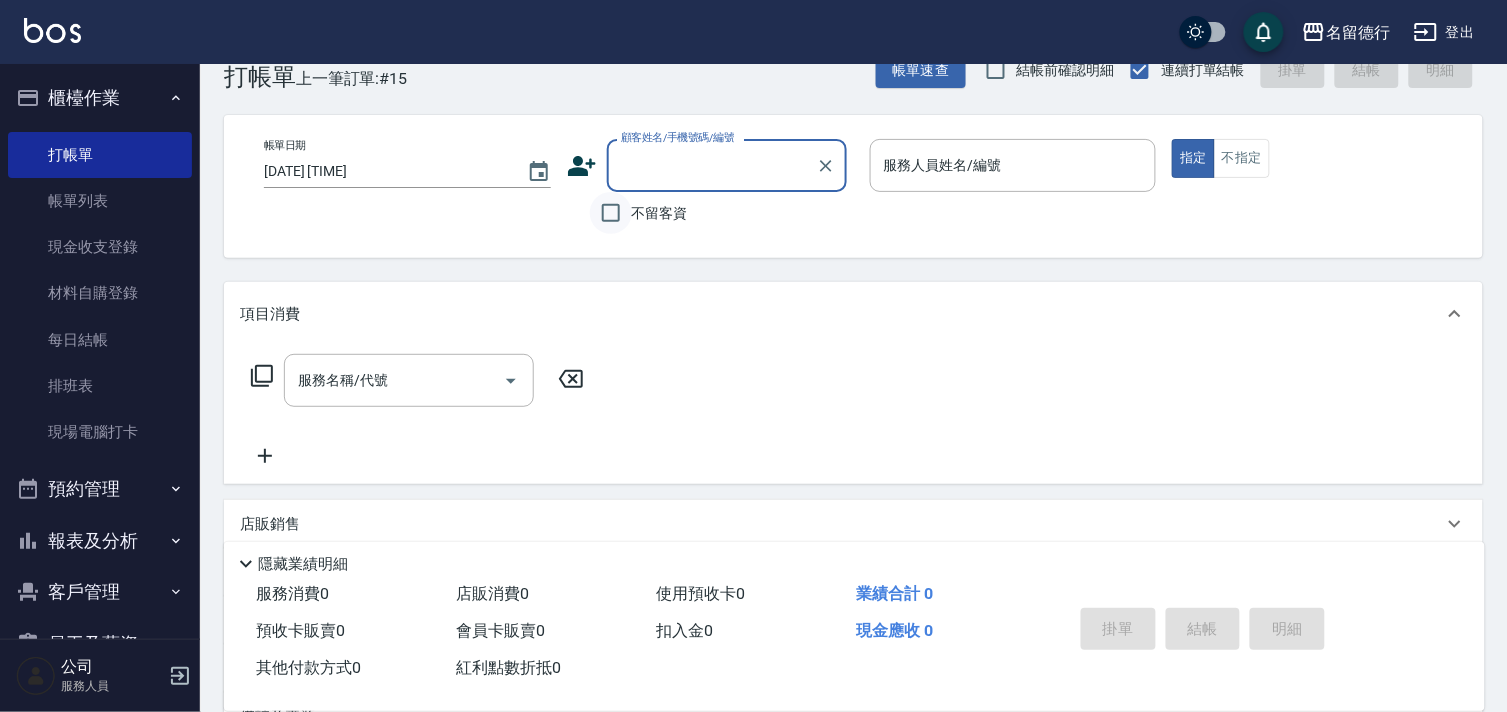 click on "不留客資" at bounding box center (611, 213) 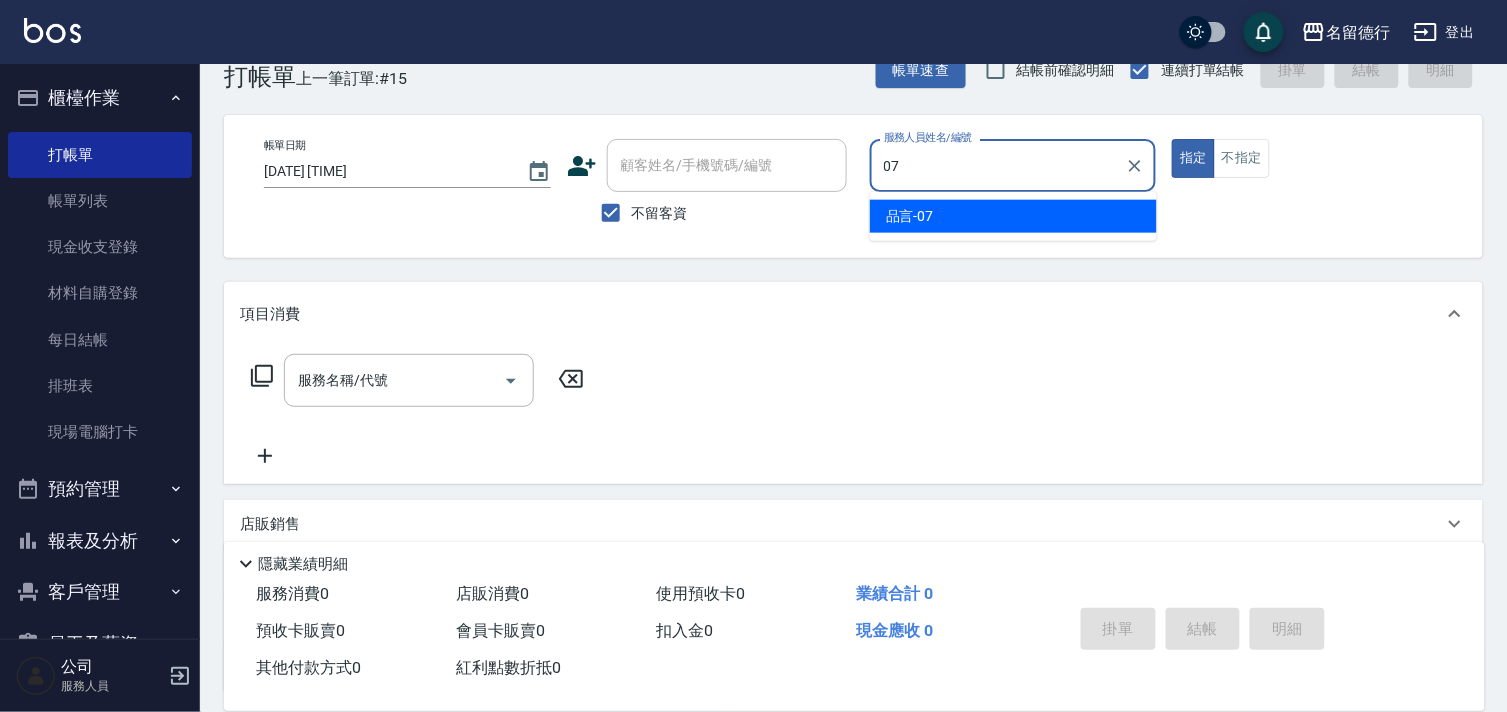 click on "品言 -07" at bounding box center (1013, 216) 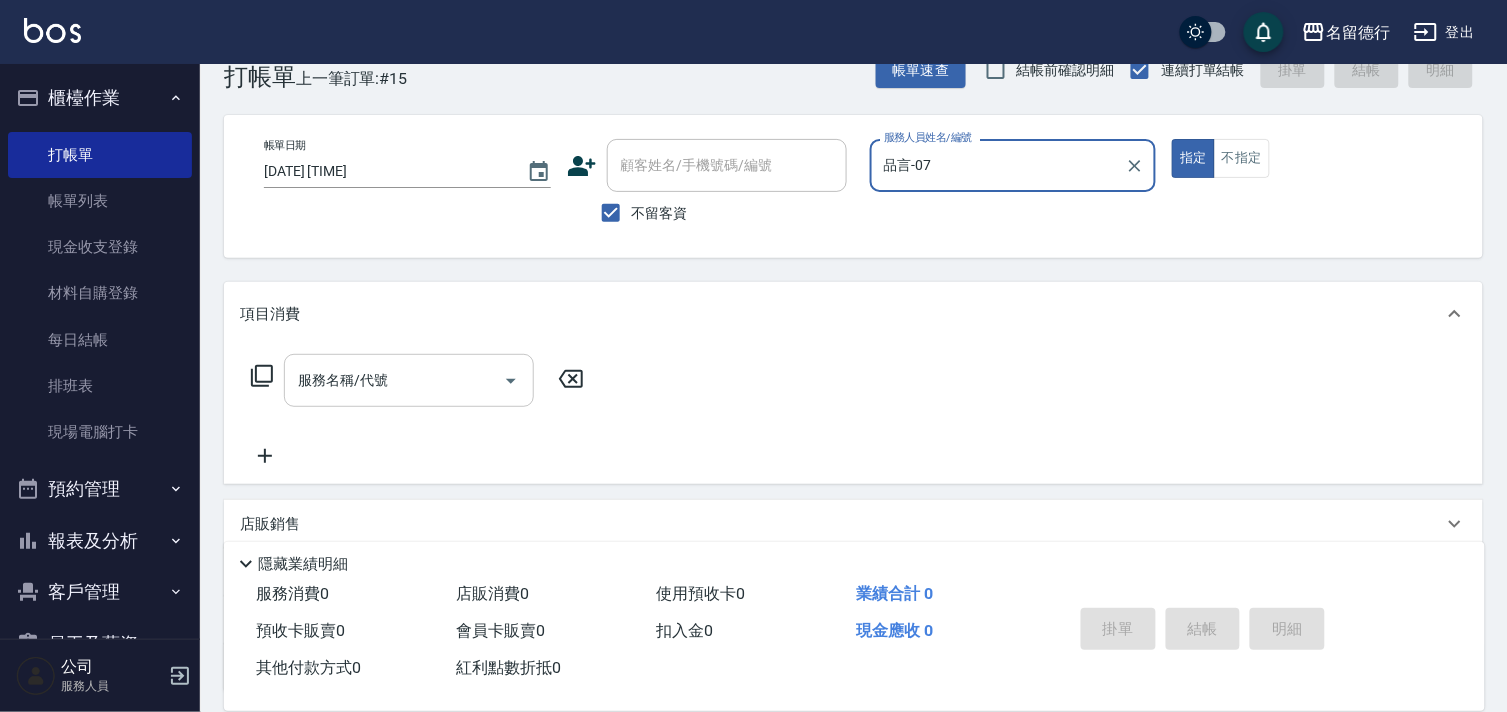 type on "品言-07" 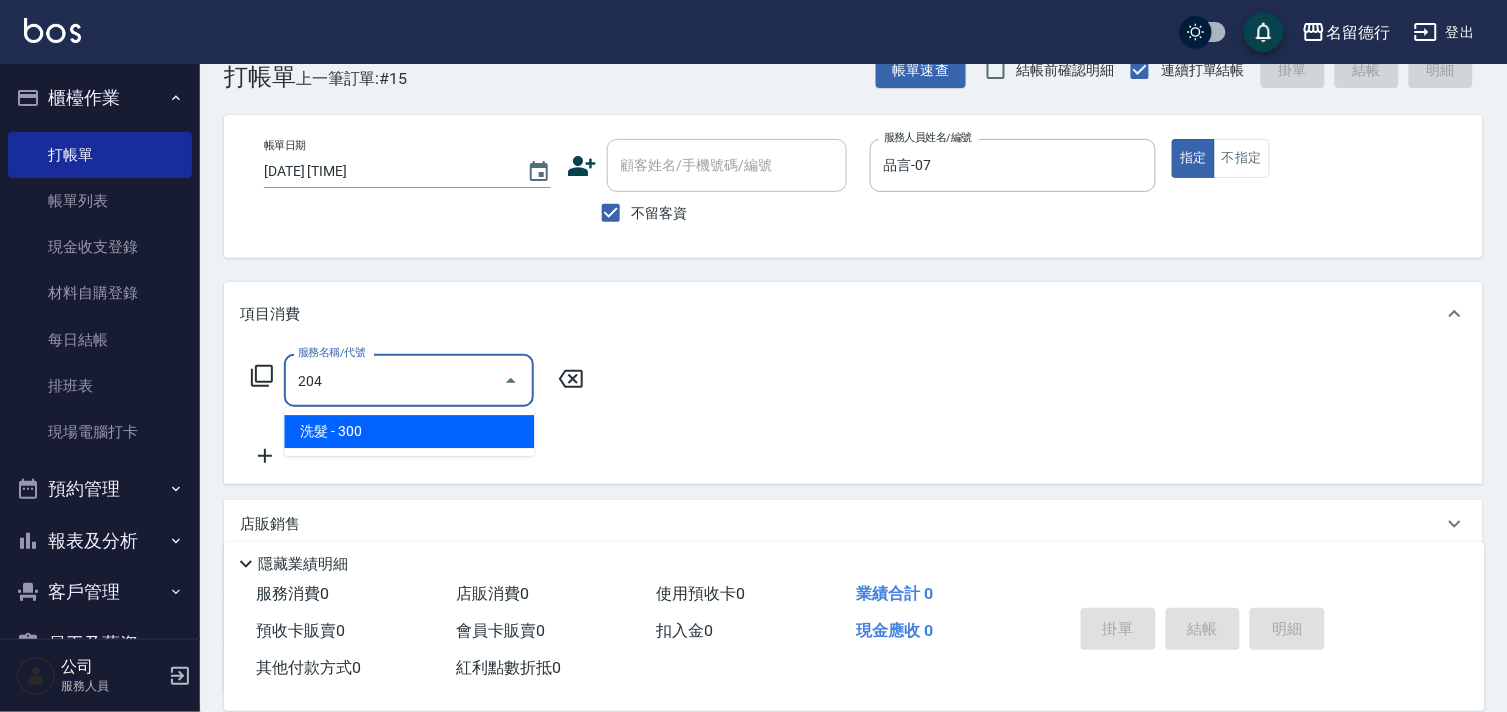 click on "洗髮 - 300" at bounding box center [409, 431] 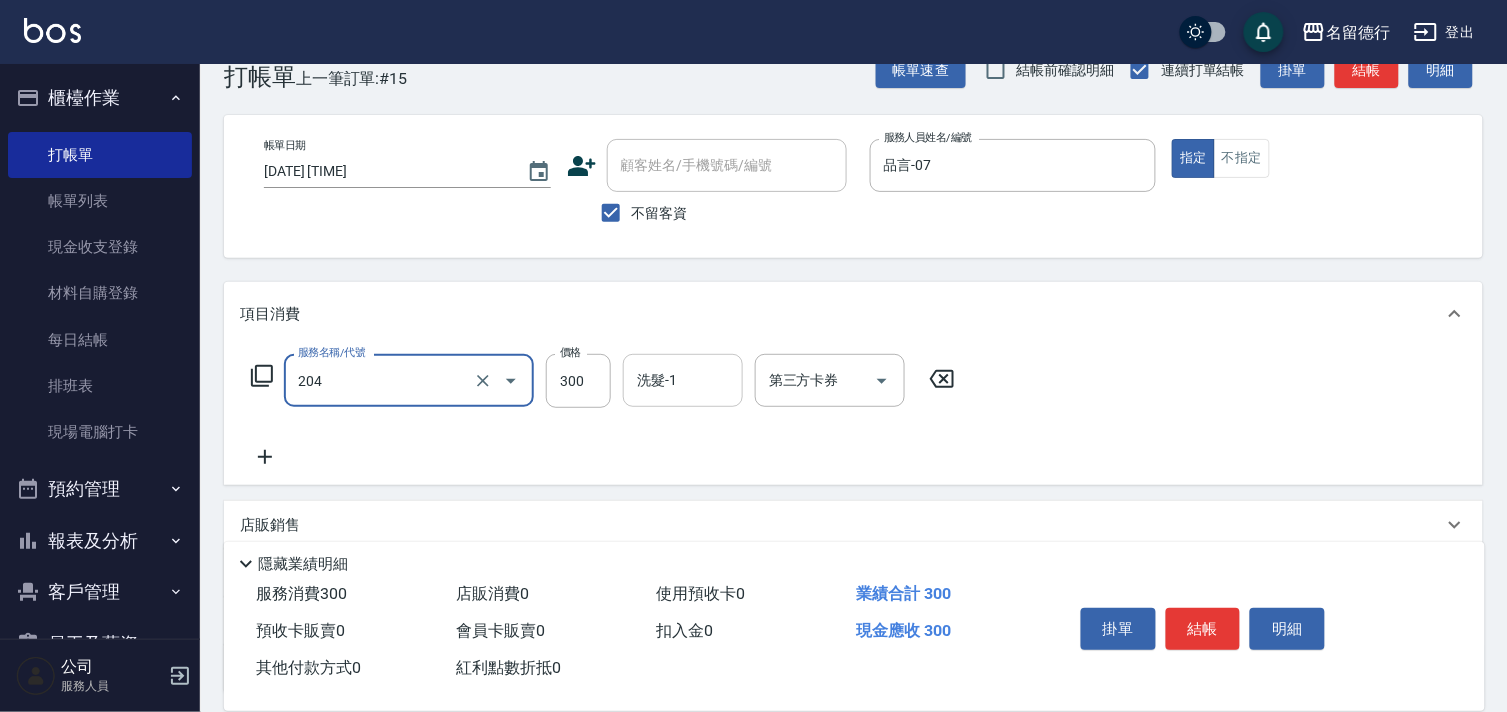 click on "洗髮-1 洗髮-1" at bounding box center [683, 380] 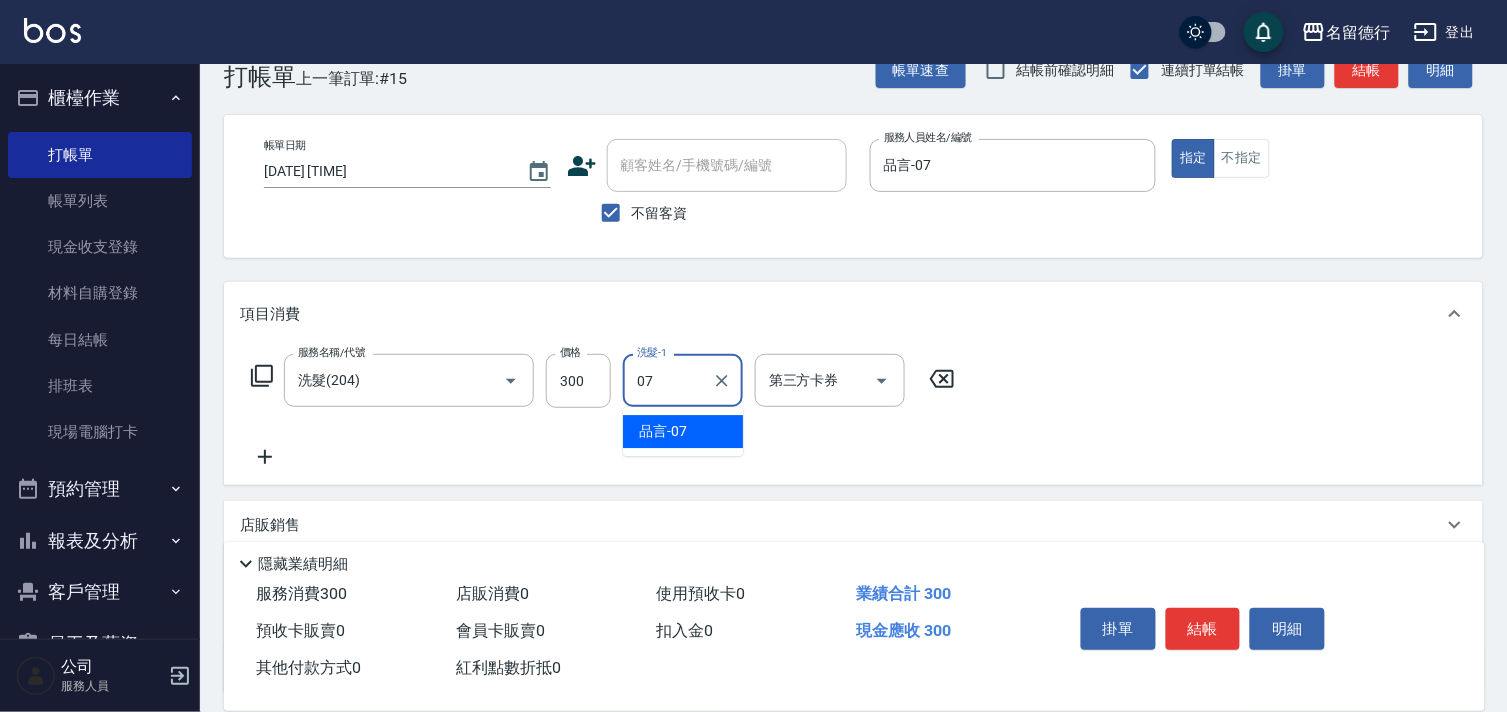 click on "品言 -07" at bounding box center (663, 431) 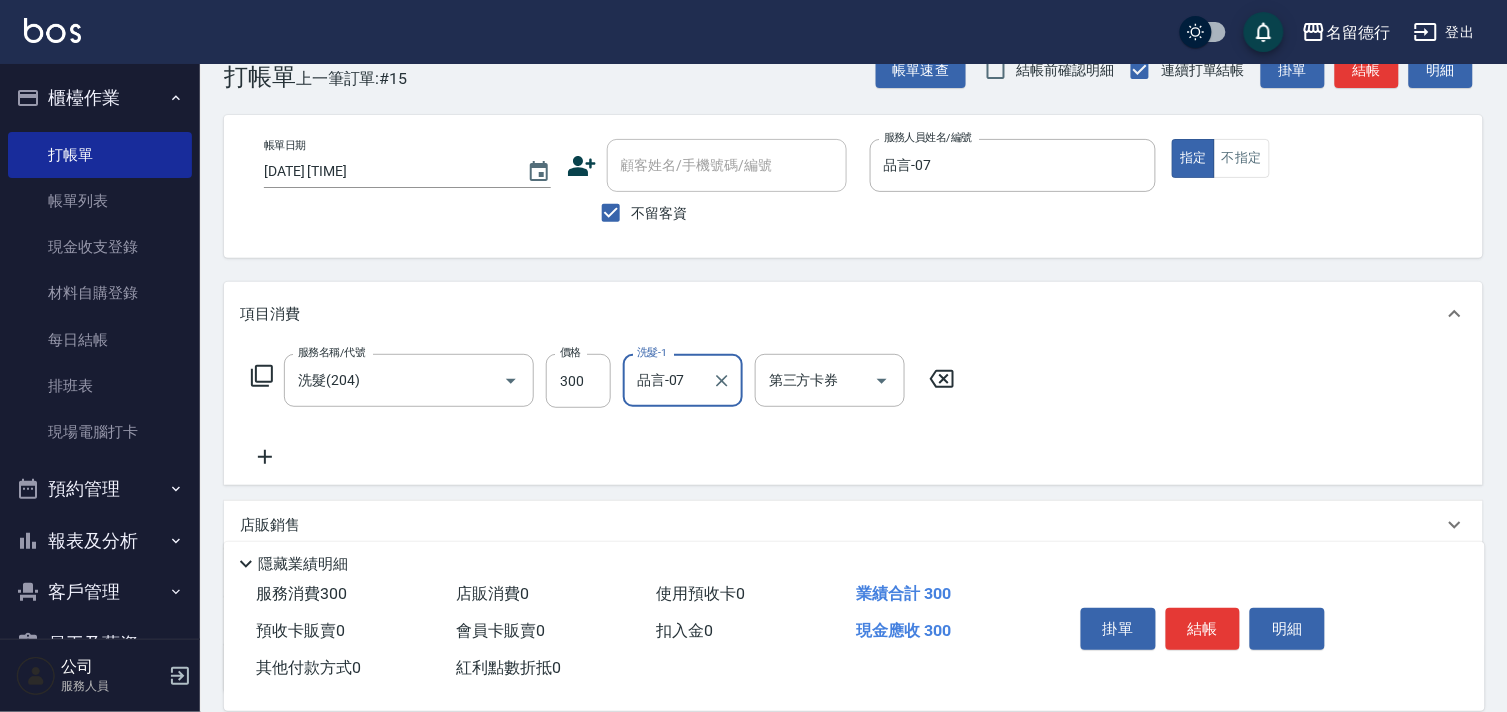 type on "品言-07" 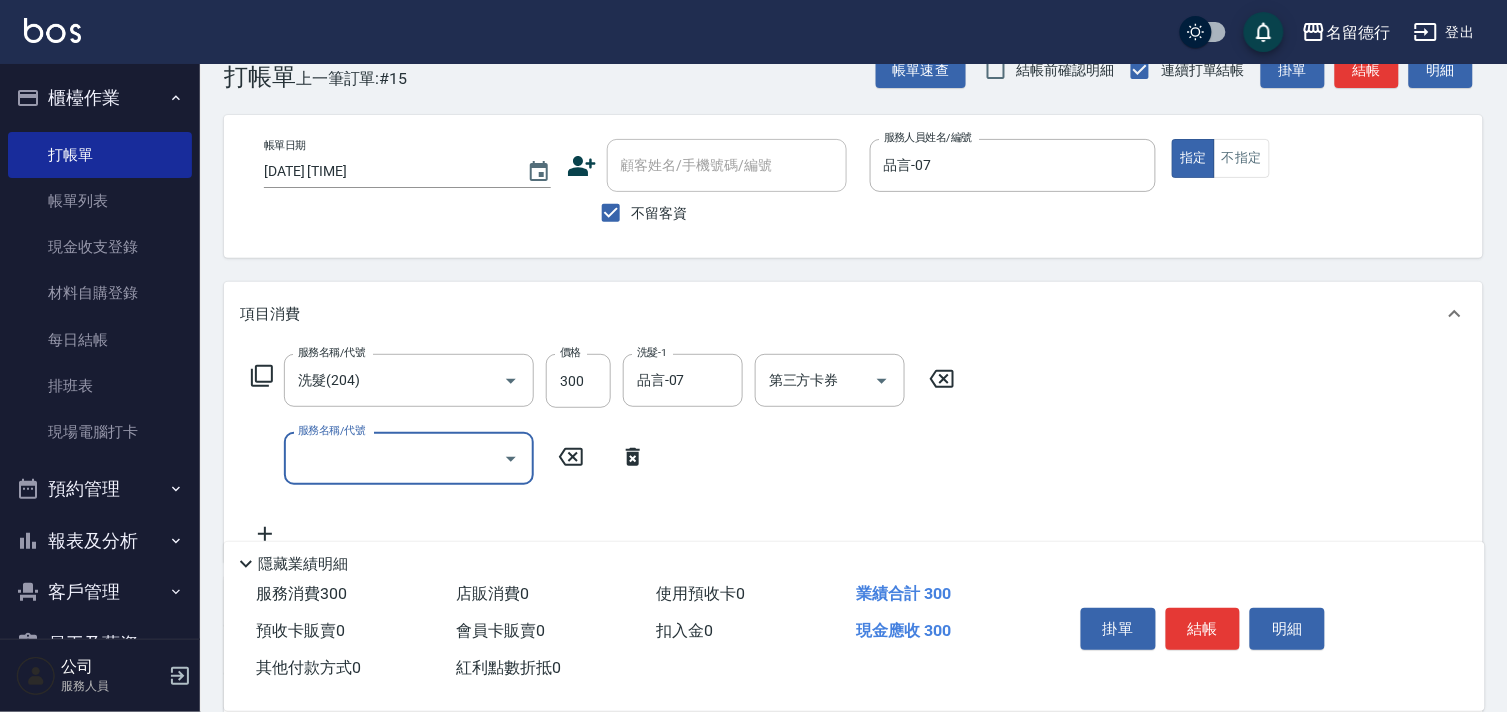 click on "洗髮-1 品言-07 洗髮-1" at bounding box center [689, 380] 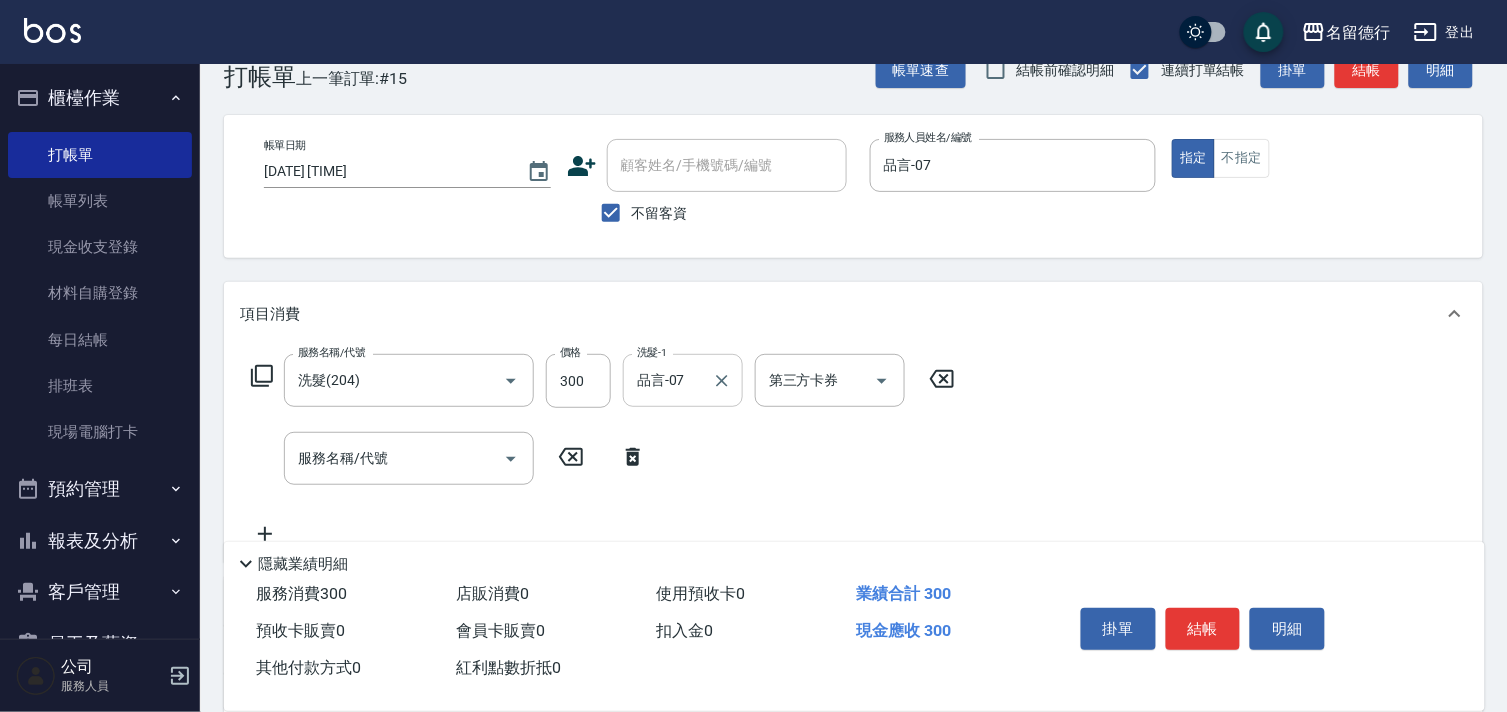 click on "品言-07" at bounding box center (668, 380) 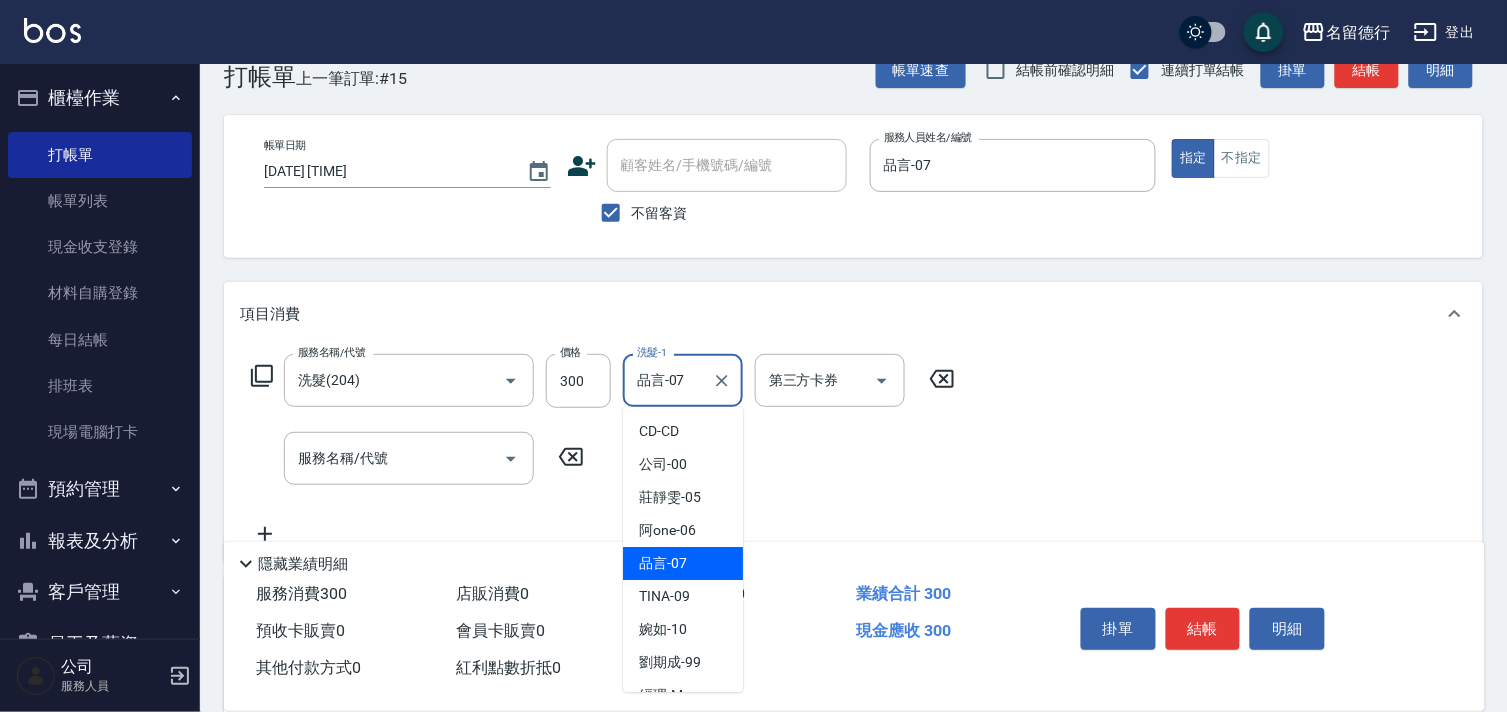 click on "品言-07" at bounding box center (668, 380) 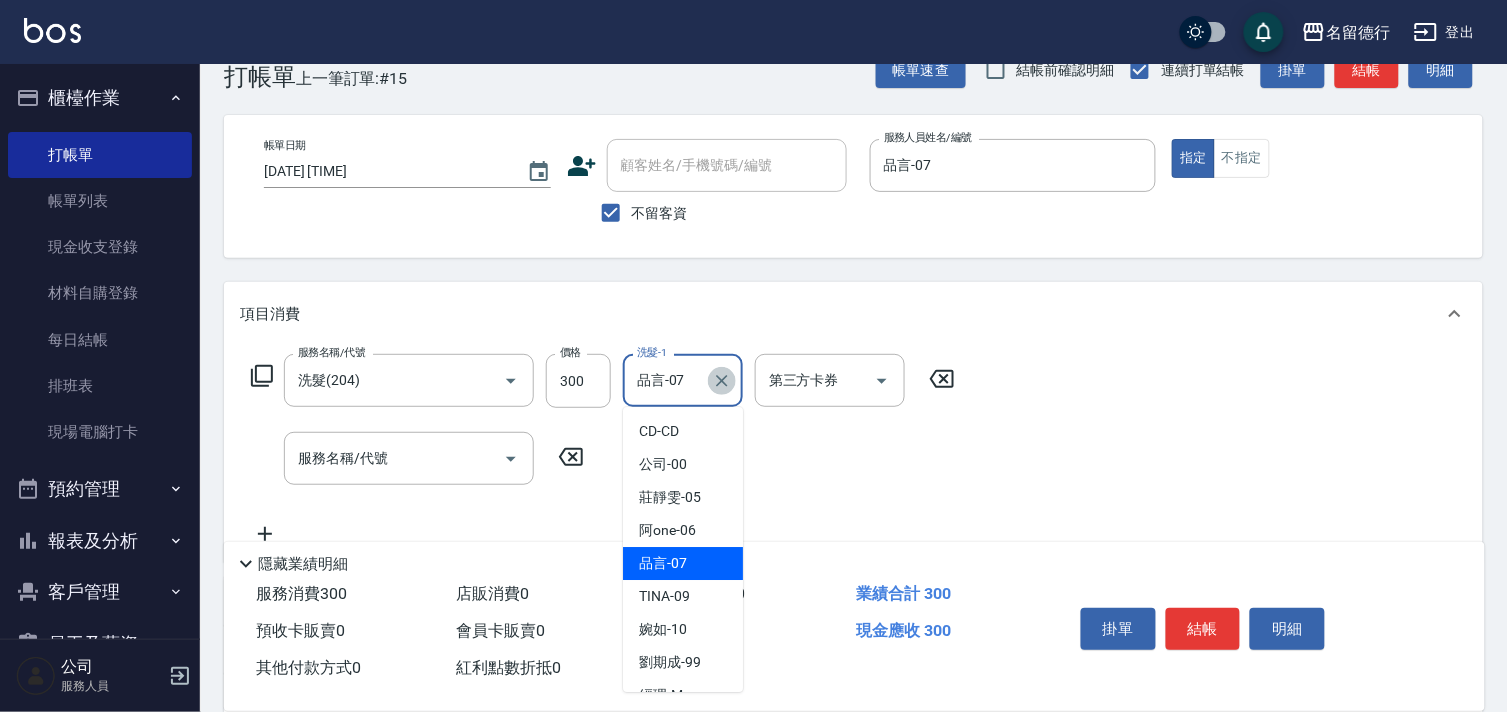 click 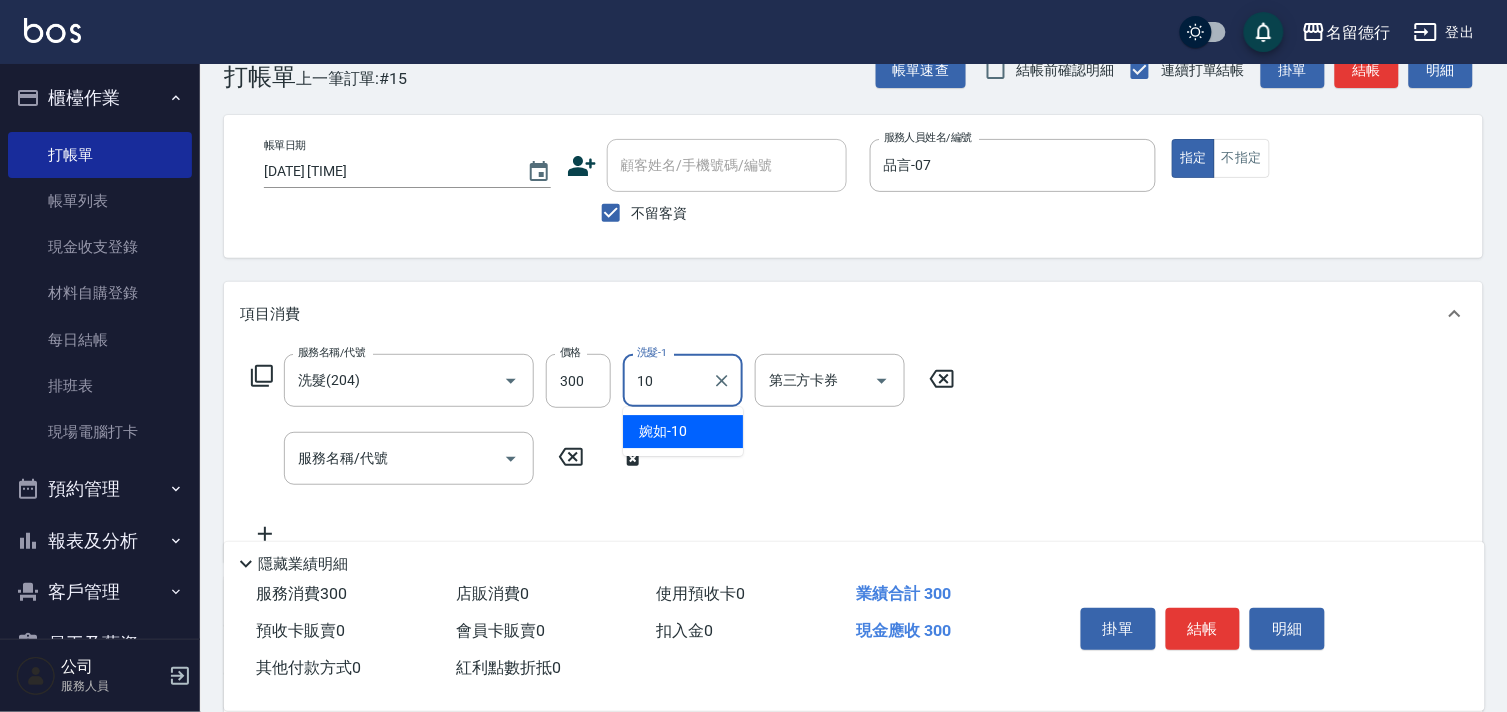 click on "[NAME] -10" at bounding box center (663, 431) 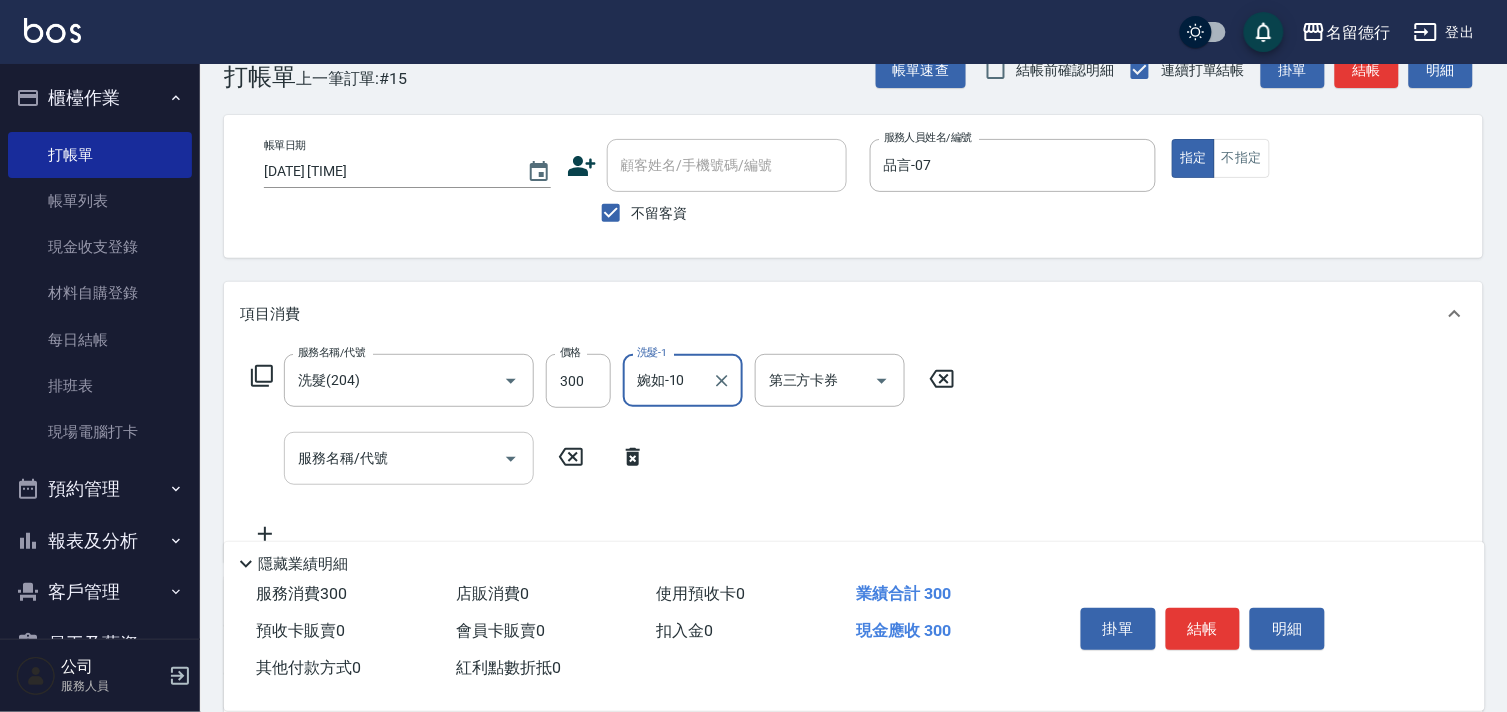 type on "婉如-10" 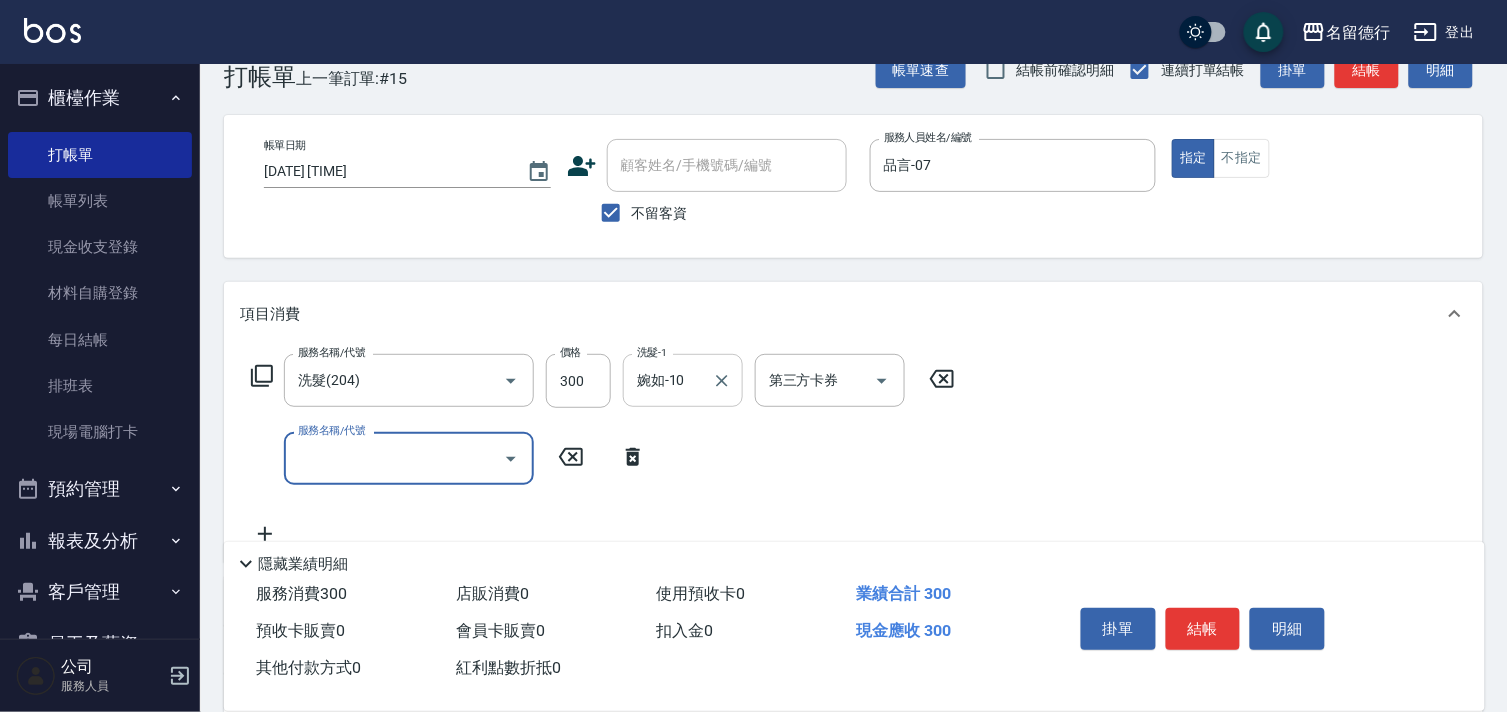 click on "服務名稱/代號" at bounding box center (394, 458) 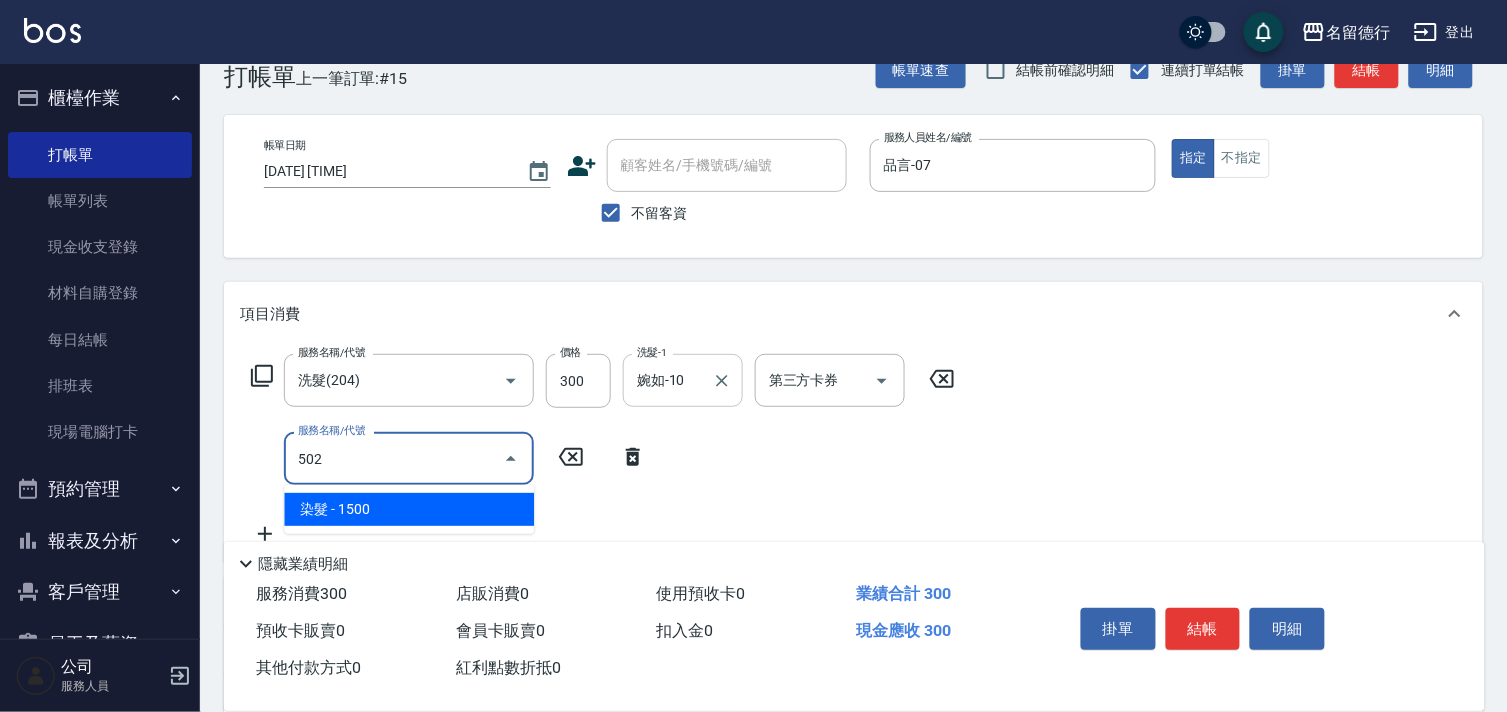 click on "染髮 - 1500" at bounding box center (409, 509) 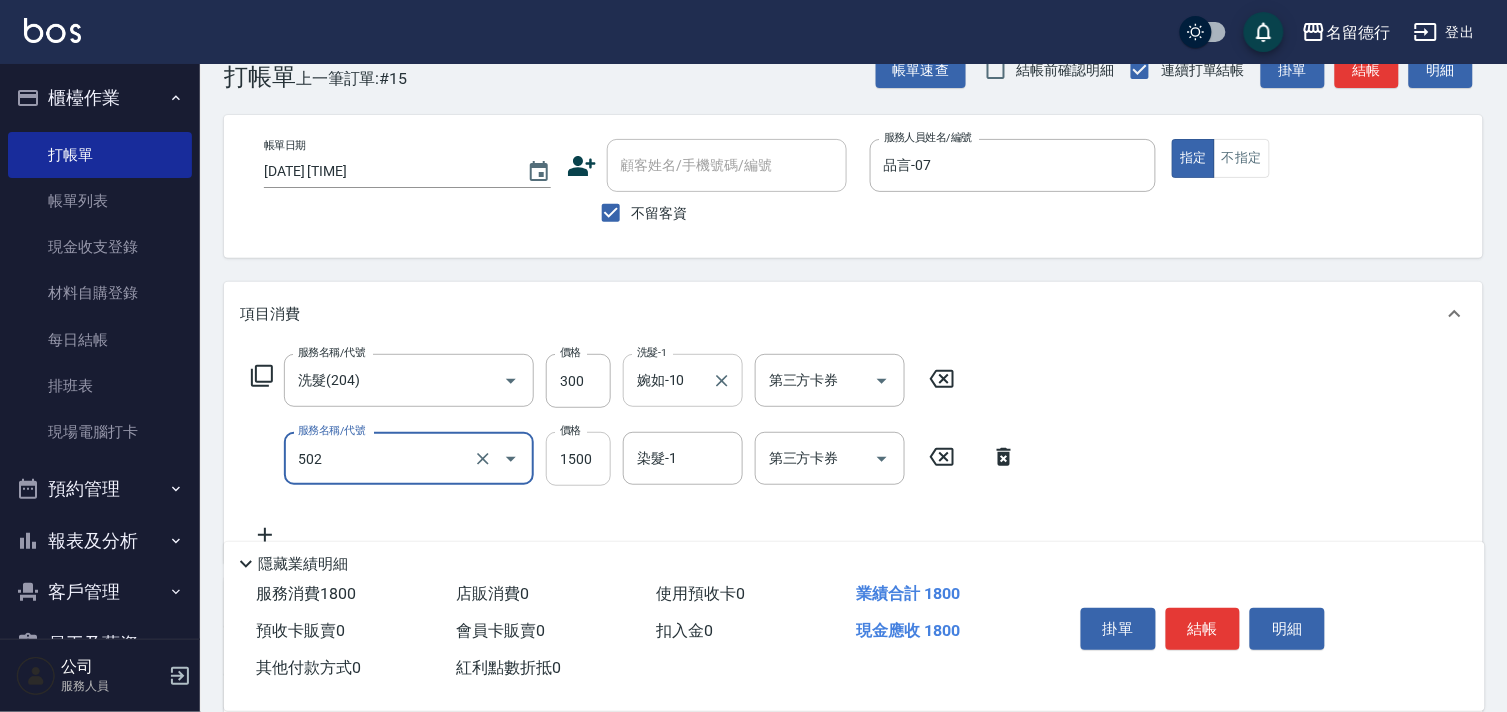type on "染髮(502)" 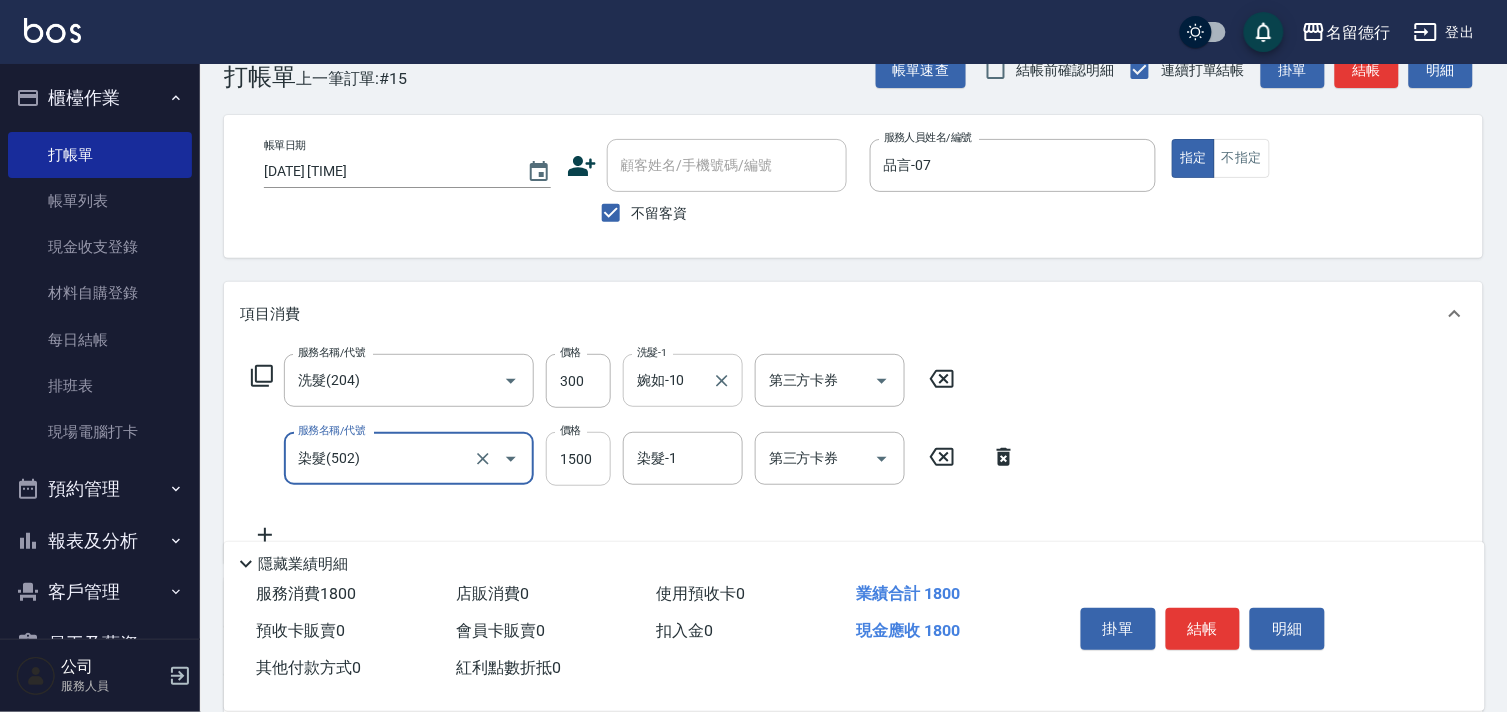 click on "1500" at bounding box center (578, 459) 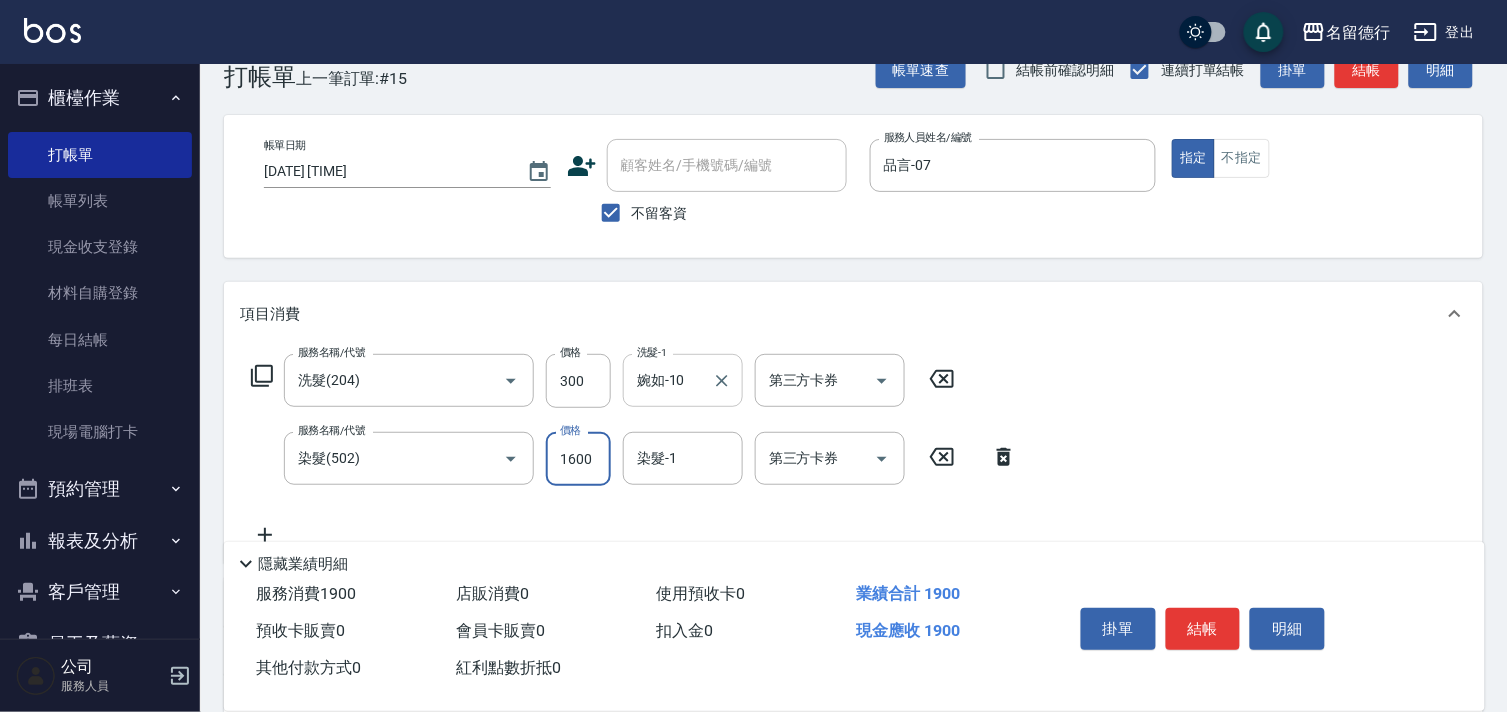 type on "1600" 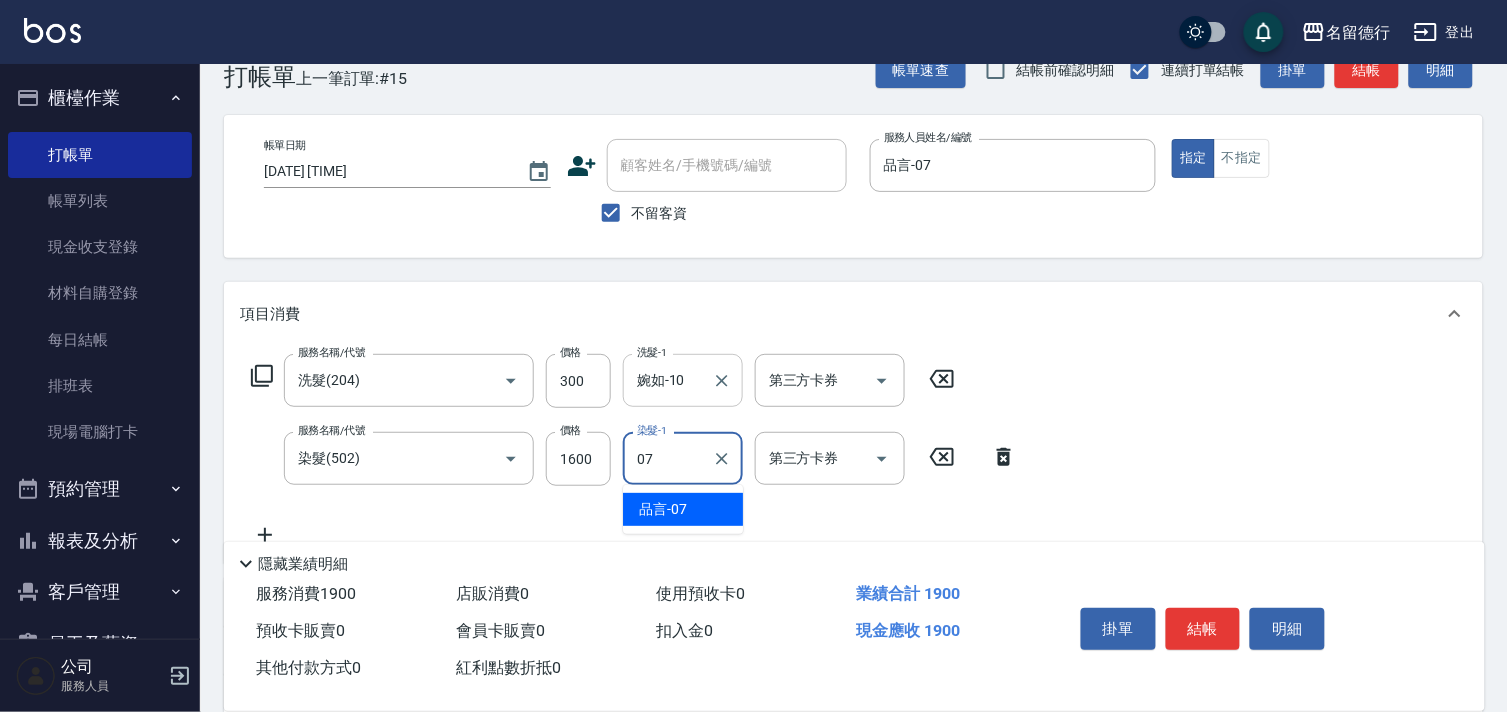 drag, startPoint x: 671, startPoint y: 488, endPoint x: 1087, endPoint y: 431, distance: 419.8869 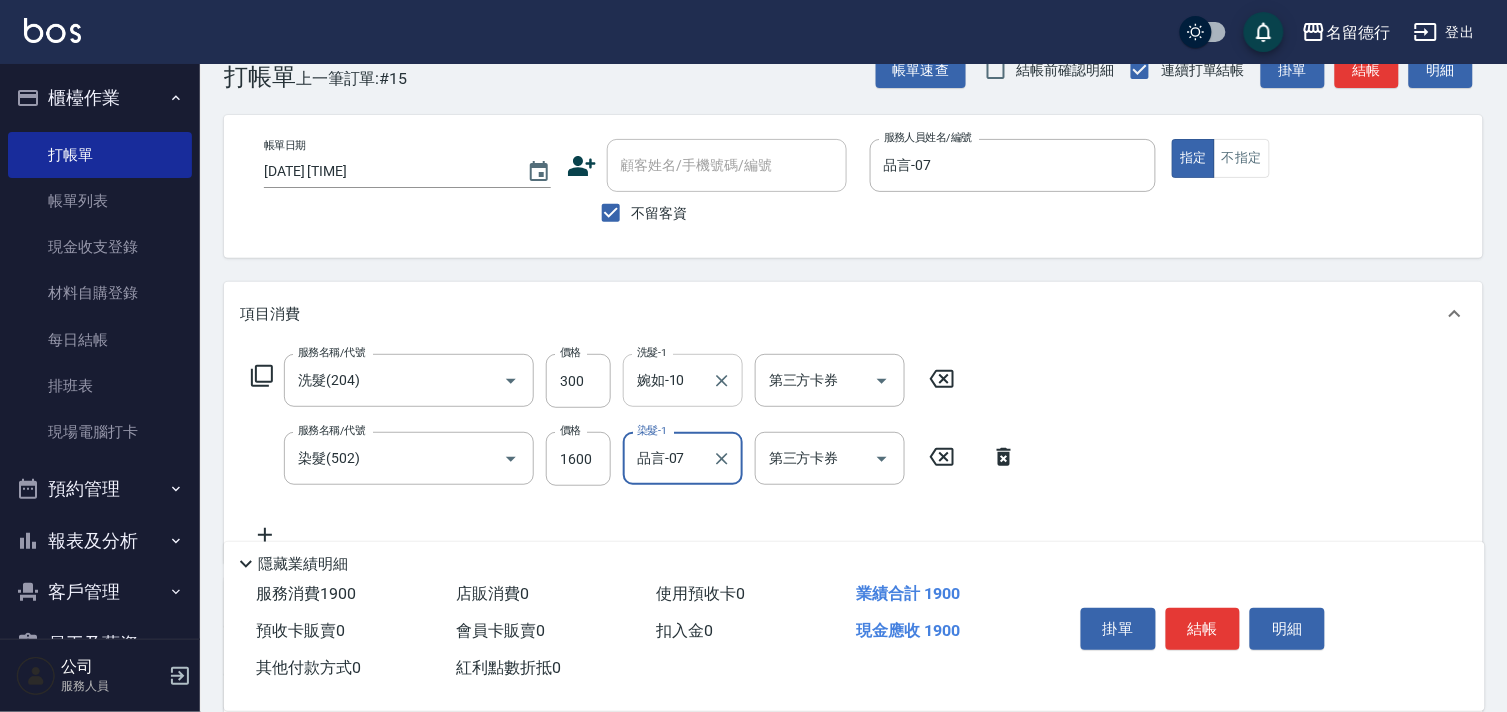 type on "品言-07" 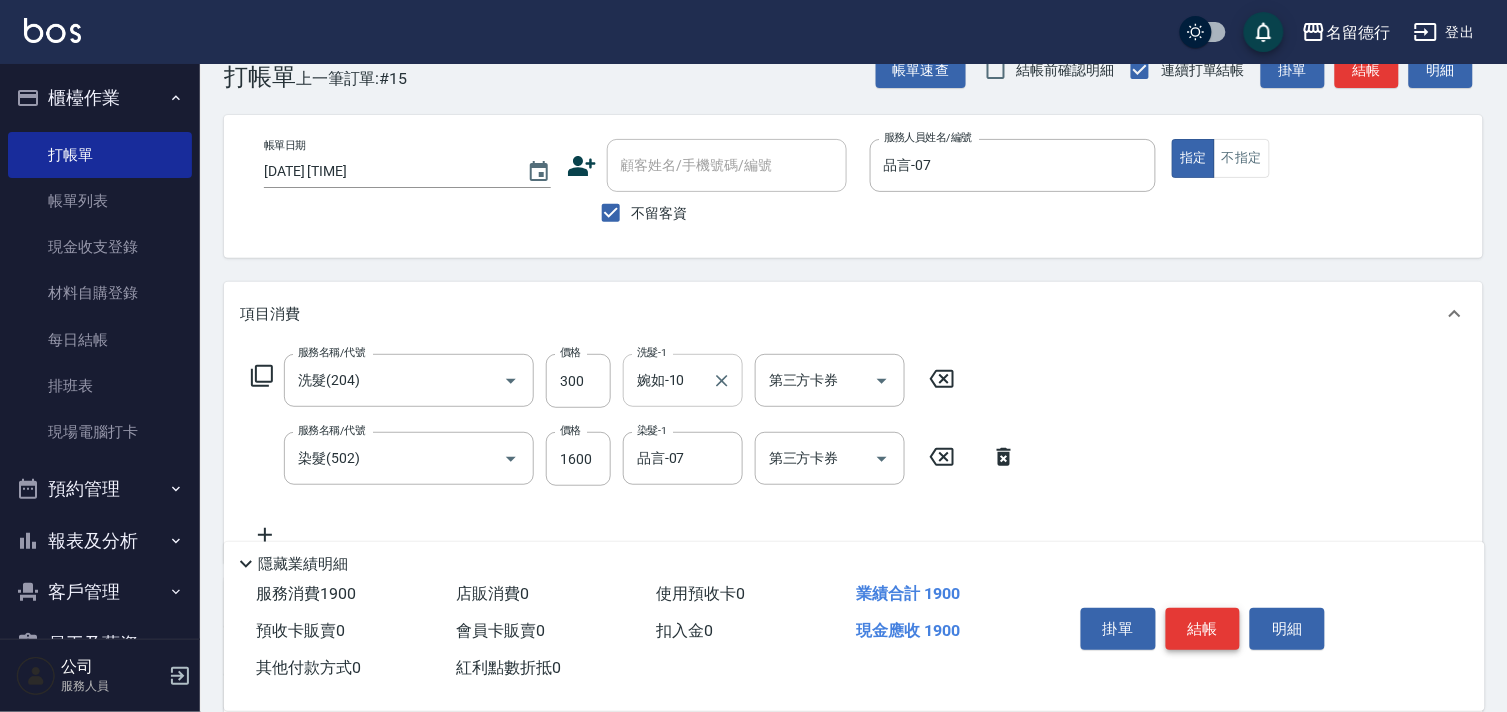 click on "結帳" at bounding box center [1203, 629] 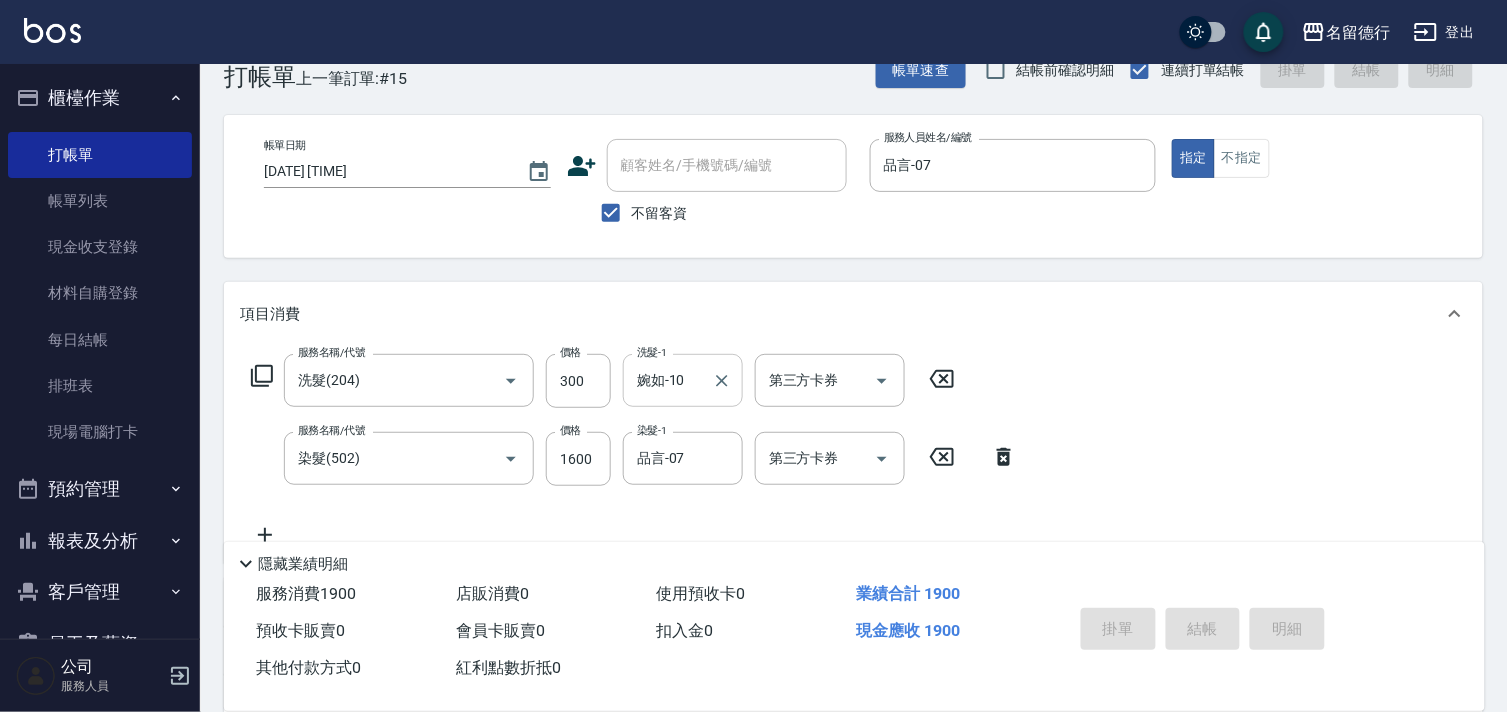 type 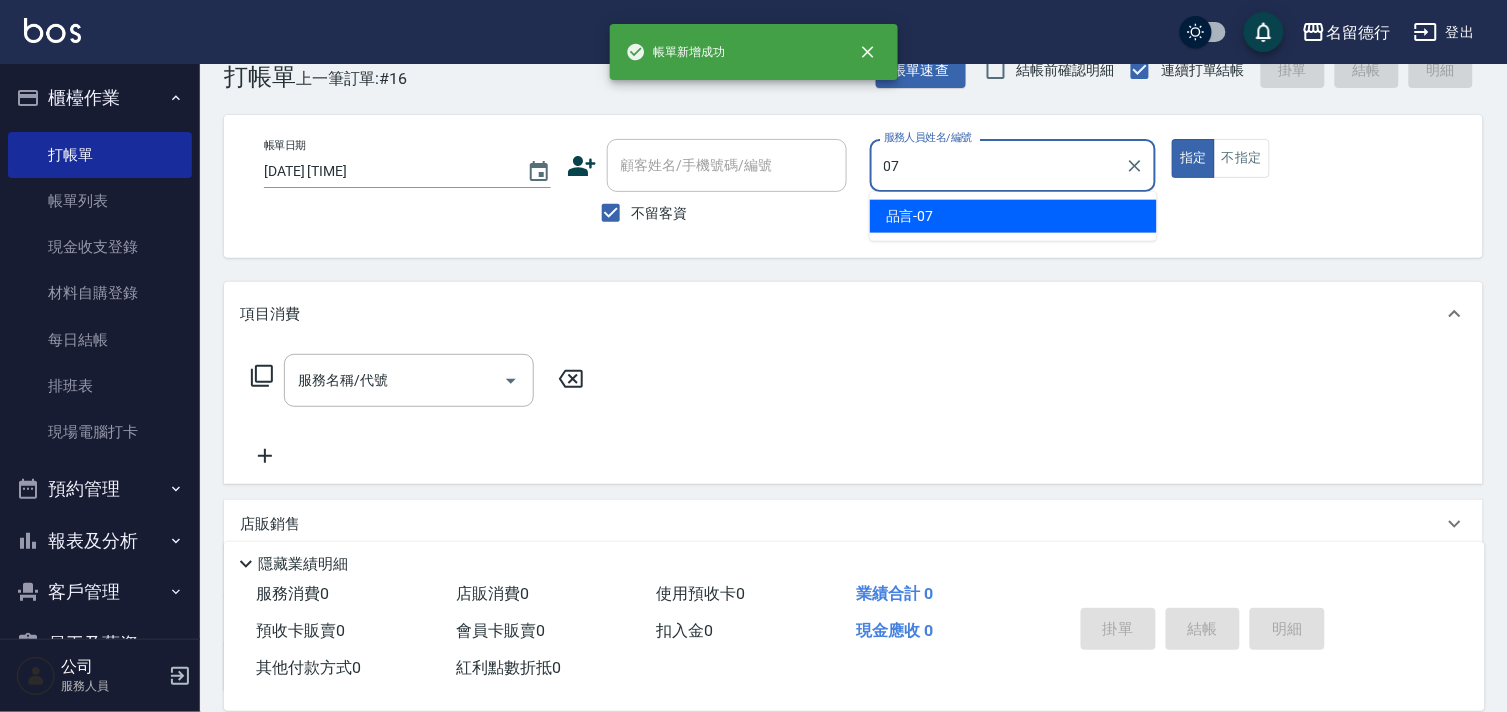 click on "品言 -07" at bounding box center (1013, 216) 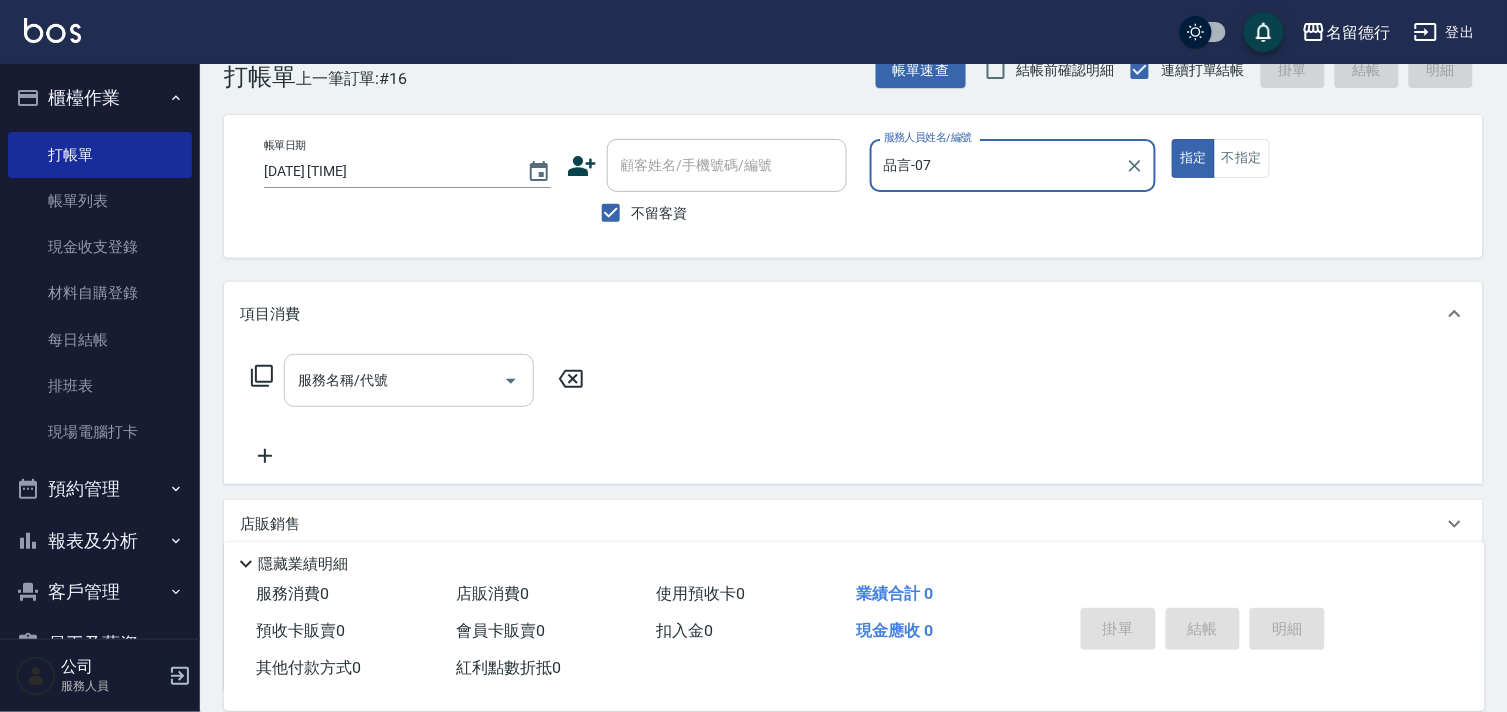 type on "品言-07" 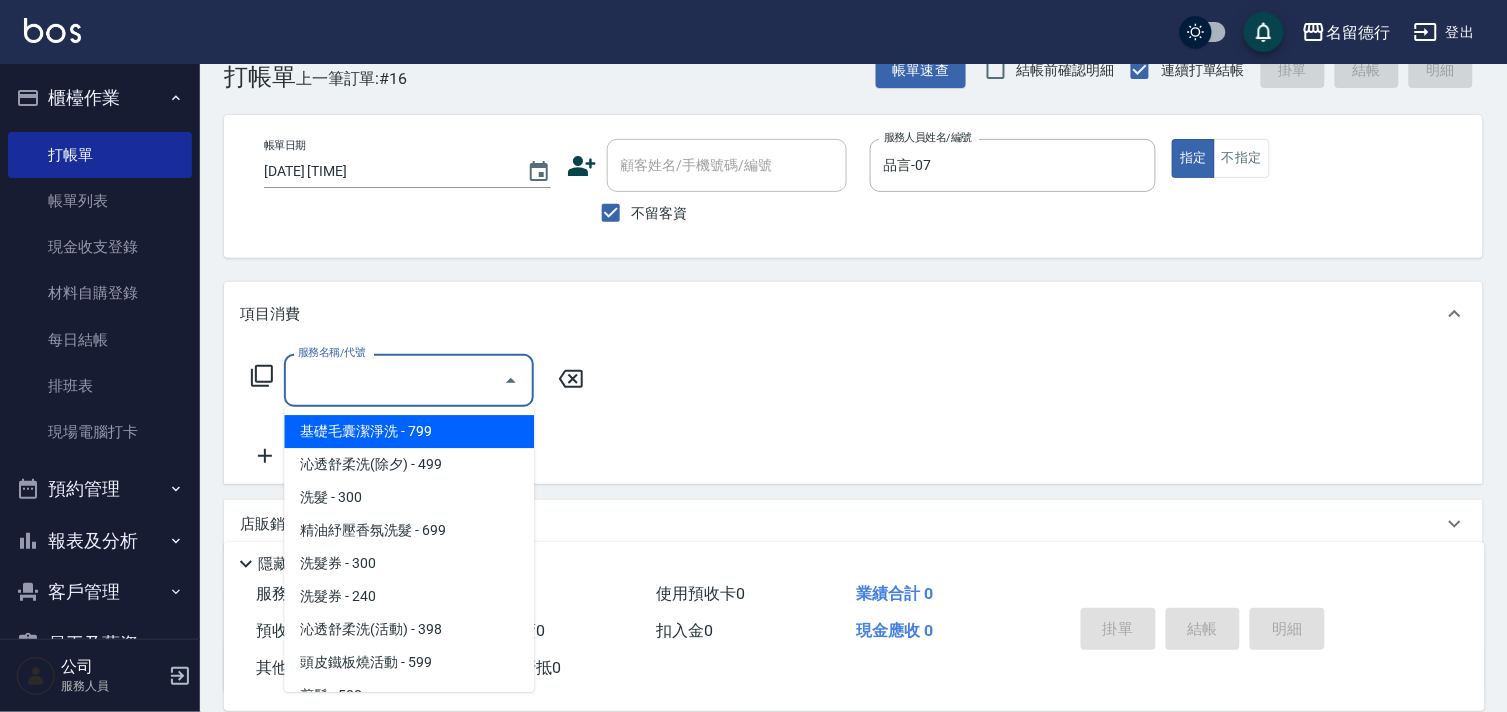 click on "服務名稱/代號 服務名稱/代號" at bounding box center [409, 380] 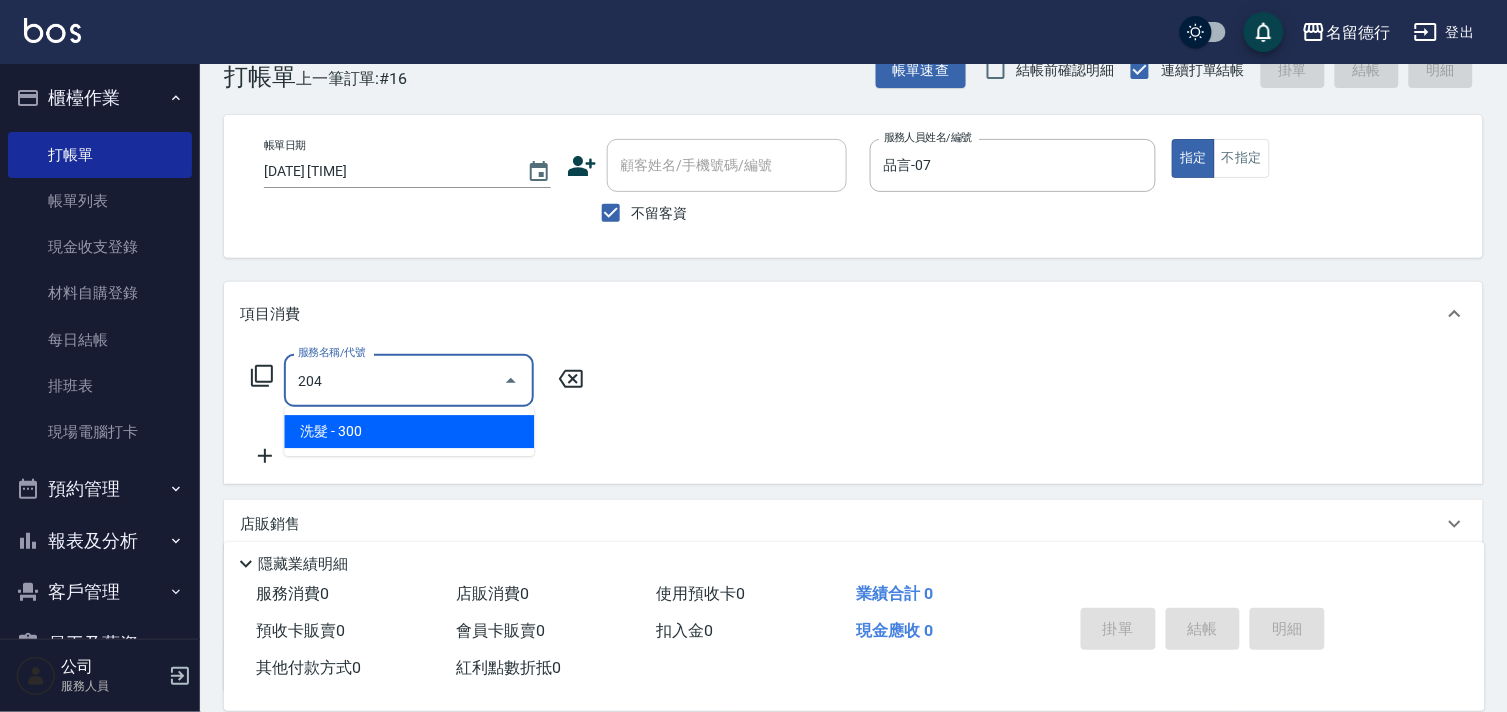 drag, startPoint x: 342, startPoint y: 427, endPoint x: 564, endPoint y: 408, distance: 222.81158 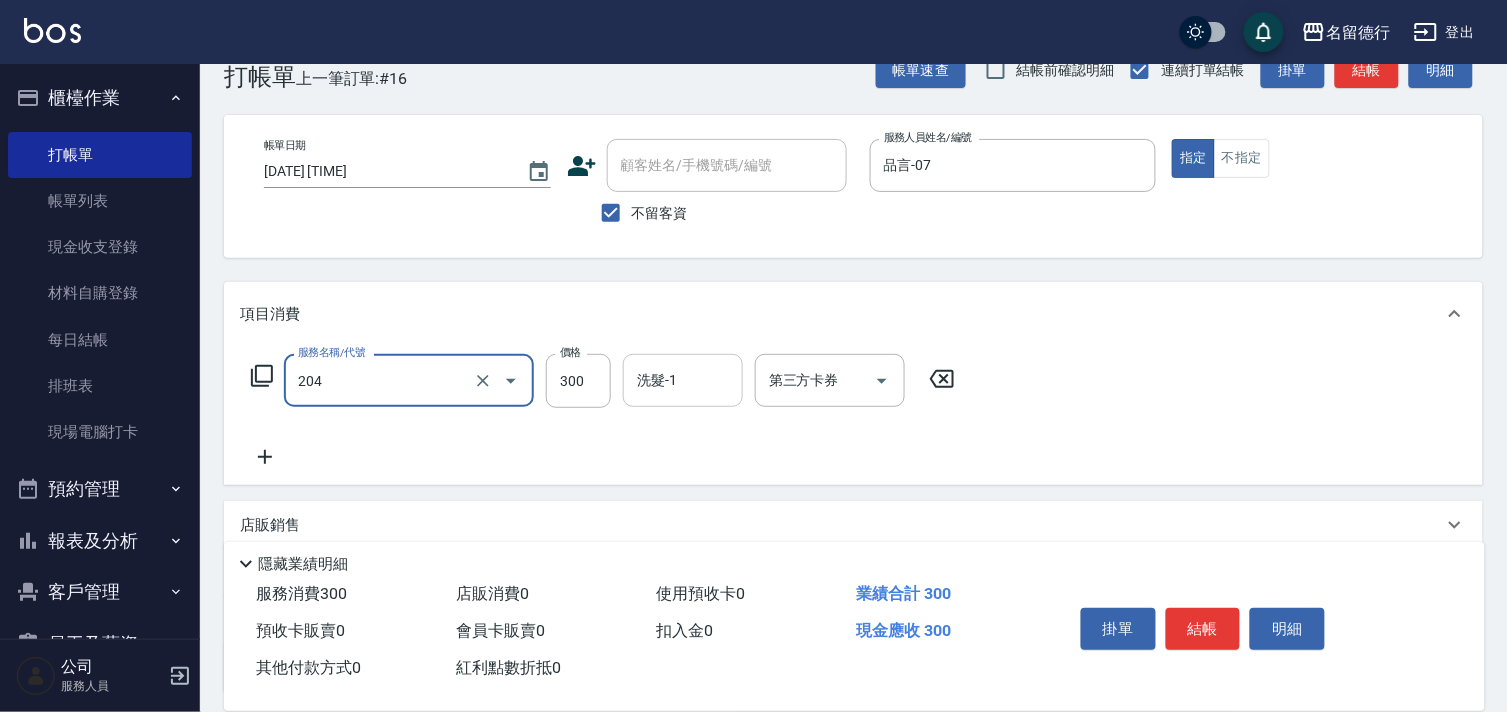 click on "洗髮-1" at bounding box center (683, 380) 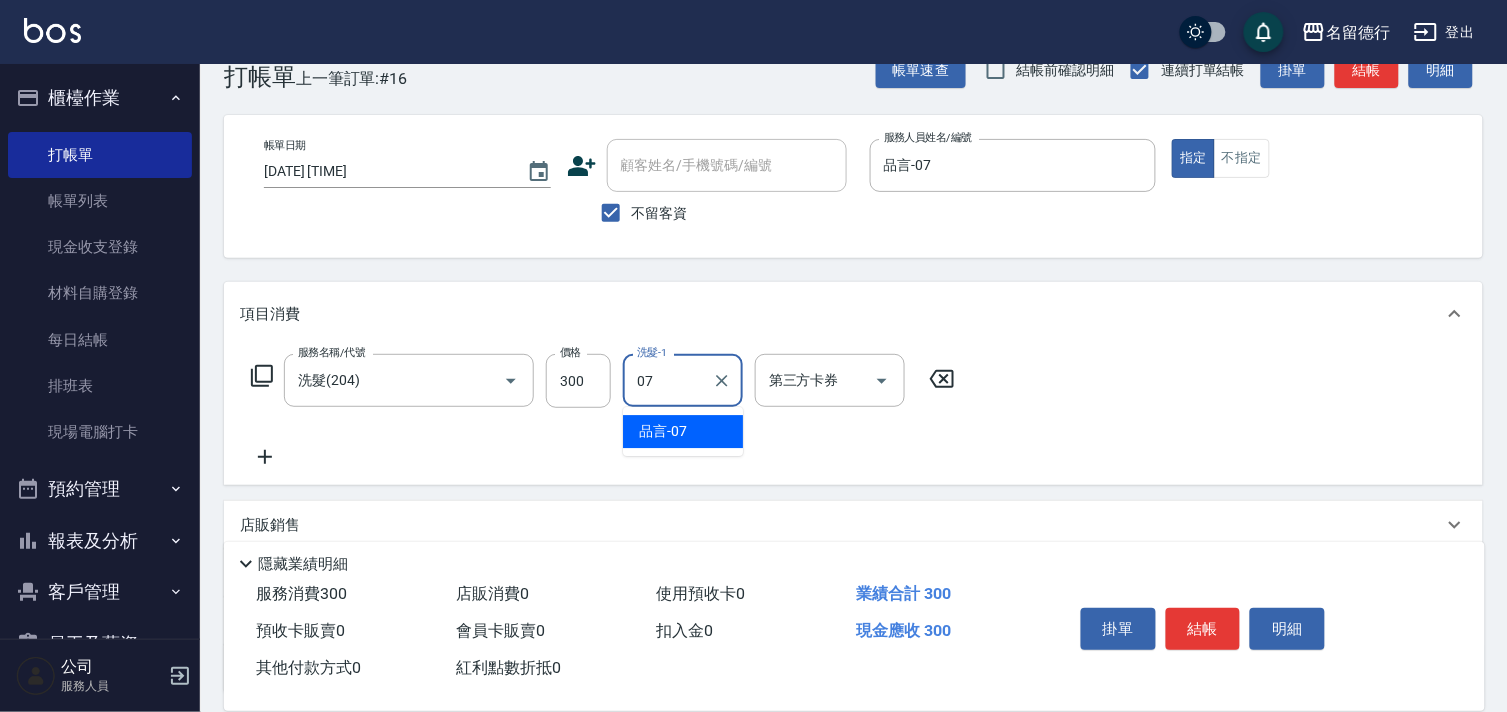click on "品言 -07" at bounding box center [663, 431] 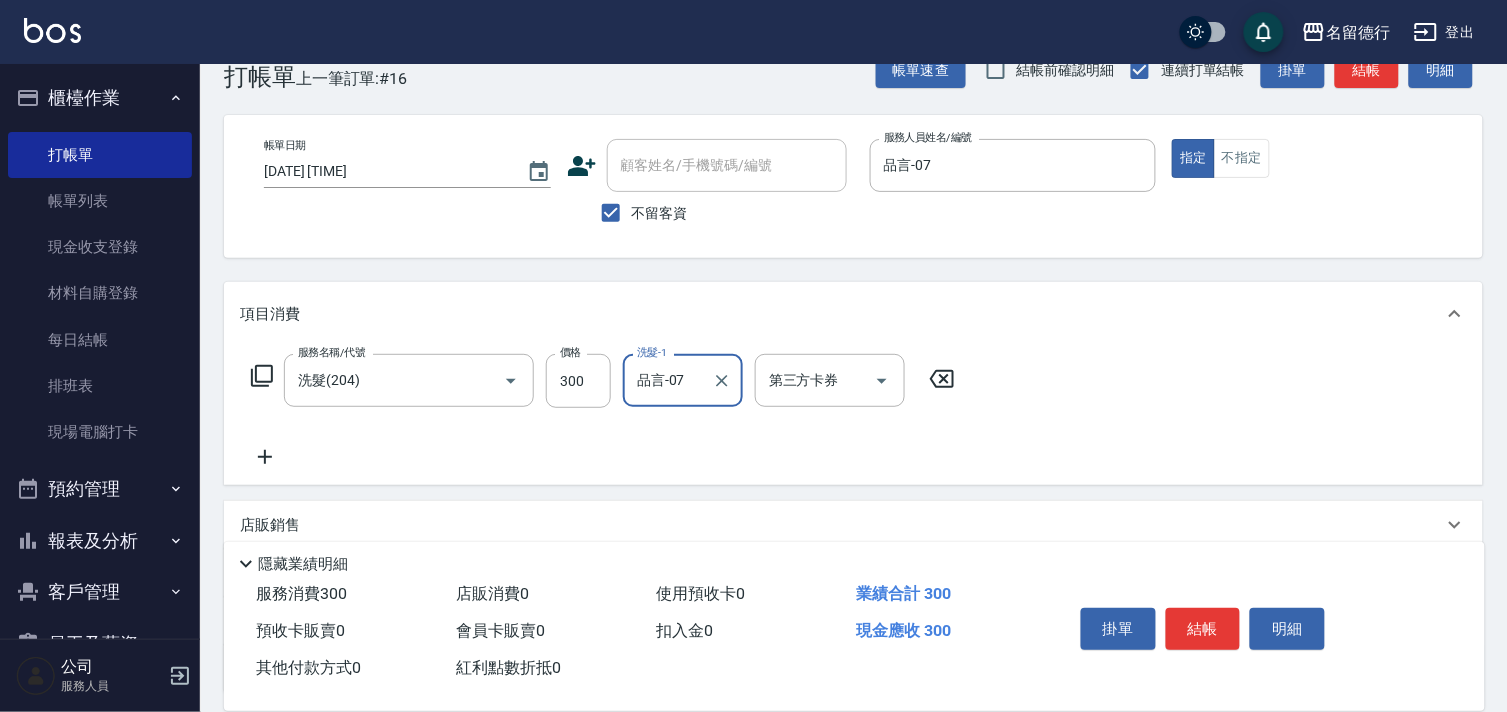 type on "品言-07" 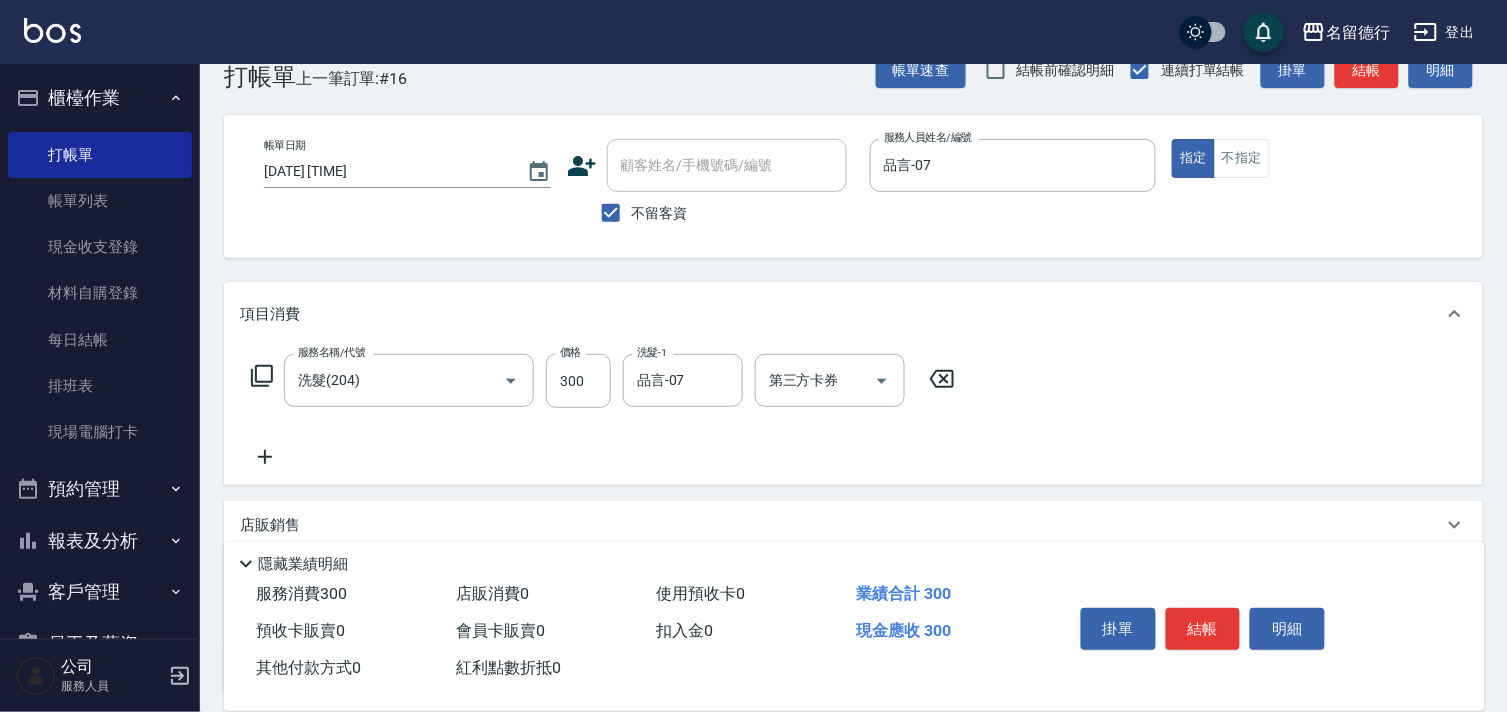 click 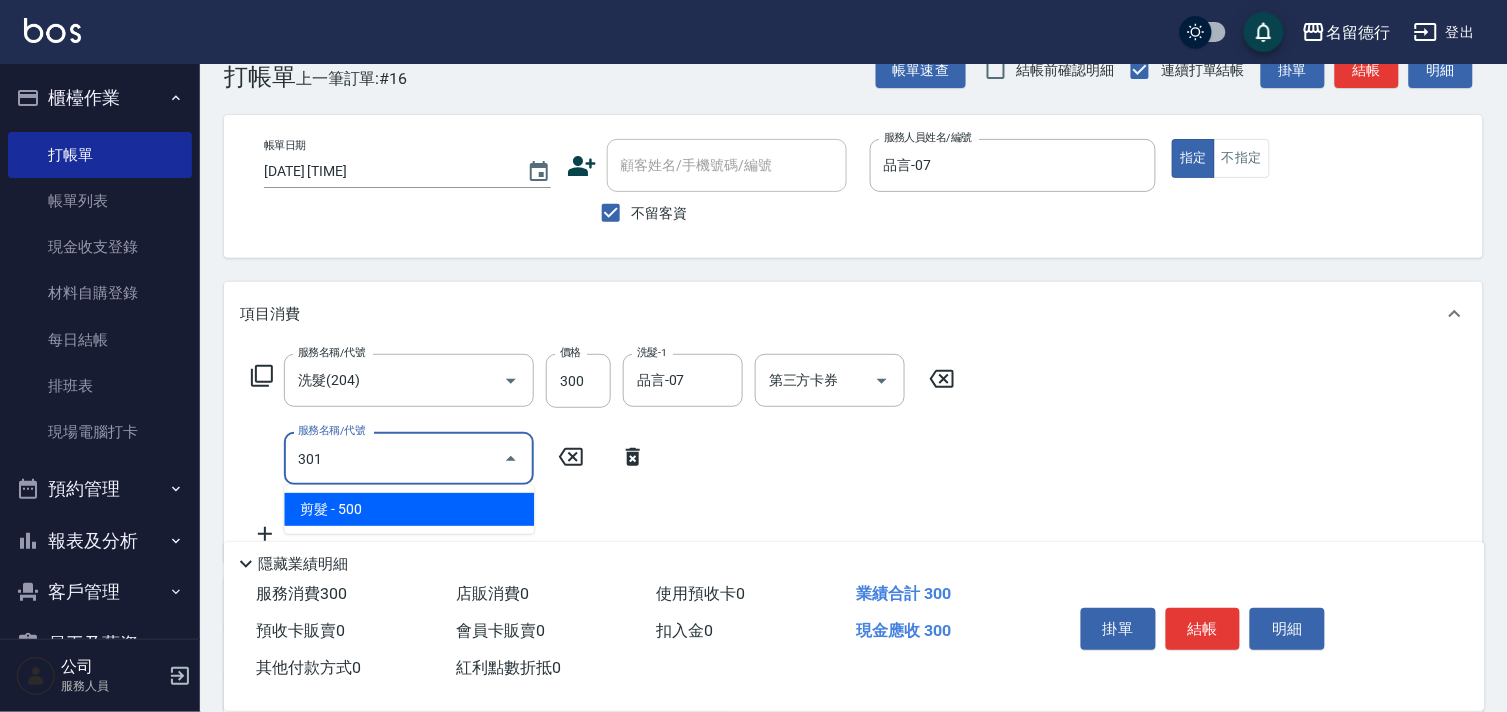 drag, startPoint x: 377, startPoint y: 512, endPoint x: 395, endPoint y: 512, distance: 18 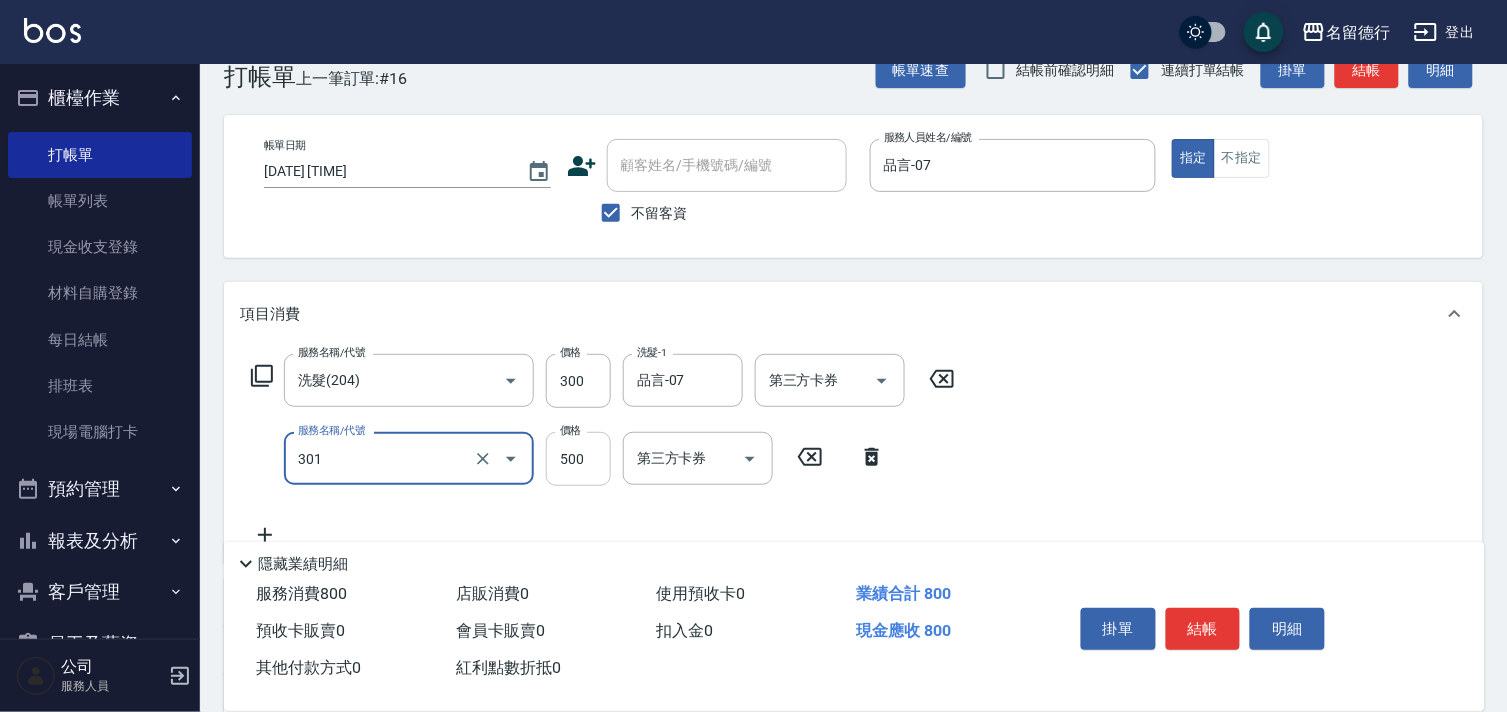 click on "500" at bounding box center [578, 459] 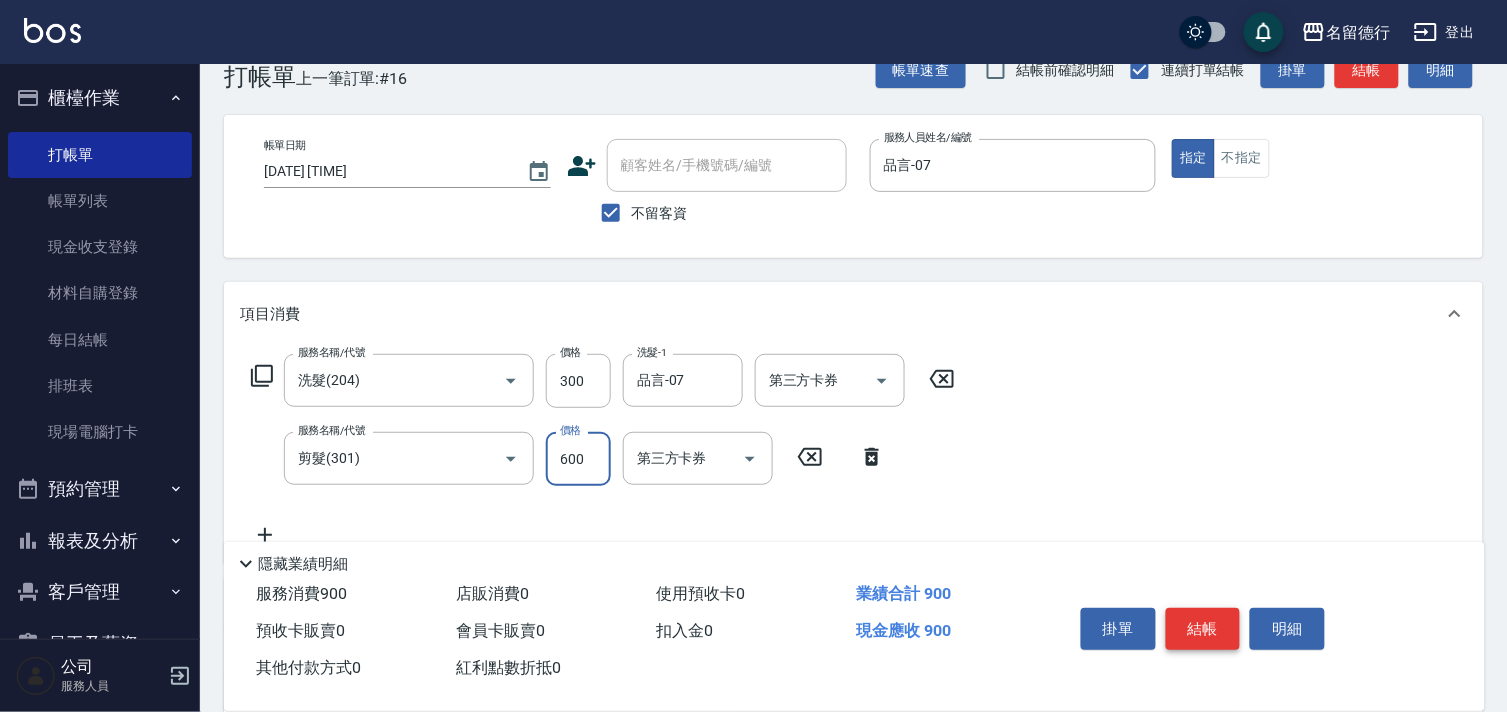 type on "600" 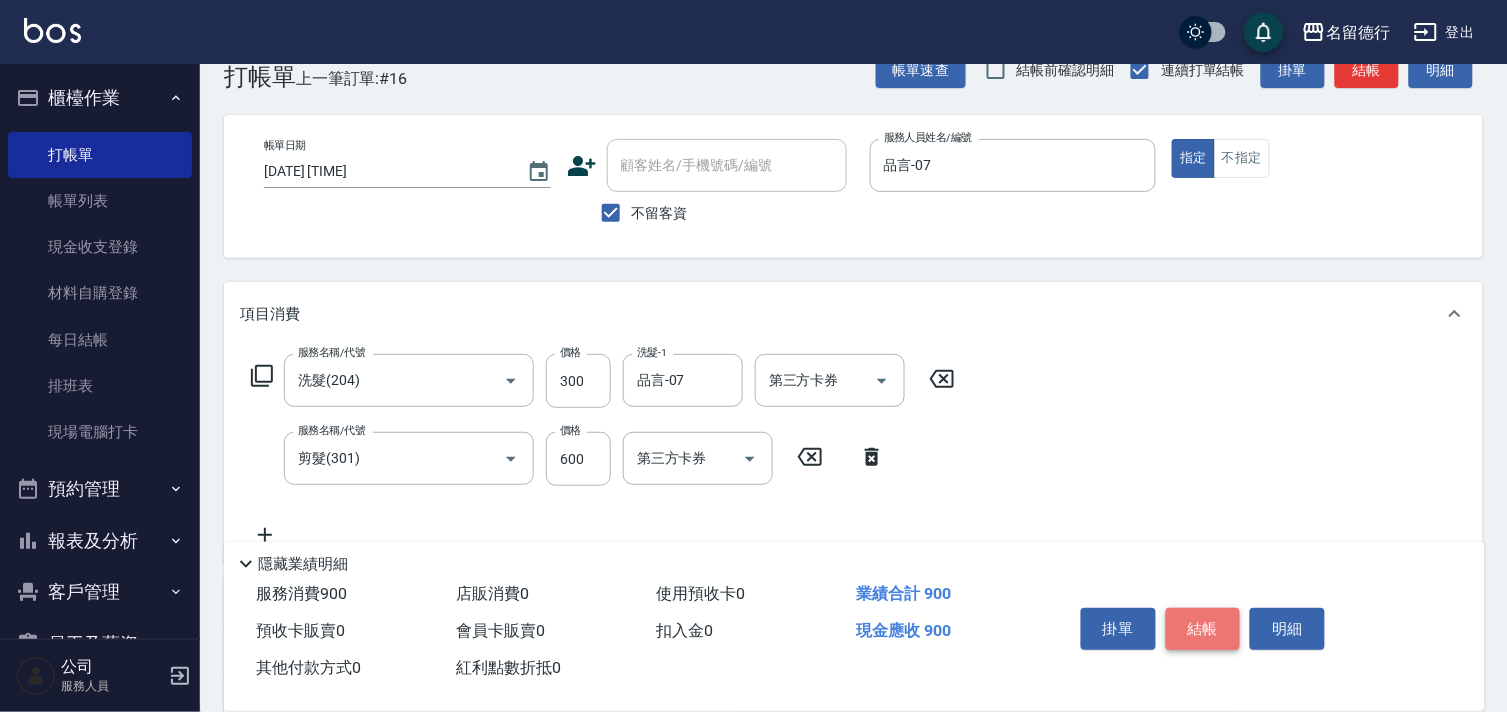 click on "結帳" at bounding box center [1203, 629] 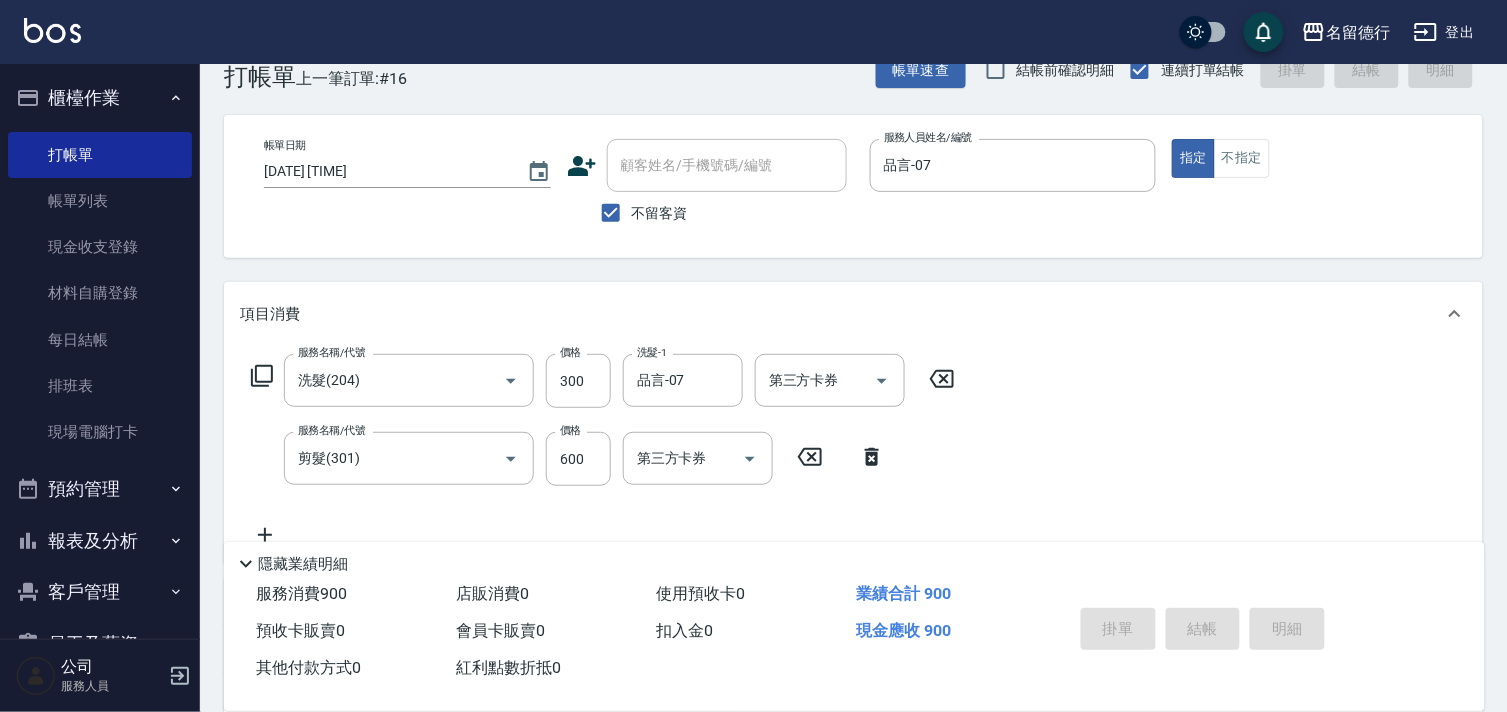 type 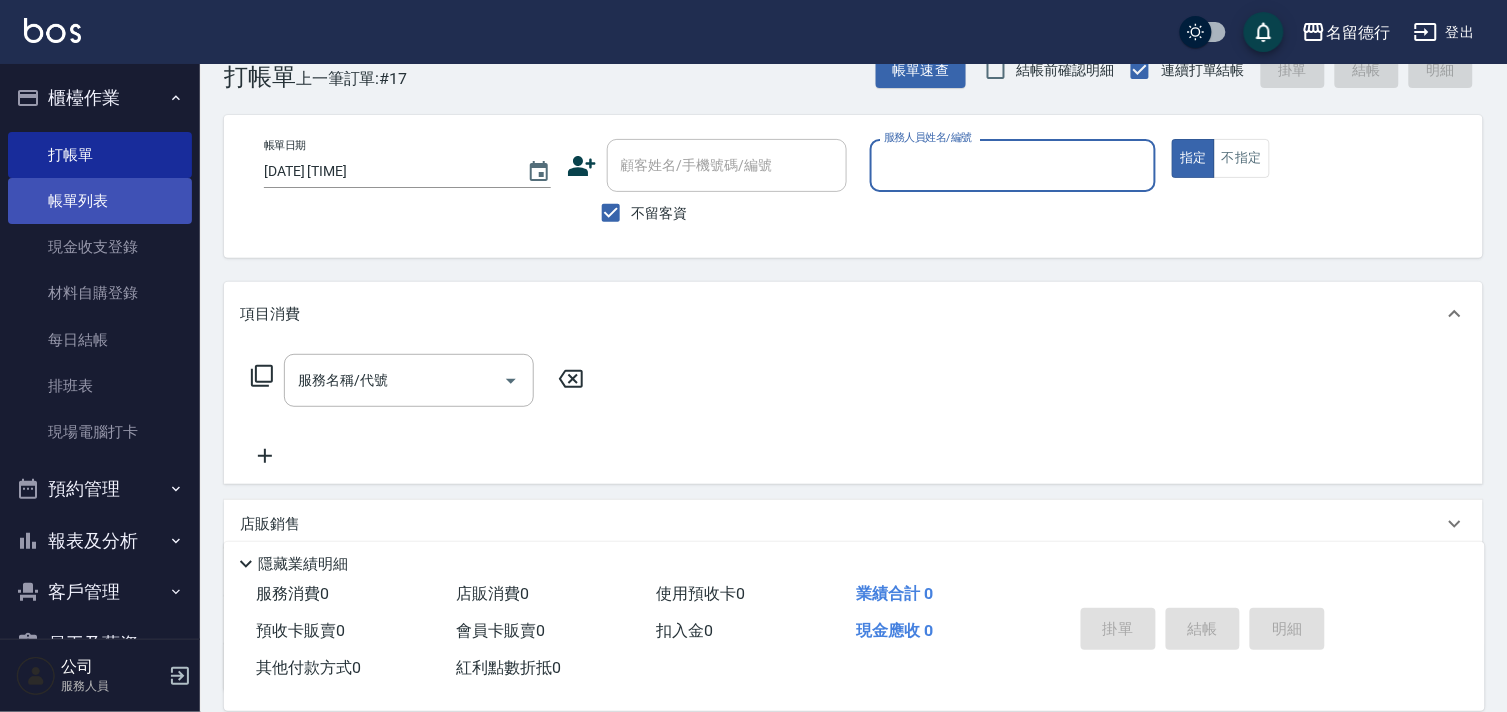 click on "帳單列表" at bounding box center (100, 201) 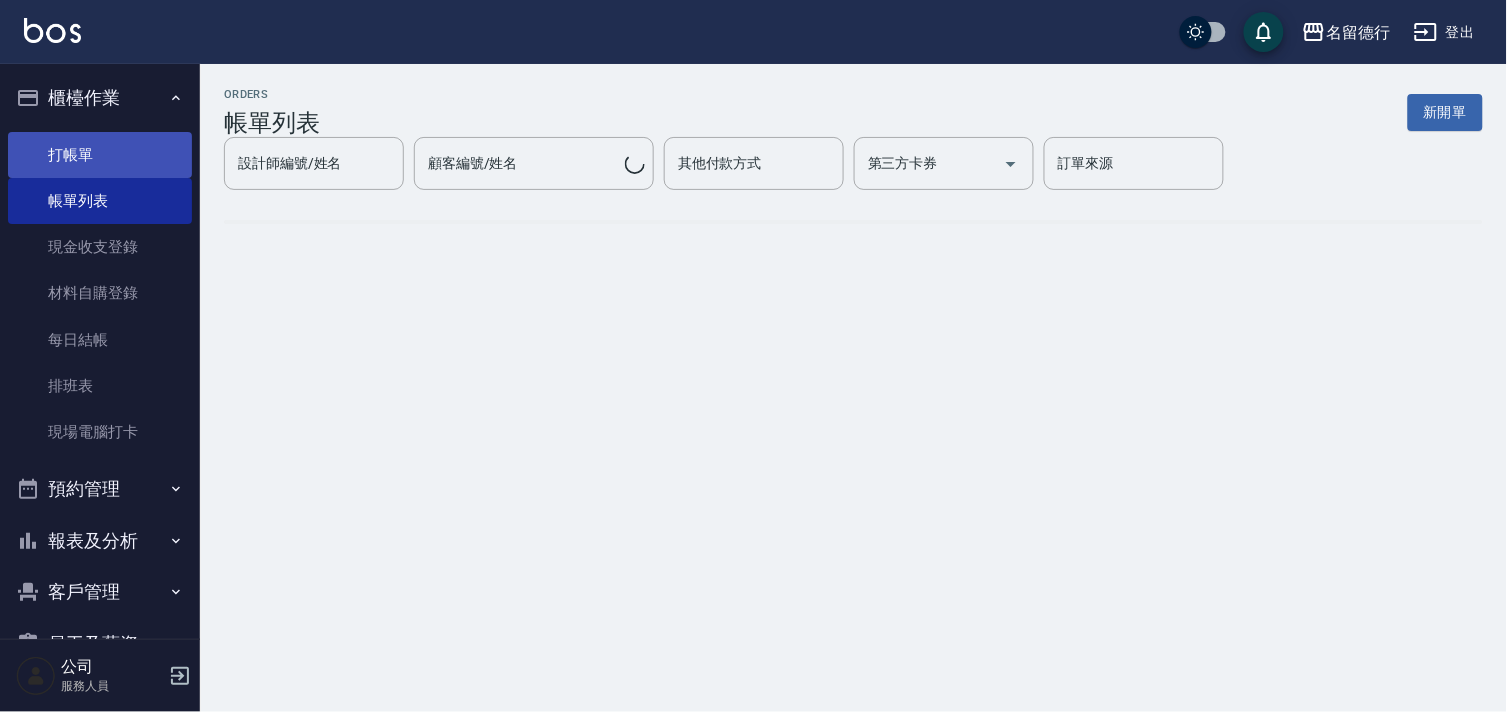 scroll, scrollTop: 0, scrollLeft: 0, axis: both 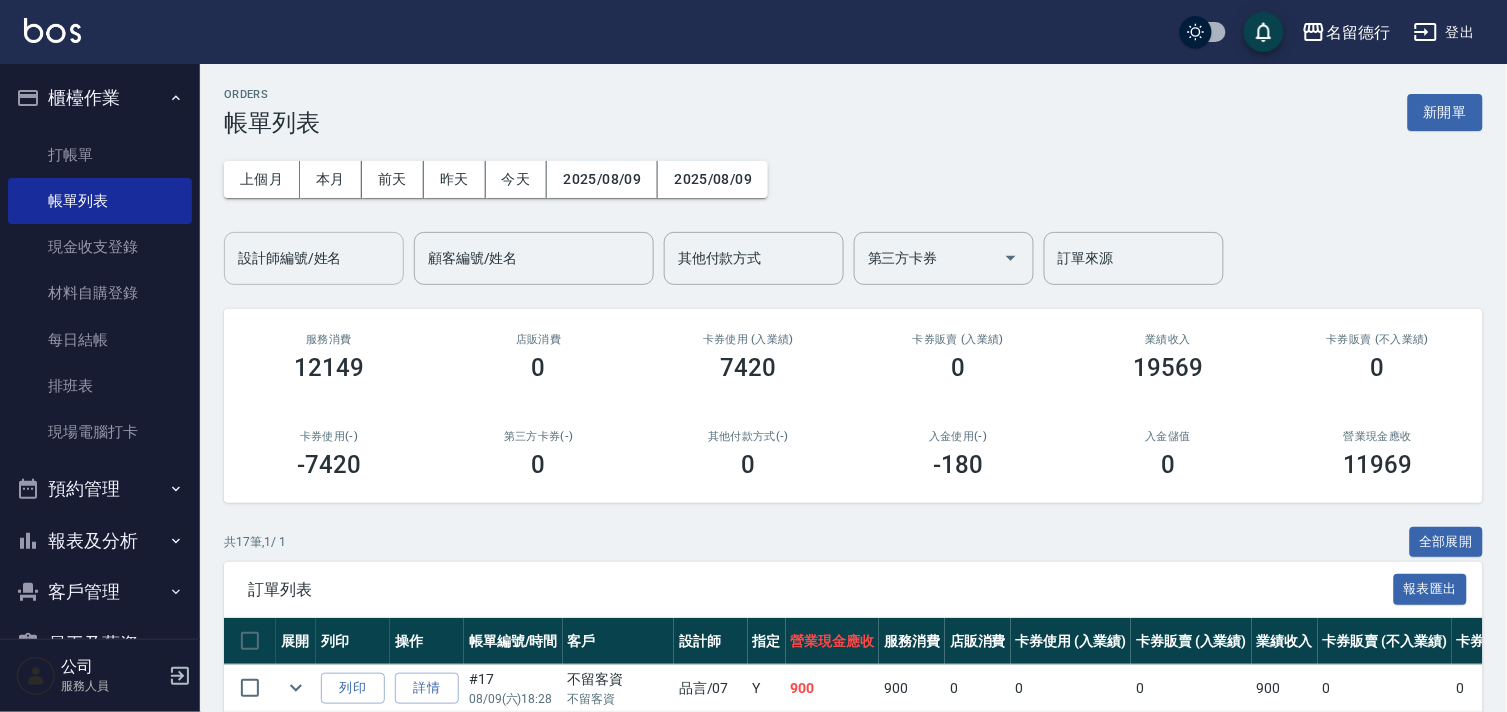 click on "設計師編號/姓名" at bounding box center [314, 258] 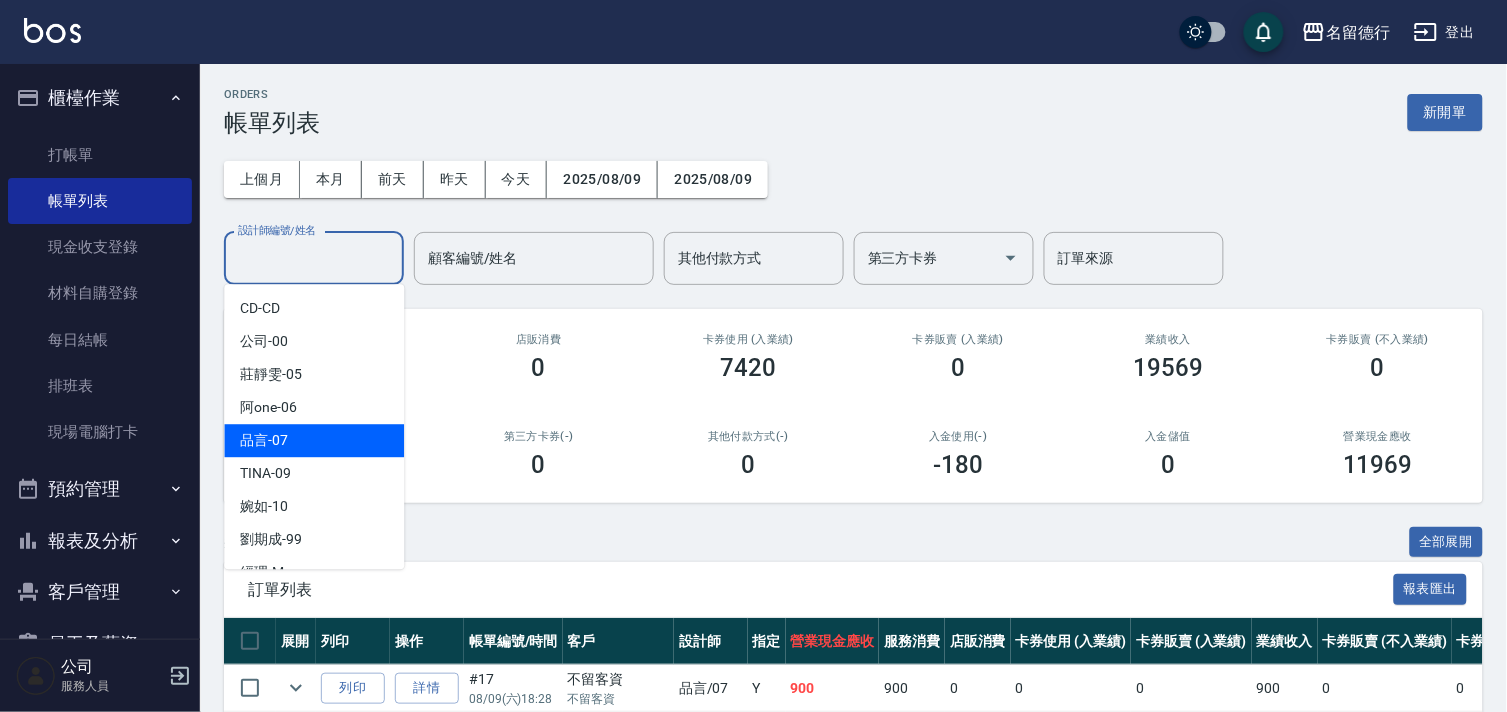 click on "品言 -07" at bounding box center (314, 440) 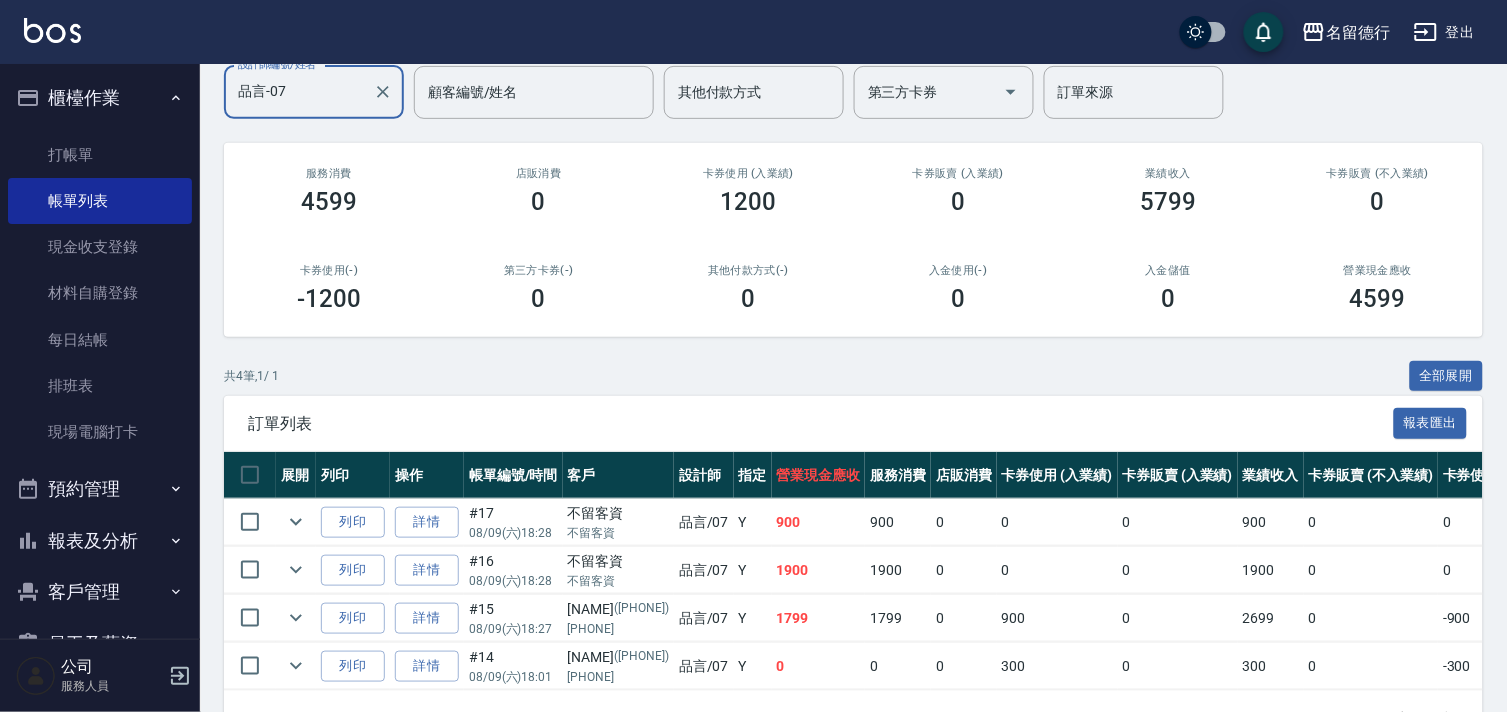scroll, scrollTop: 128, scrollLeft: 0, axis: vertical 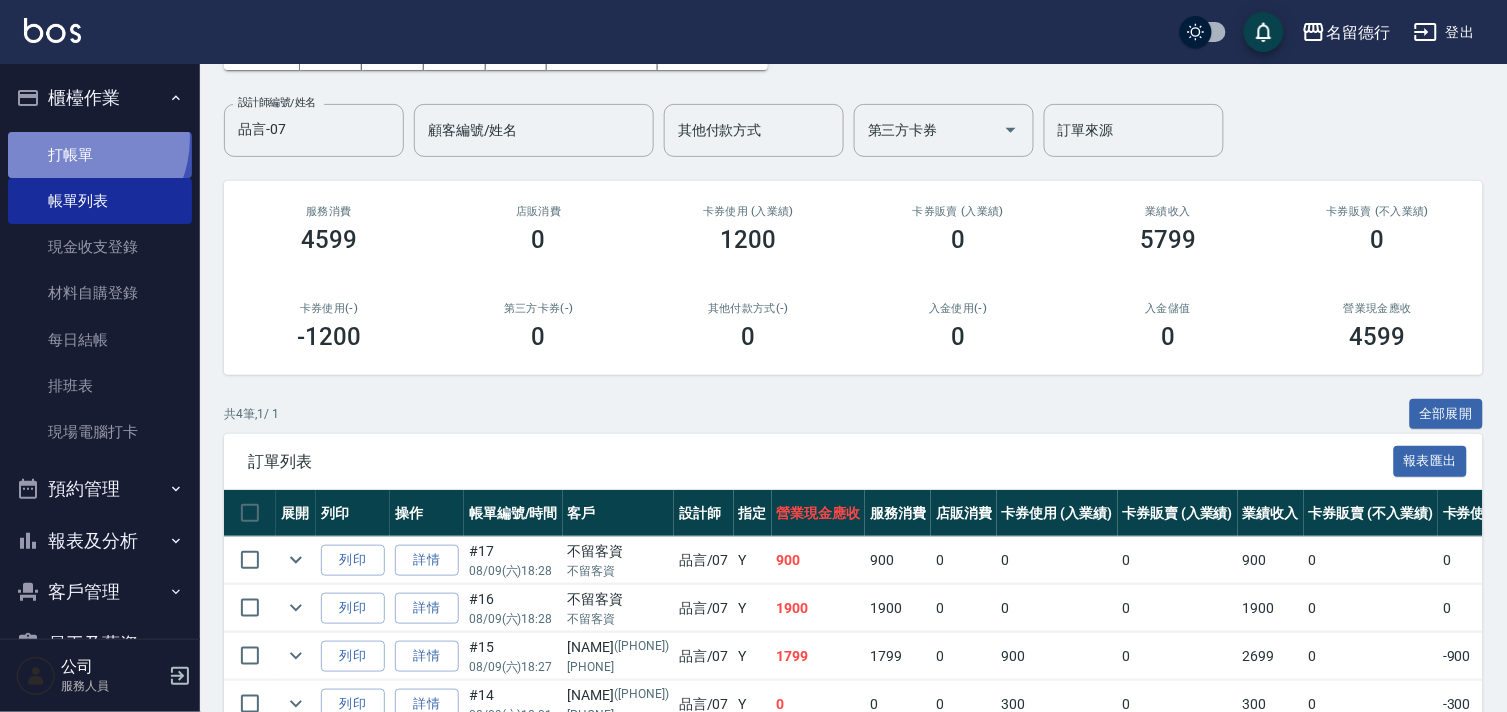 click on "打帳單" at bounding box center (100, 155) 